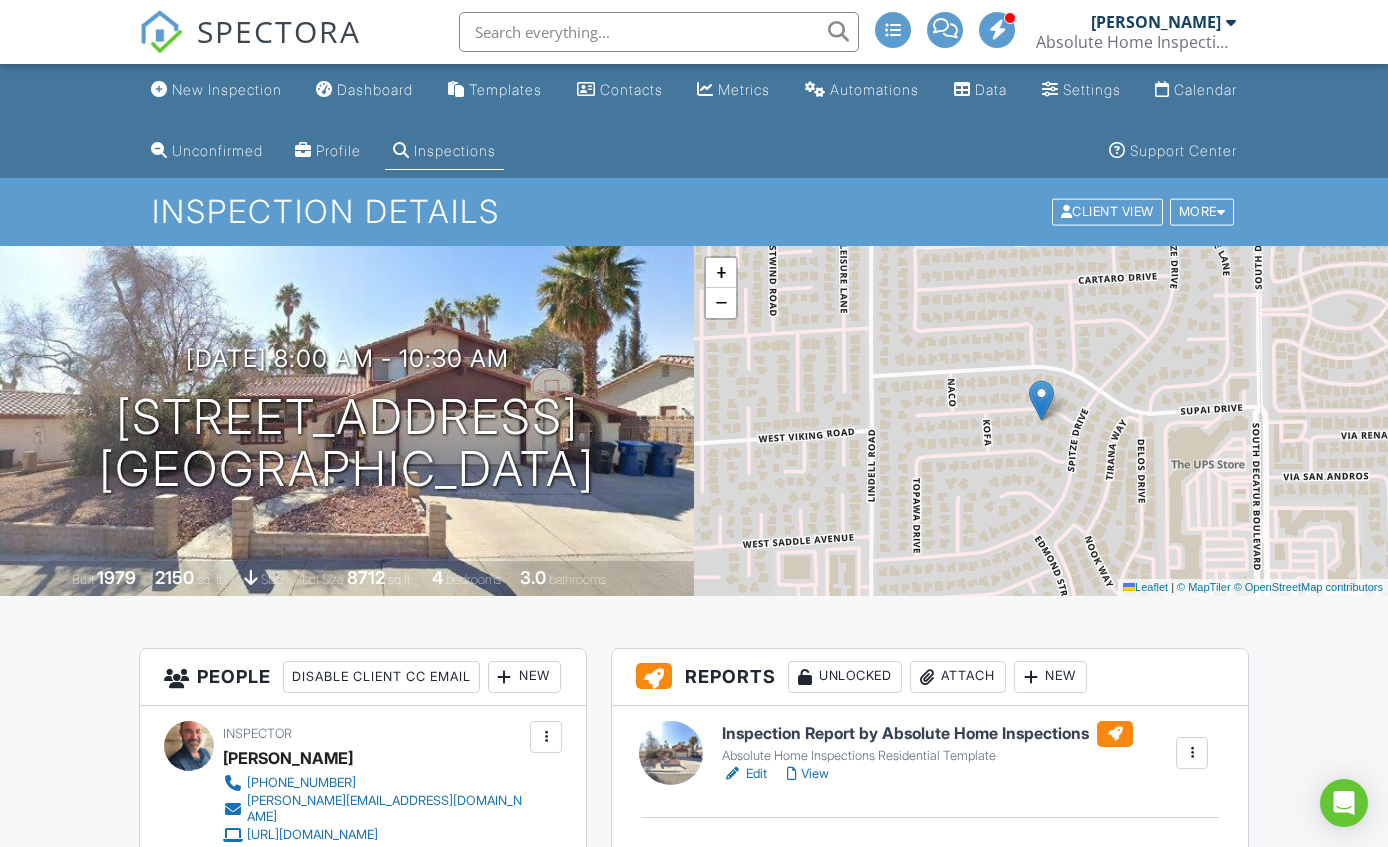 scroll, scrollTop: 0, scrollLeft: 0, axis: both 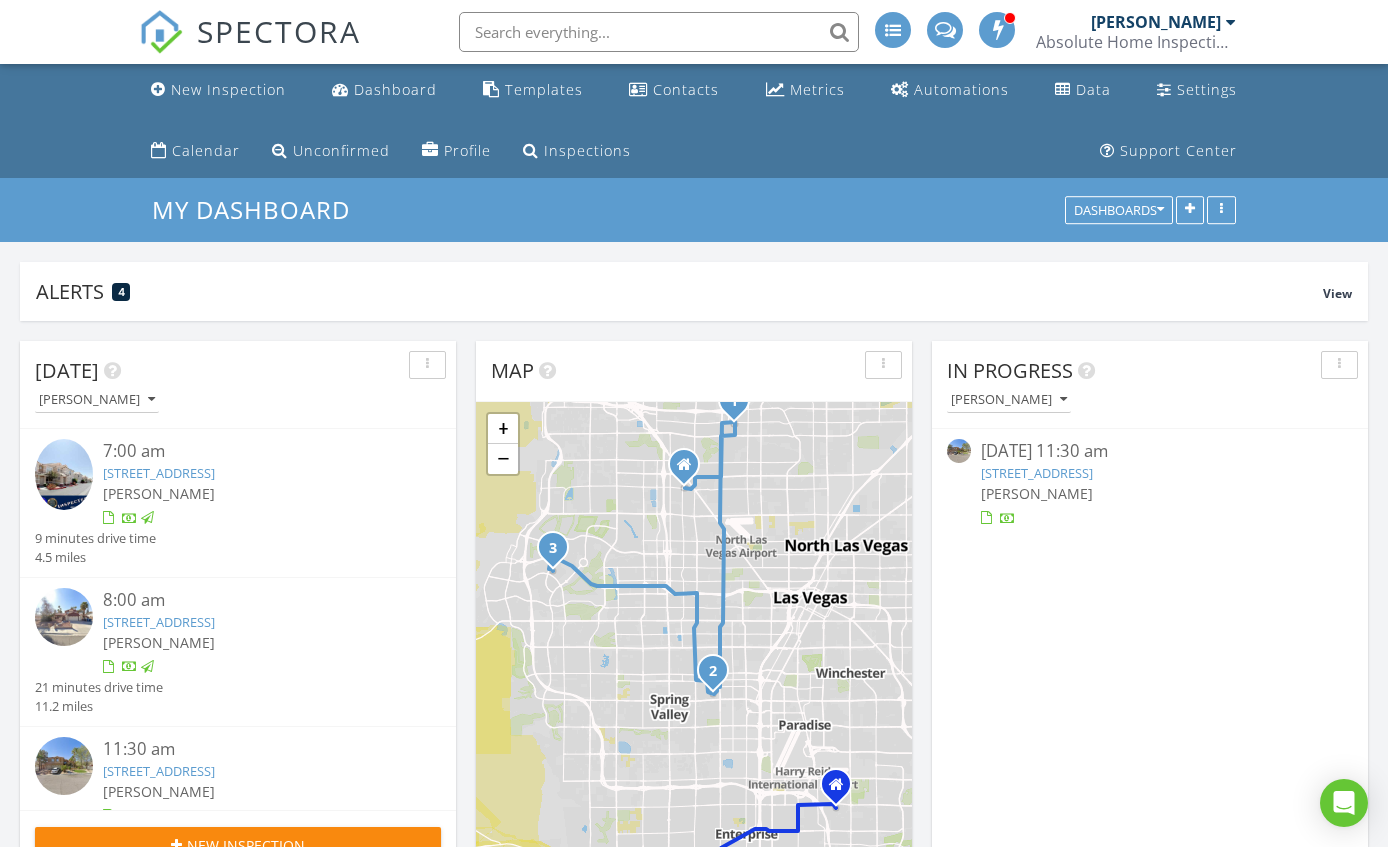 click on "5195 W Ganado Dr, Las Vegas, NV 89103" at bounding box center (159, 622) 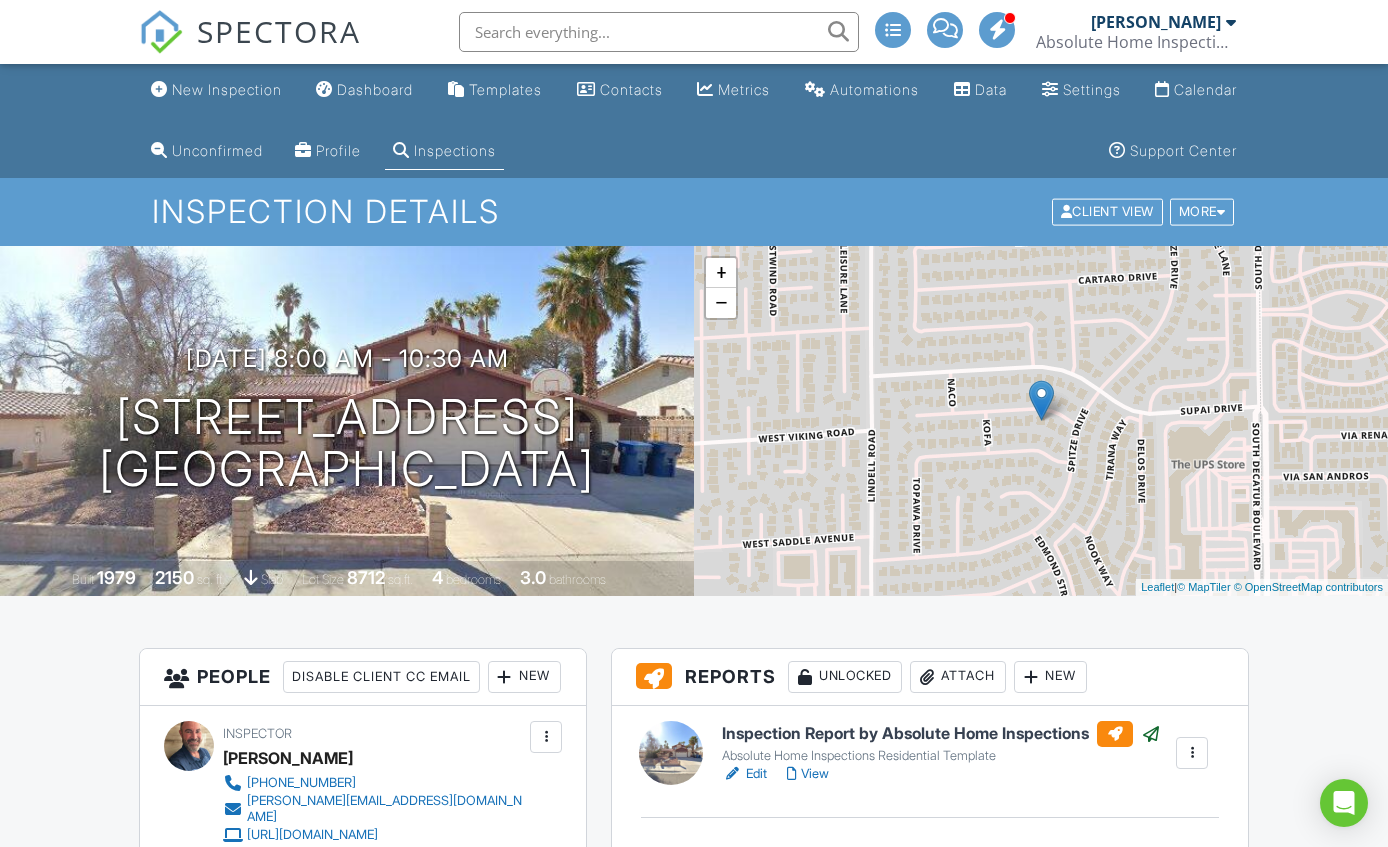 scroll, scrollTop: 0, scrollLeft: 0, axis: both 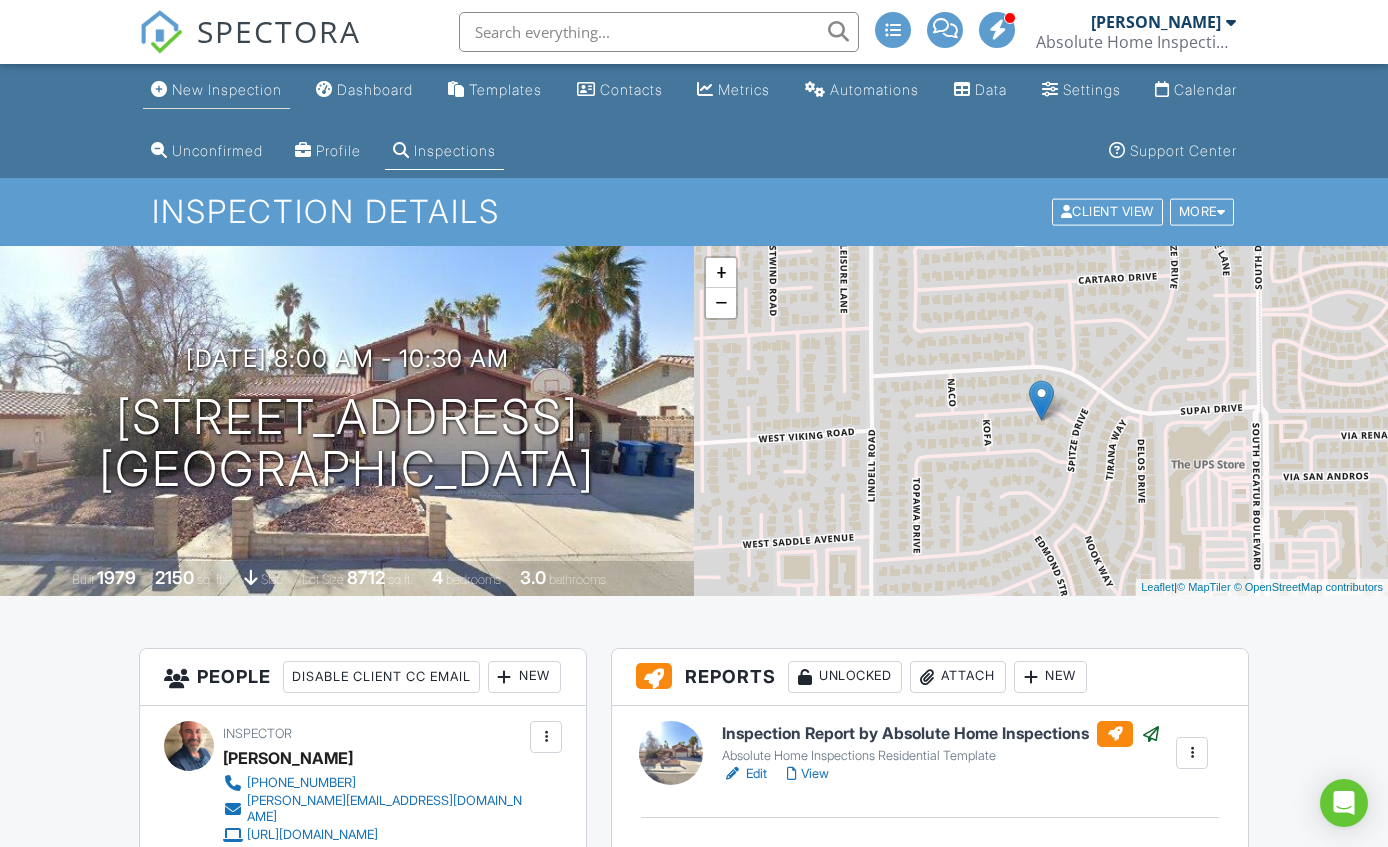 click on "New Inspection" at bounding box center [227, 89] 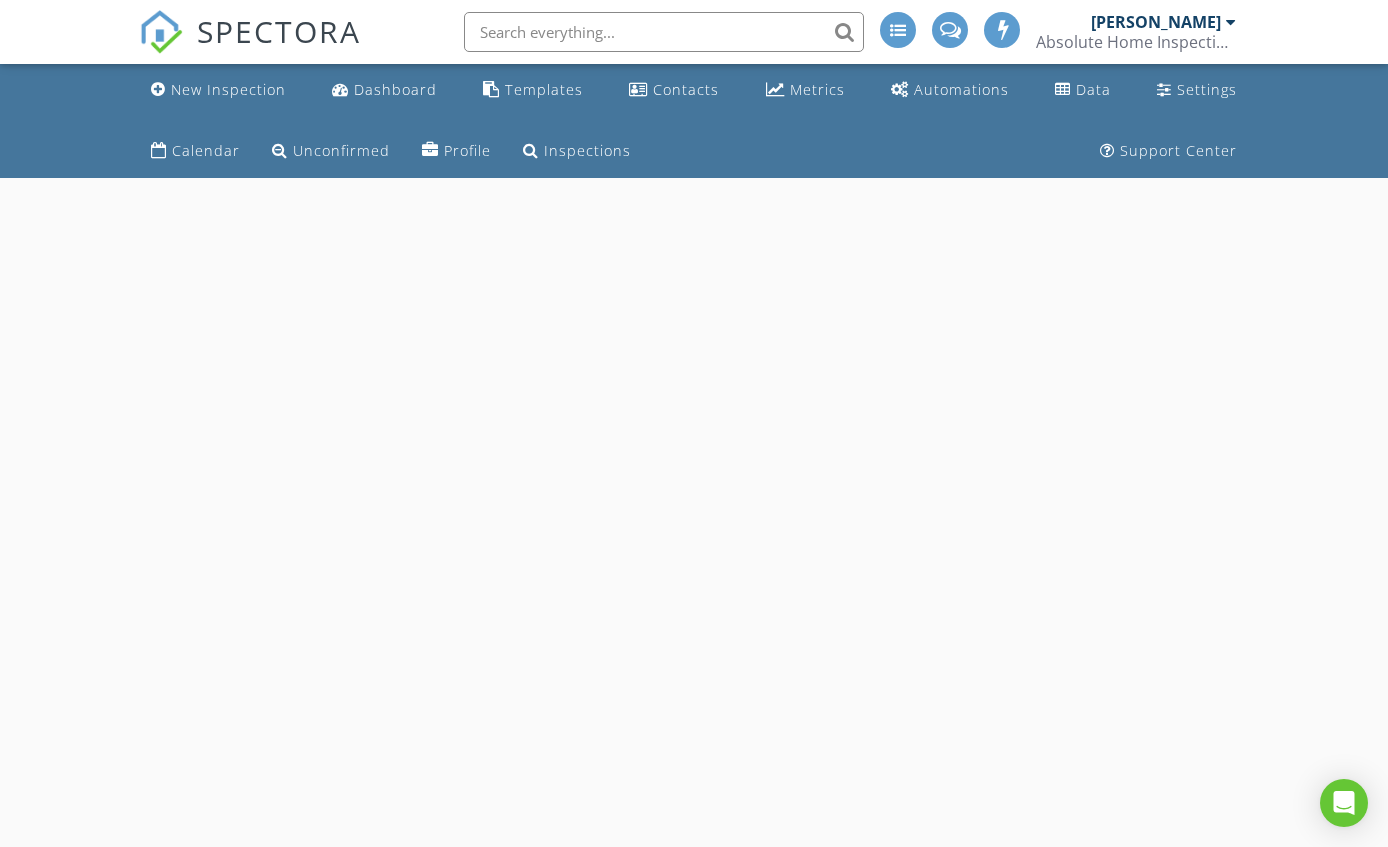 scroll, scrollTop: 0, scrollLeft: 0, axis: both 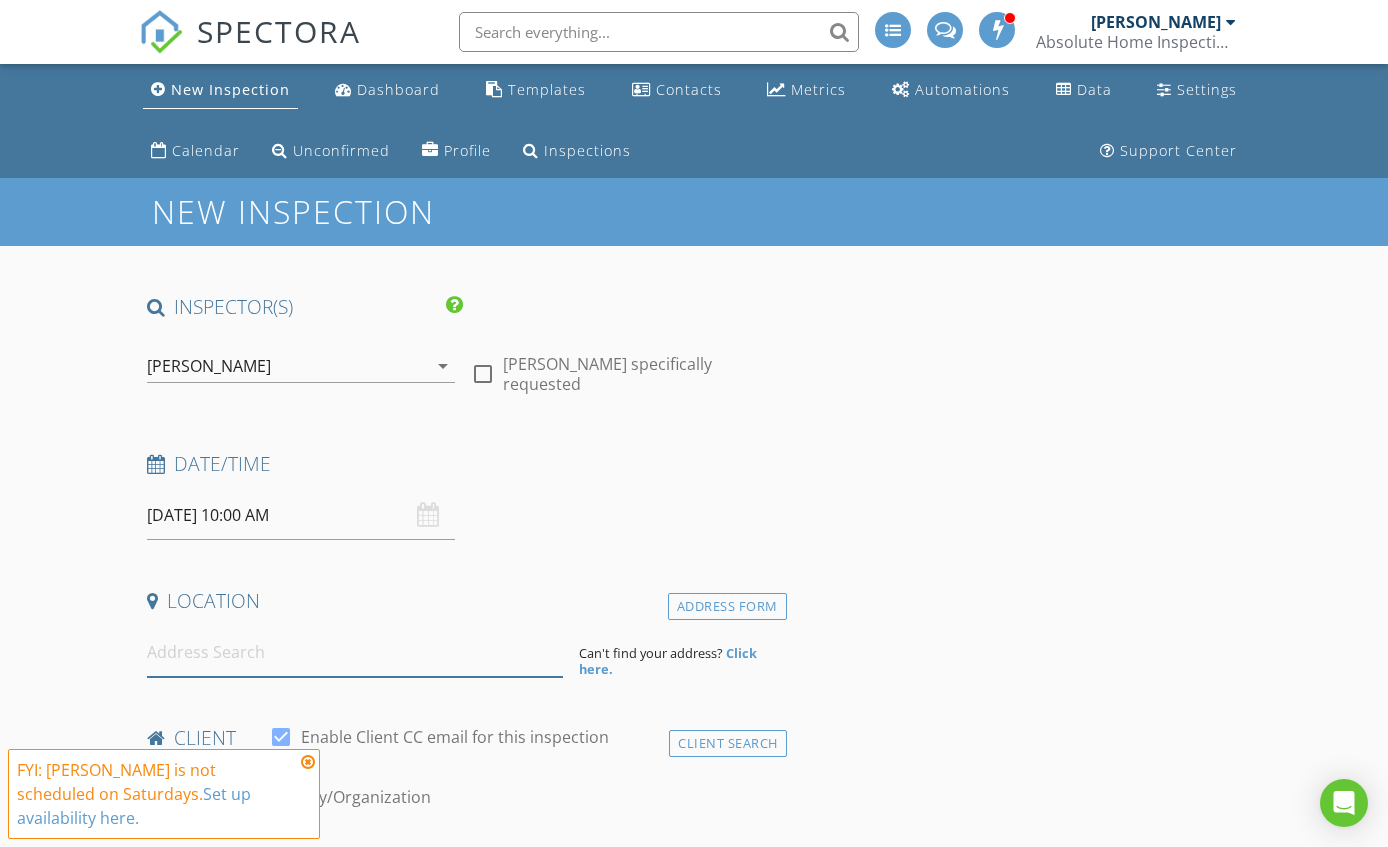 click at bounding box center [355, 652] 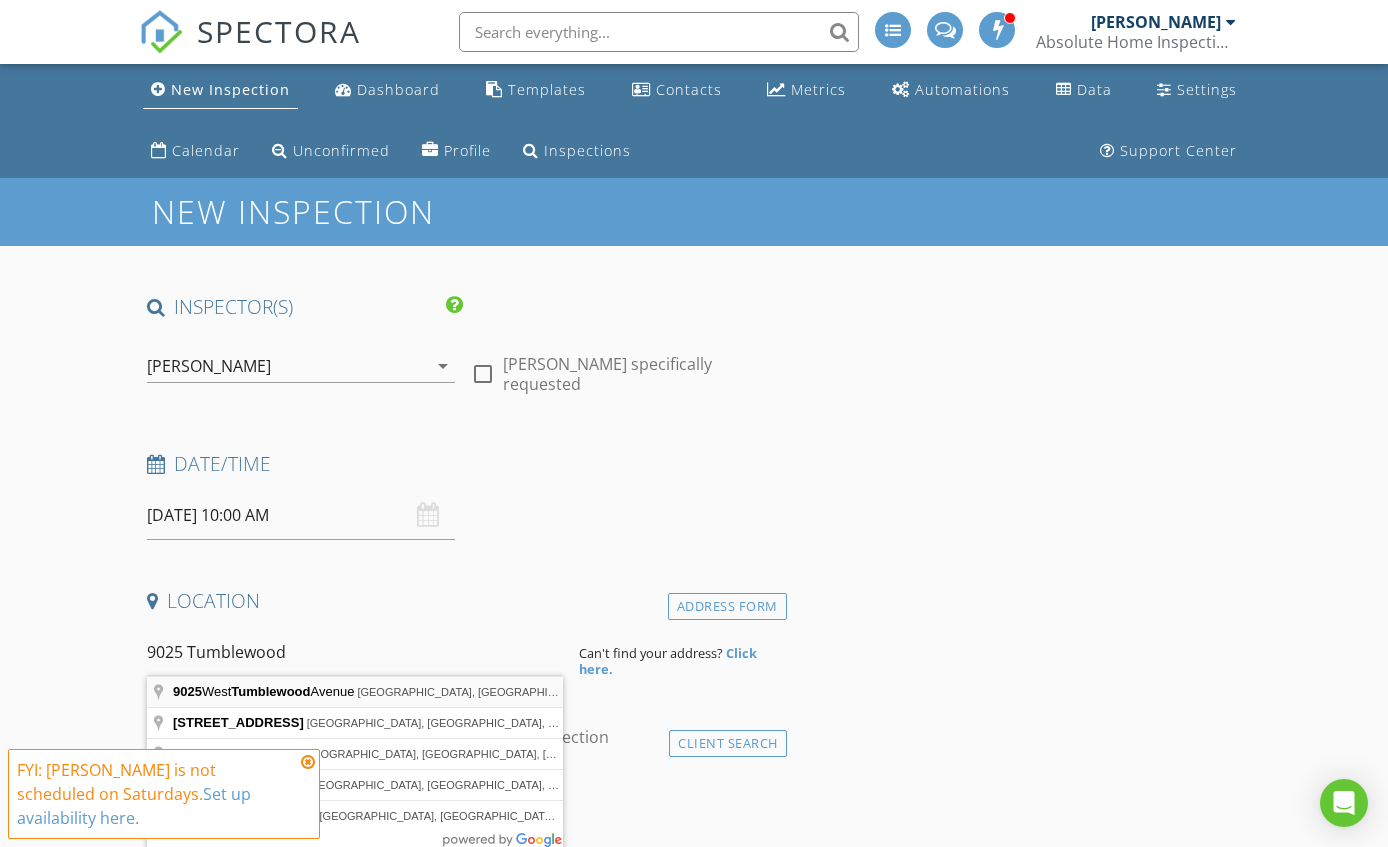 type on "[STREET_ADDRESS]" 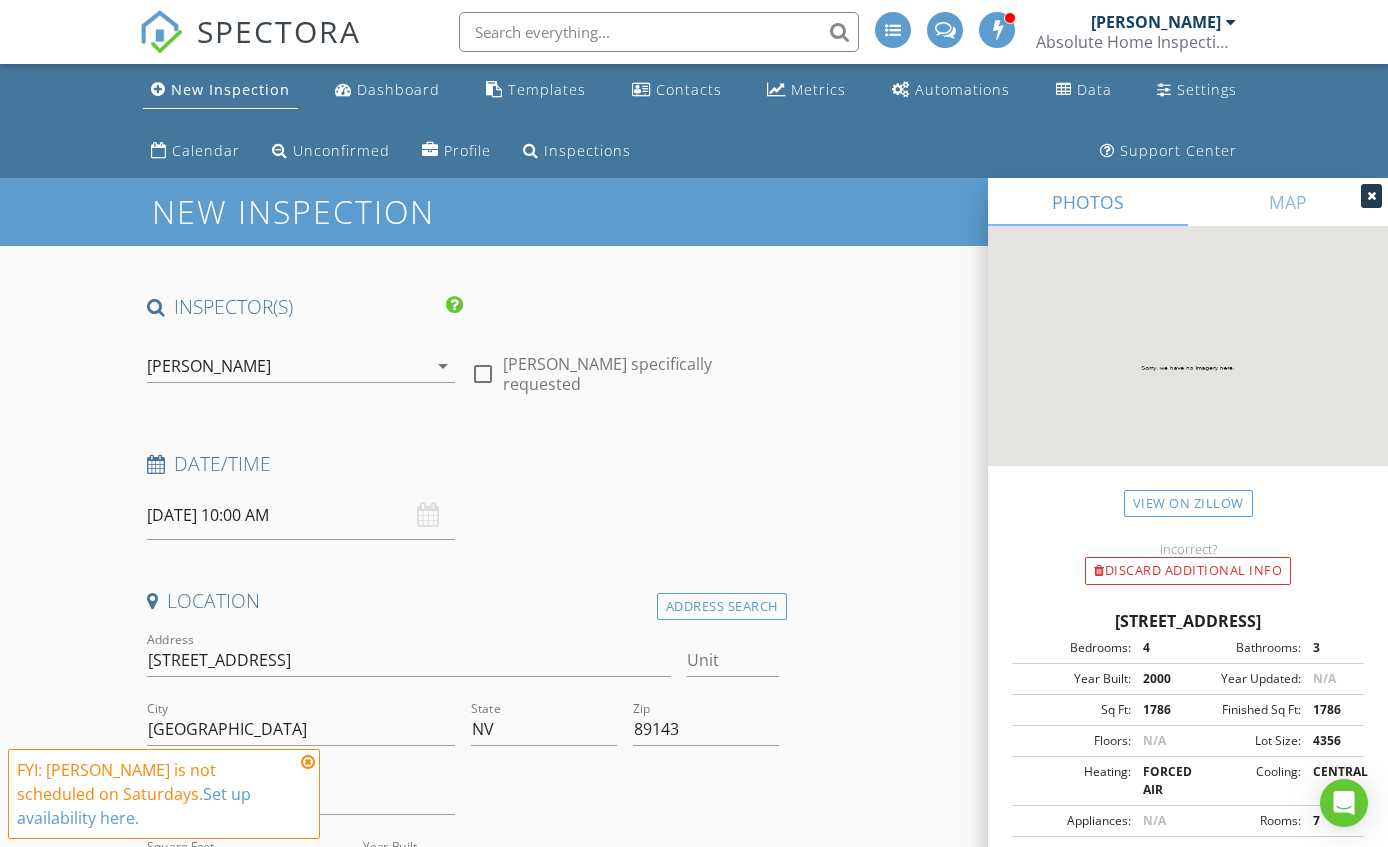 click at bounding box center (308, 762) 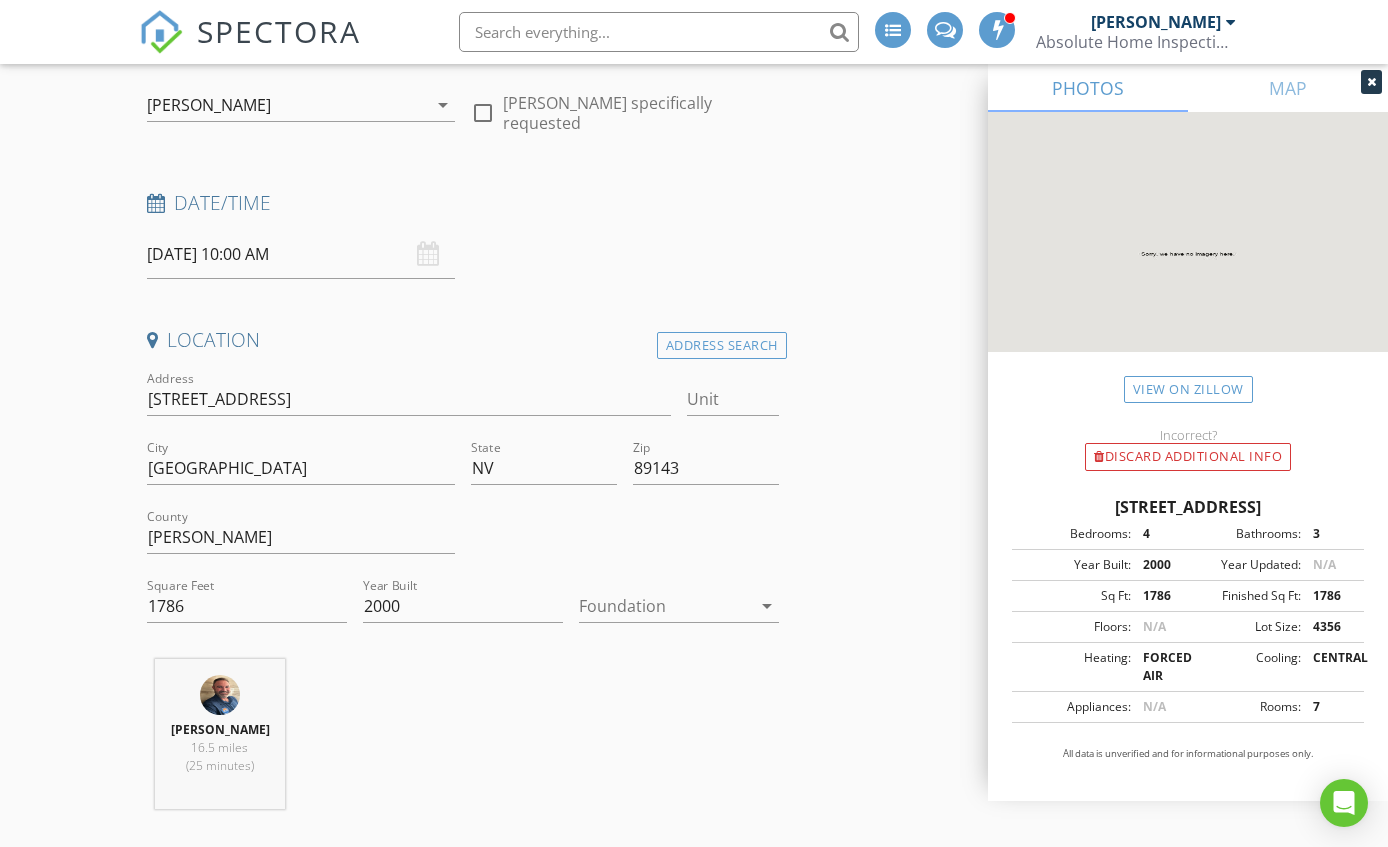 scroll, scrollTop: 311, scrollLeft: 0, axis: vertical 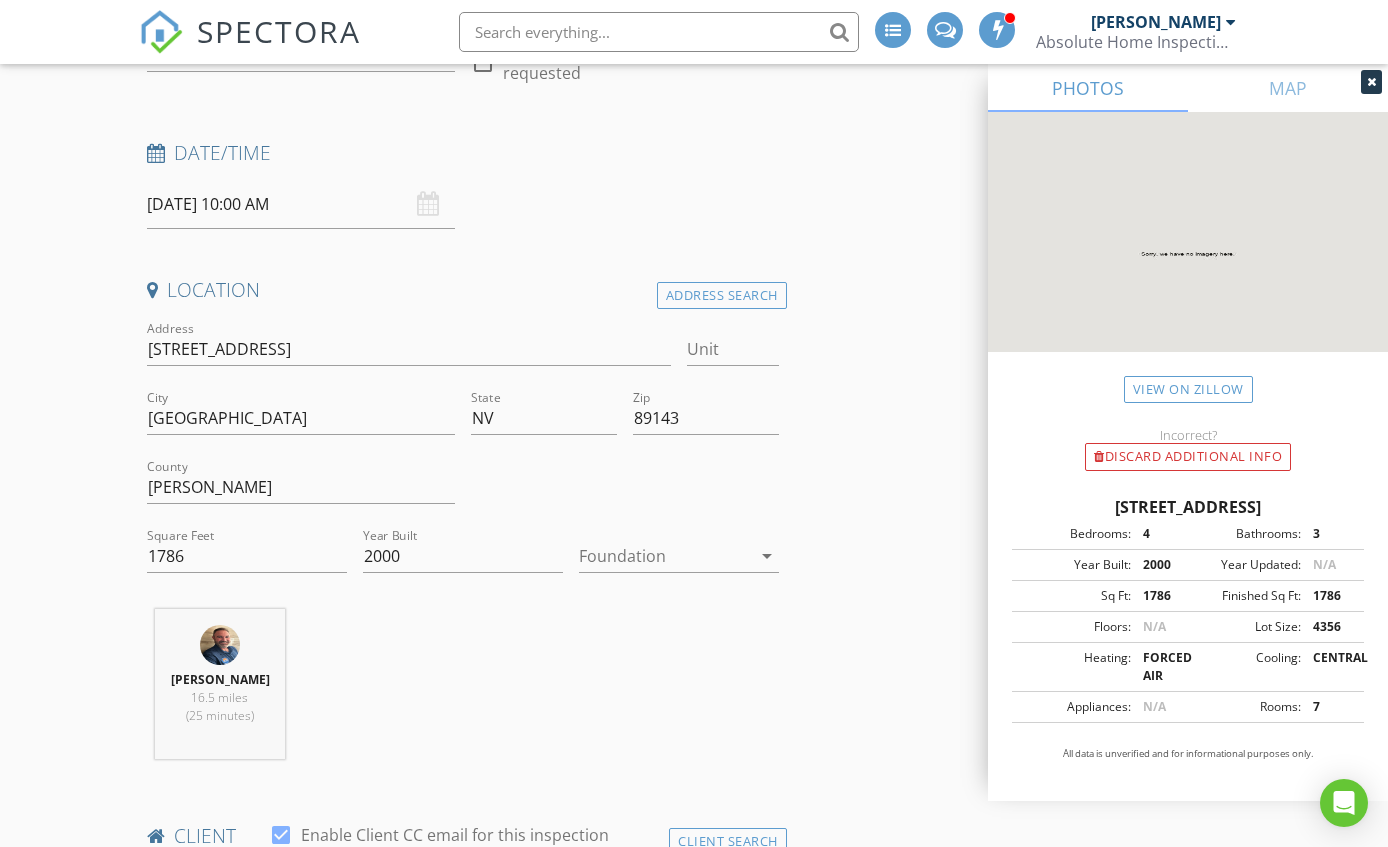 click at bounding box center (665, 556) 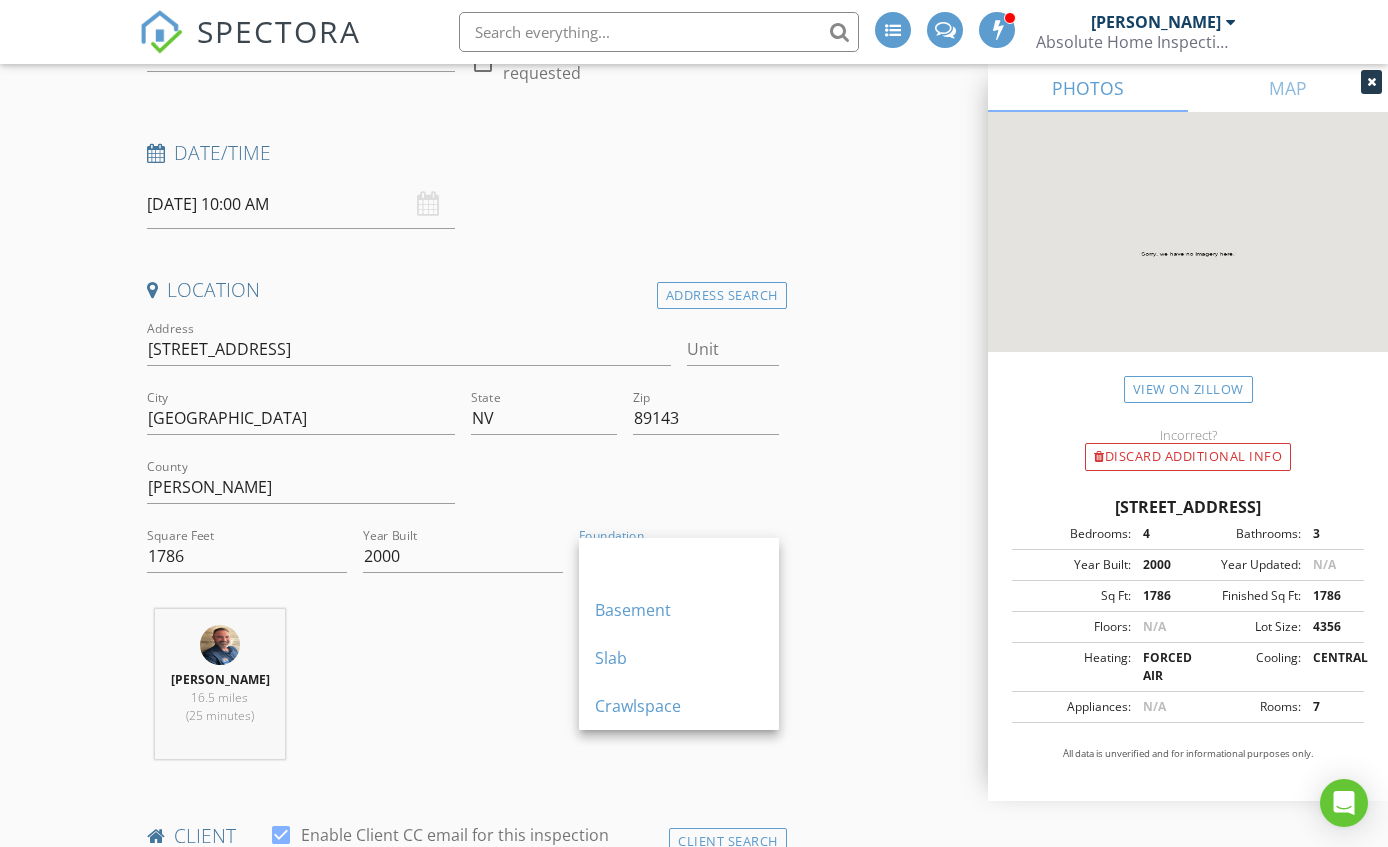 click on "Slab" at bounding box center (679, 658) 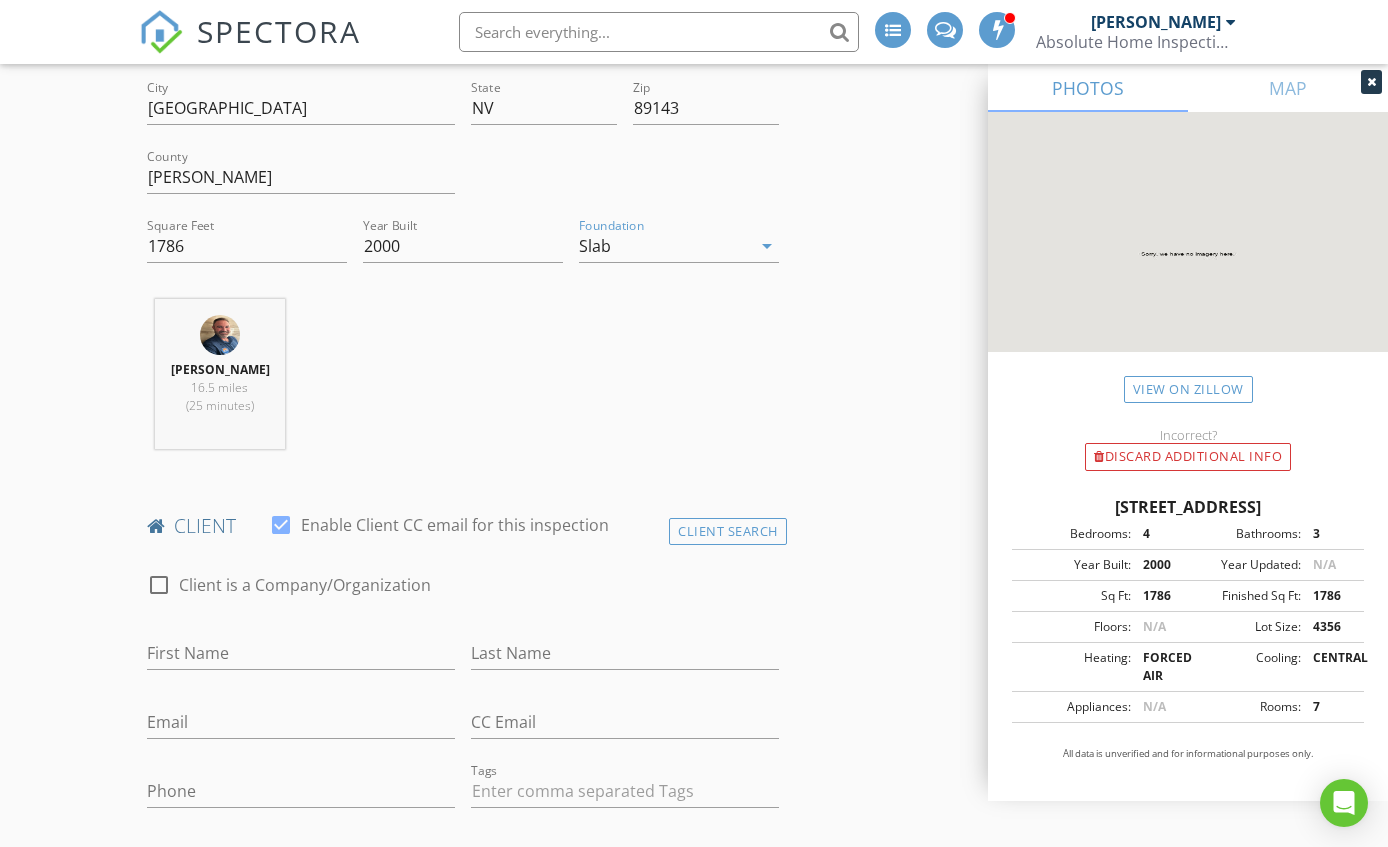 scroll, scrollTop: 769, scrollLeft: 0, axis: vertical 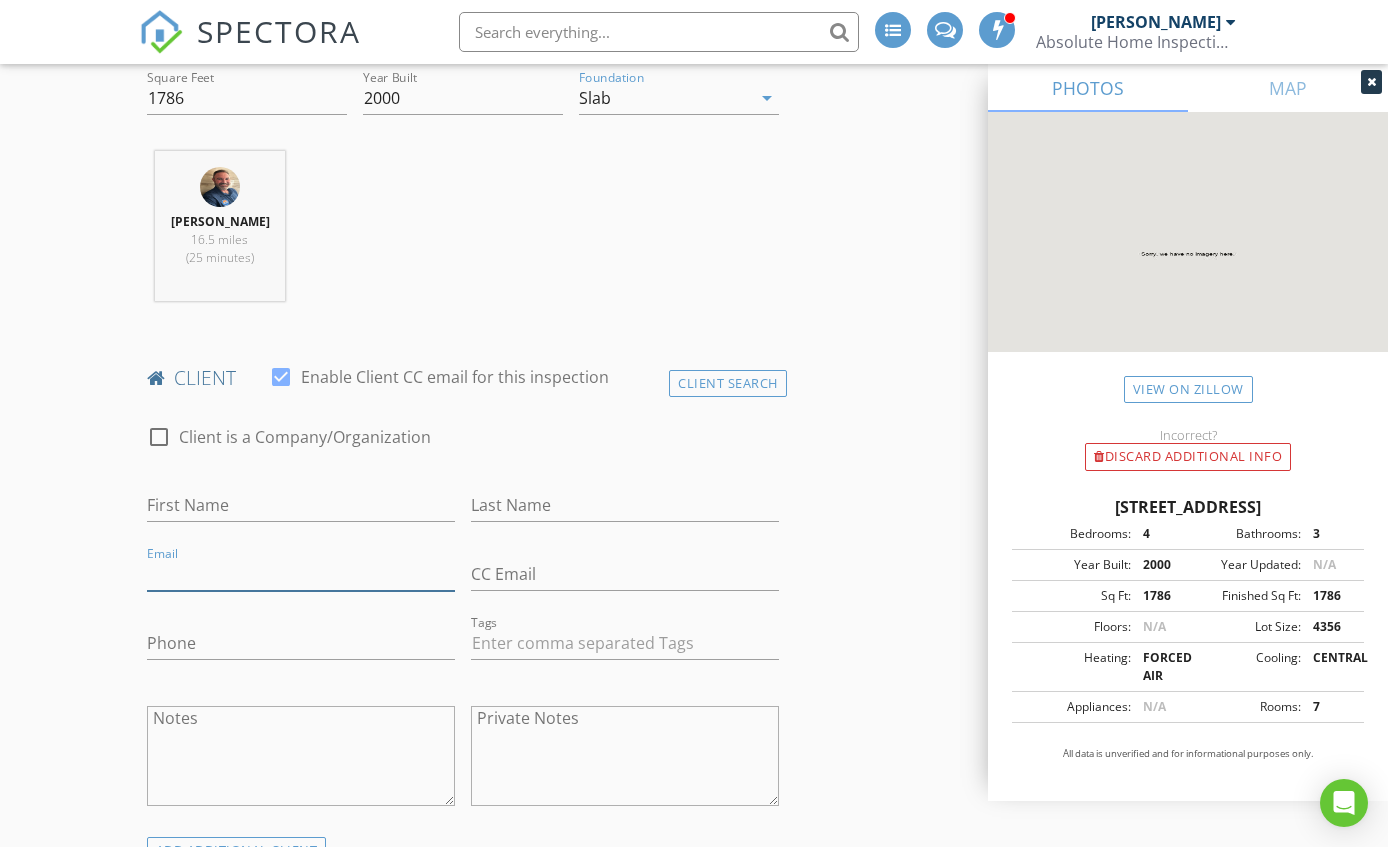 paste on "salasboy96@gmail.com" 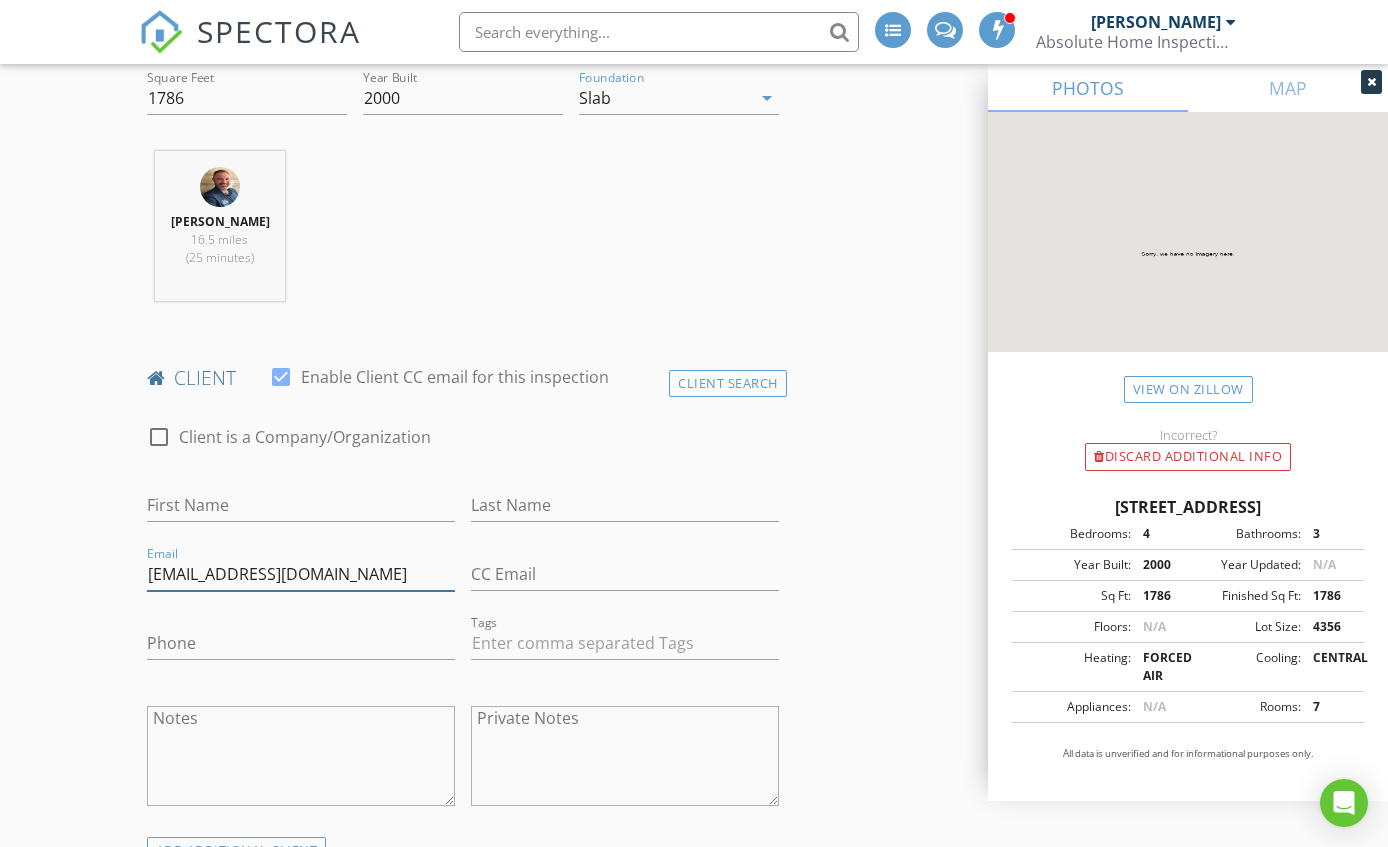 type on "[EMAIL_ADDRESS][DOMAIN_NAME]" 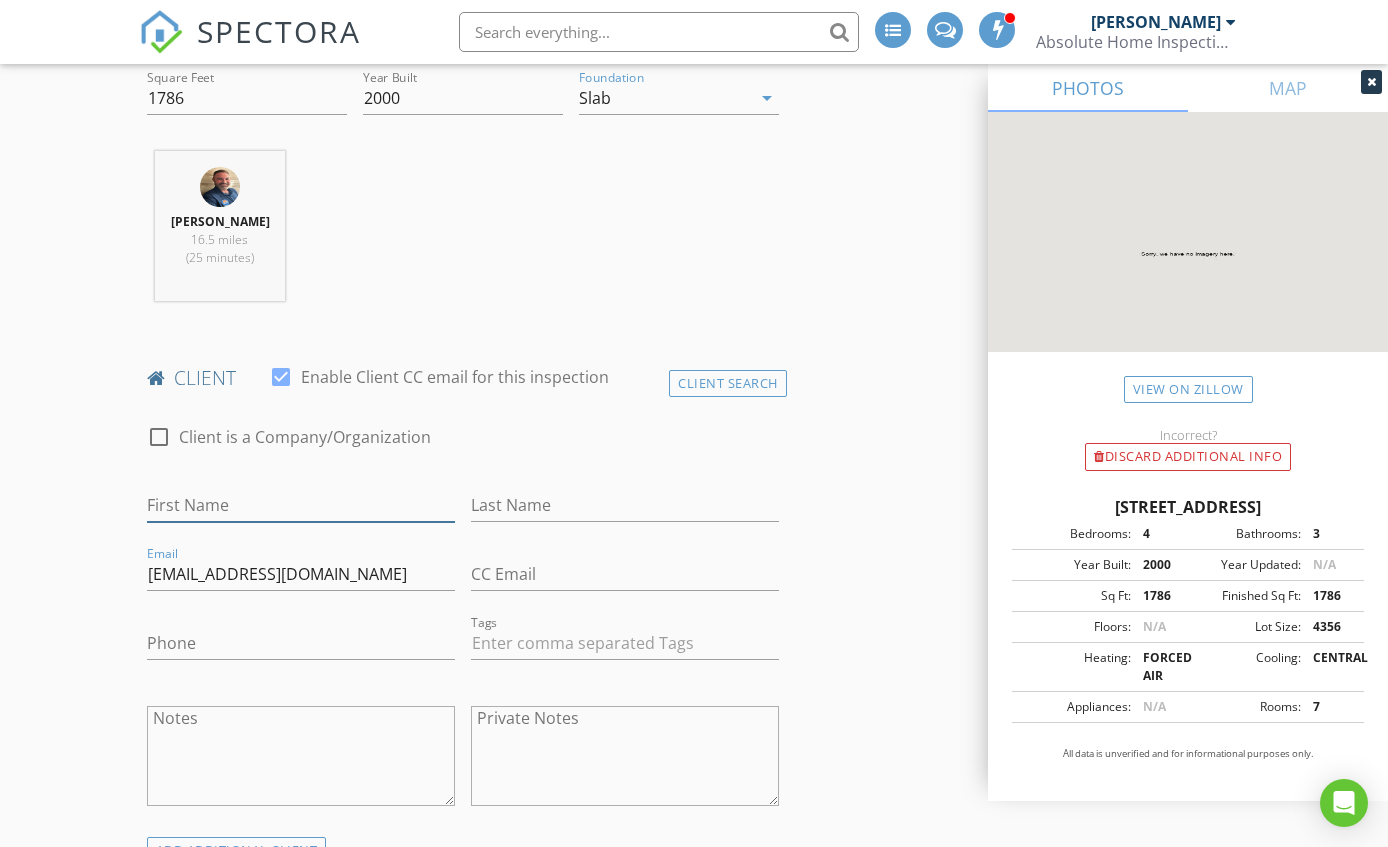 click on "First Name" at bounding box center (301, 505) 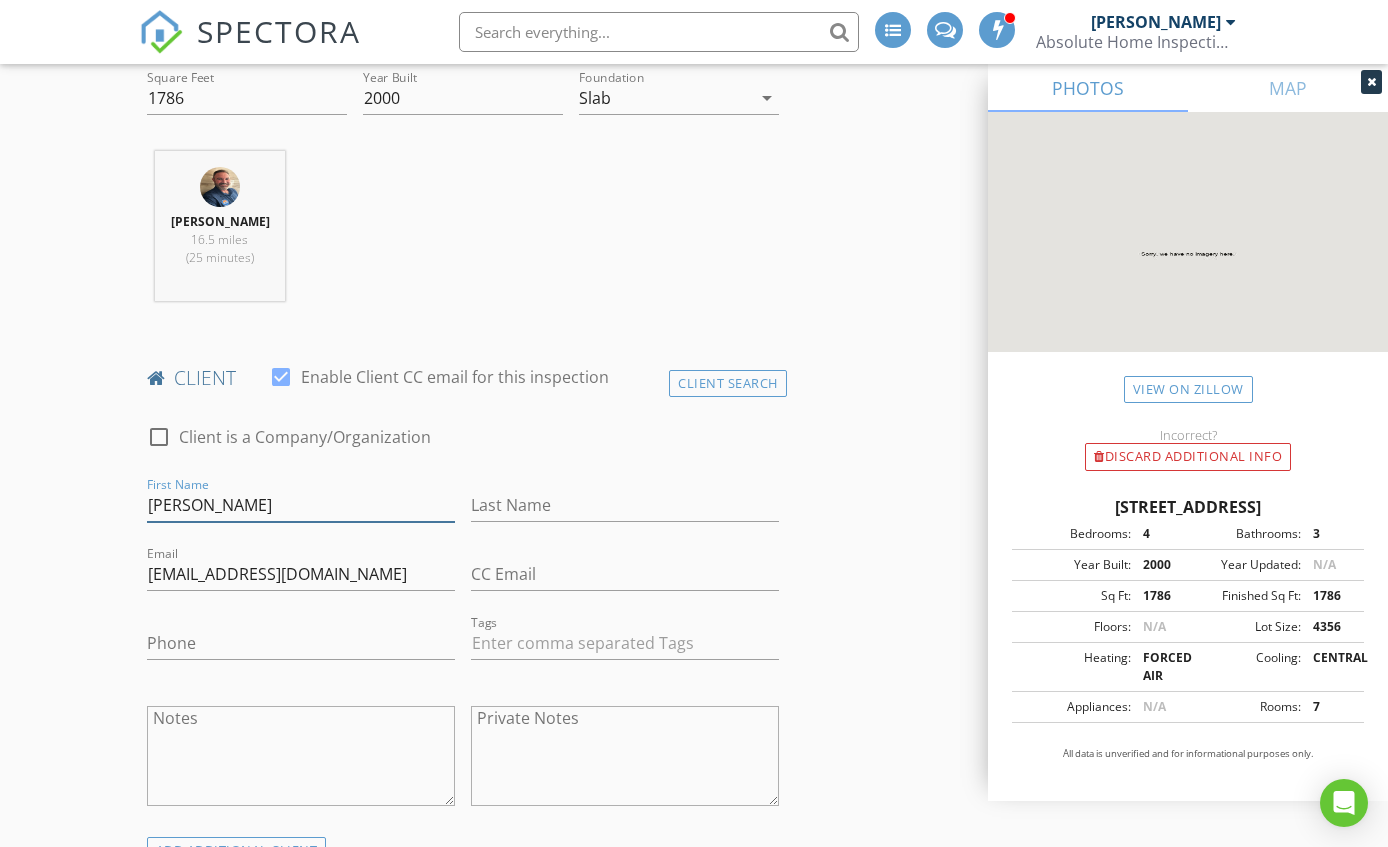 type on "[PERSON_NAME]" 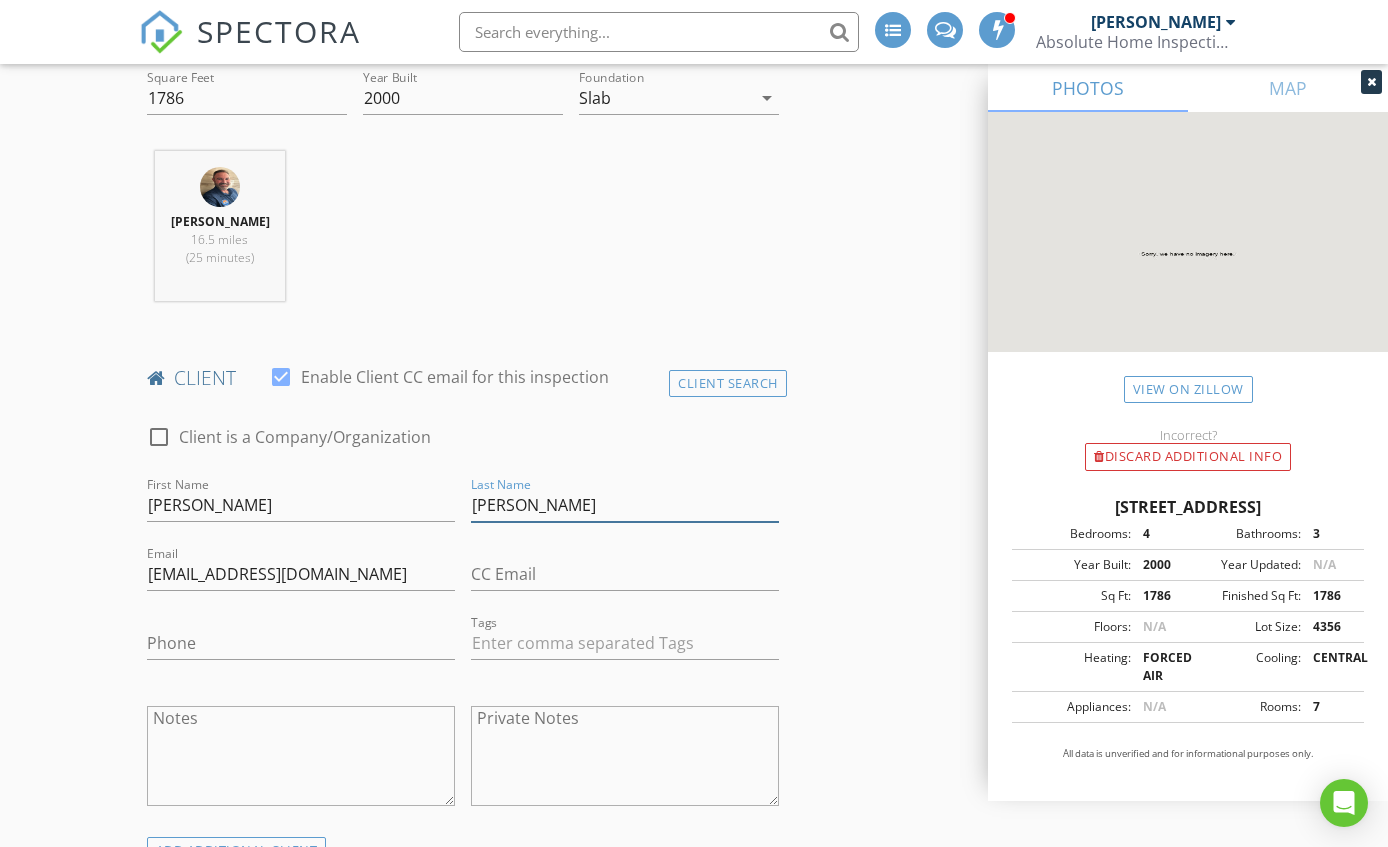 type on "[PERSON_NAME]" 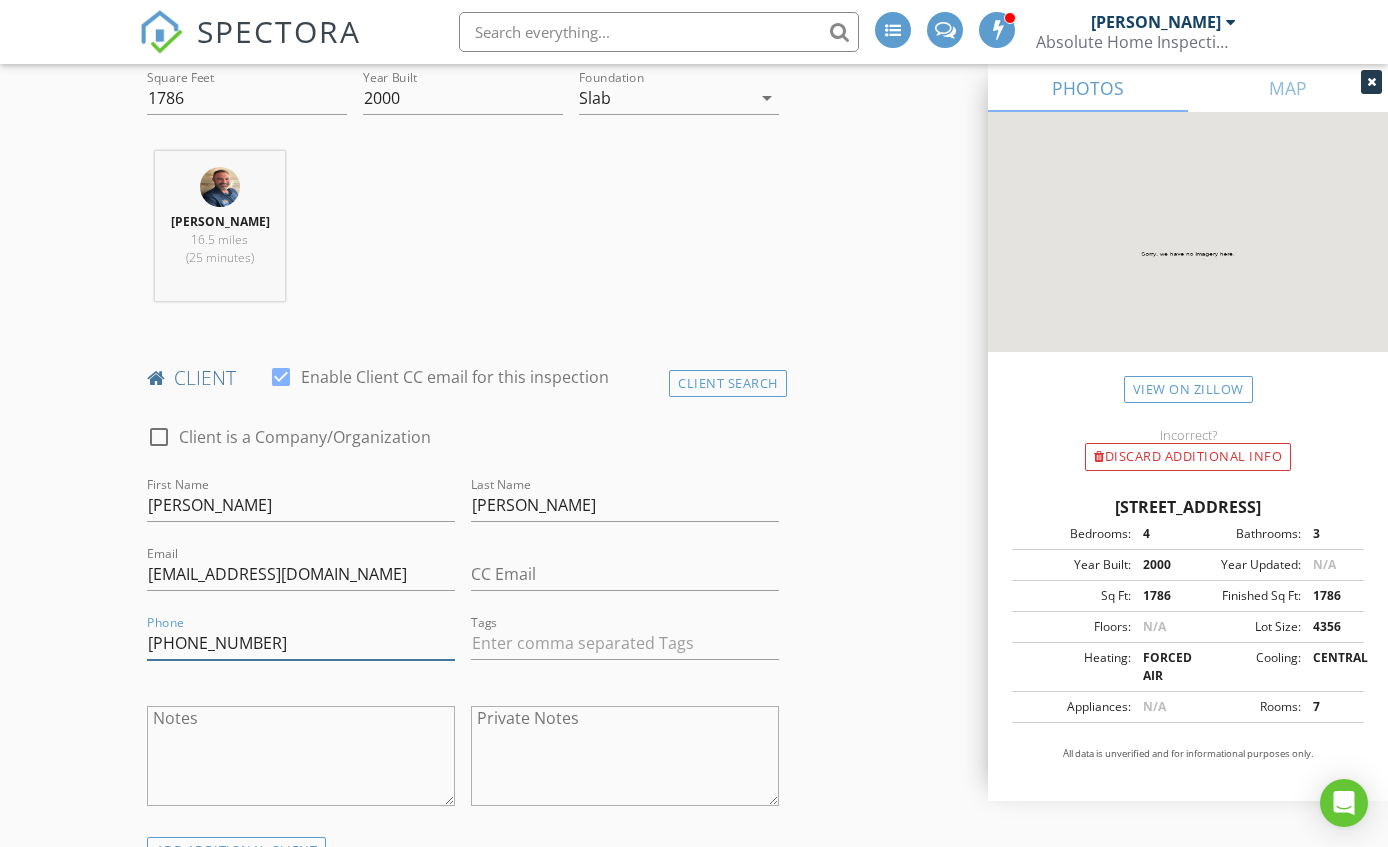type on "[PHONE_NUMBER]" 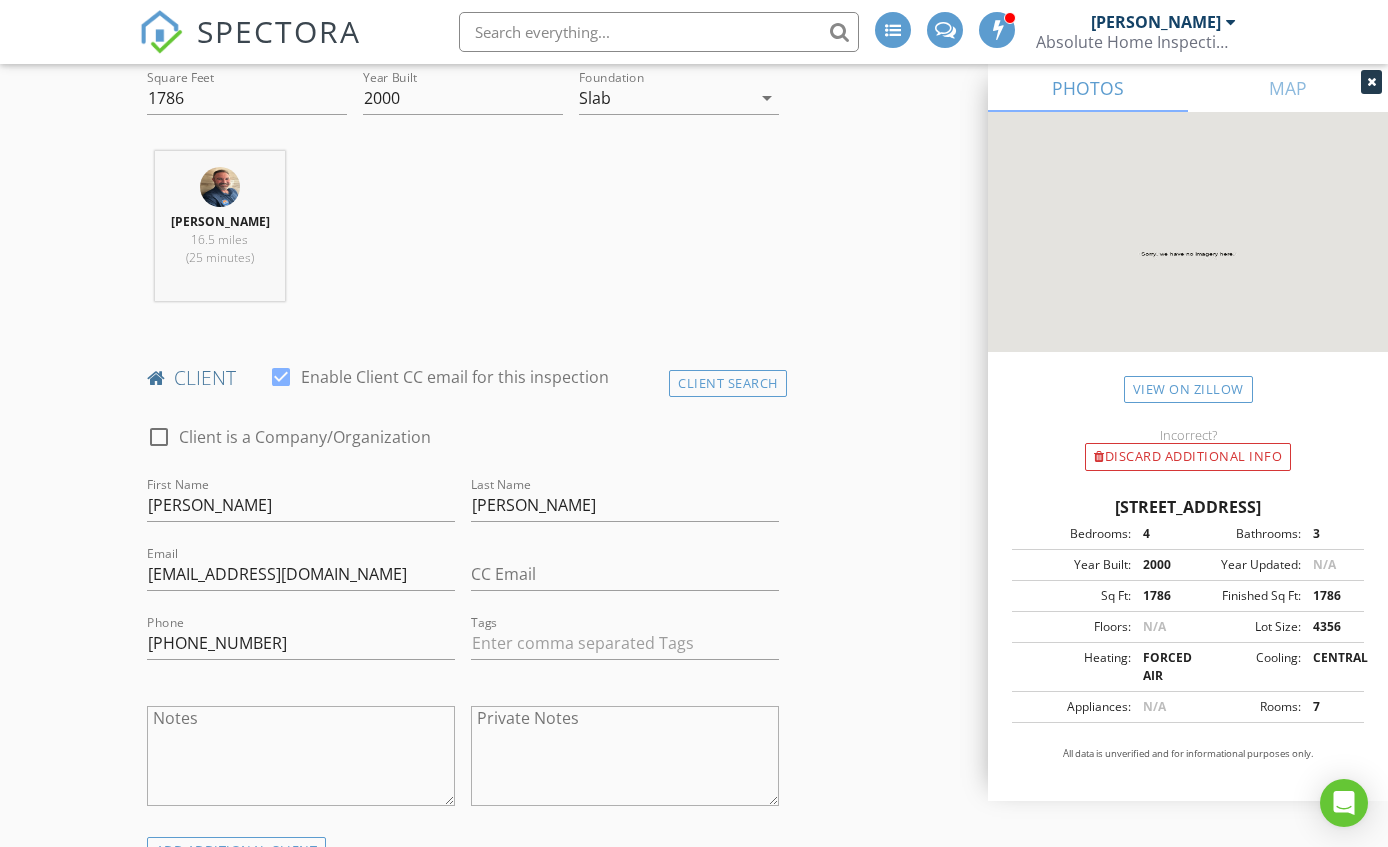 click on "New Inspection
INSPECTOR(S)
check_box   Jason Henderson   PRIMARY   check_box_outline_blank   Gabriel Webb     Jason Henderson arrow_drop_down   check_box_outline_blank Jason Henderson specifically requested
Date/Time
07/12/2025 10:00 AM
Location
Address Search       Address 9025 W Tumblewood Ave   Unit   City Las Vegas   State NV   Zip 89143   County Clark     Square Feet 1786   Year Built 2000   Foundation Slab arrow_drop_down     Jason Henderson     16.5 miles     (25 minutes)
client
check_box Enable Client CC email for this inspection   Client Search     check_box_outline_blank Client is a Company/Organization     First Name Daniel   Last Name Bernal   Email salasboy96@gmail.com   CC Email   Phone 702-280-2292         Tags         Notes   Private Notes
ADD ADDITIONAL client
arrow_drop_down" at bounding box center (694, 1342) 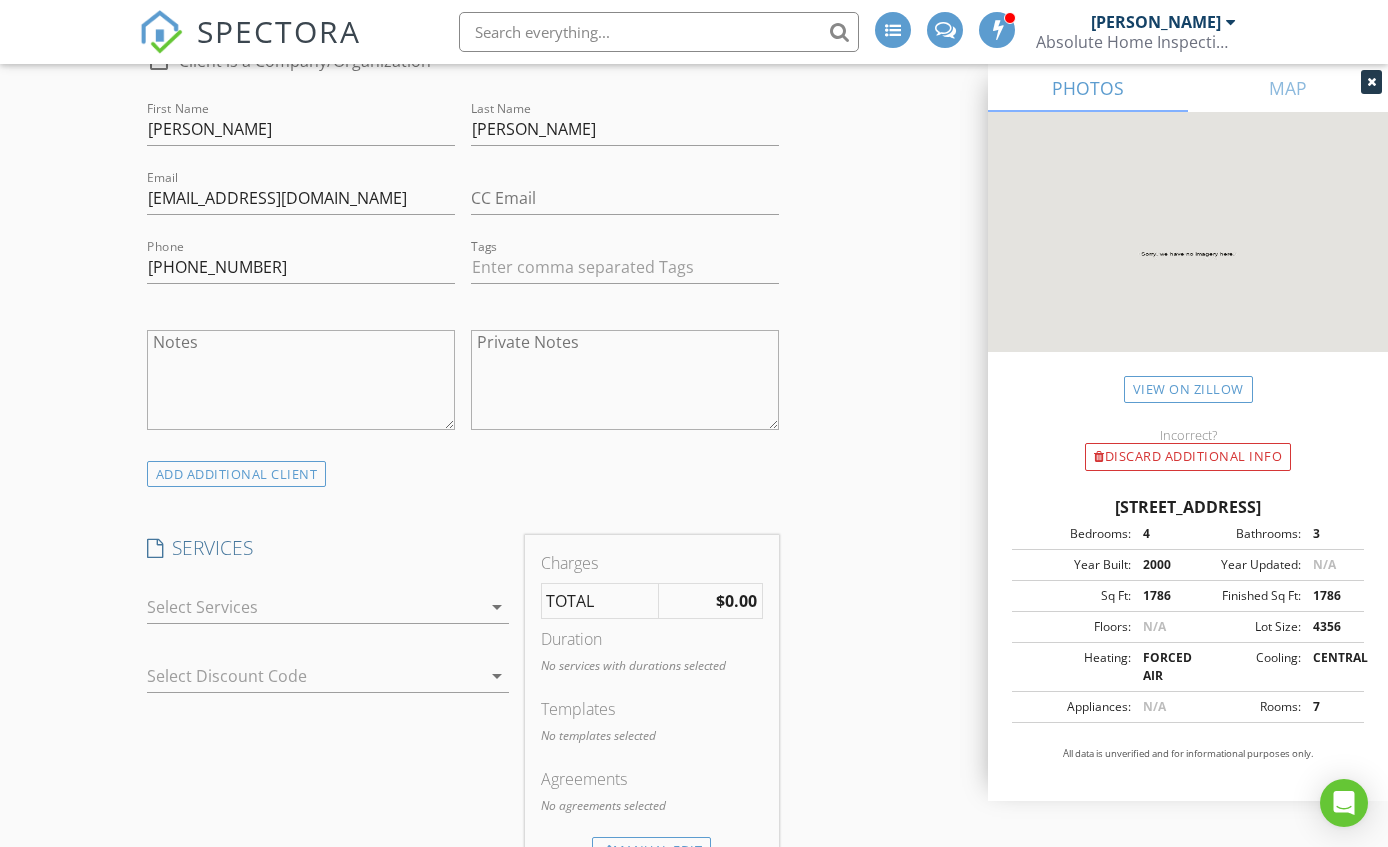 click at bounding box center [314, 607] 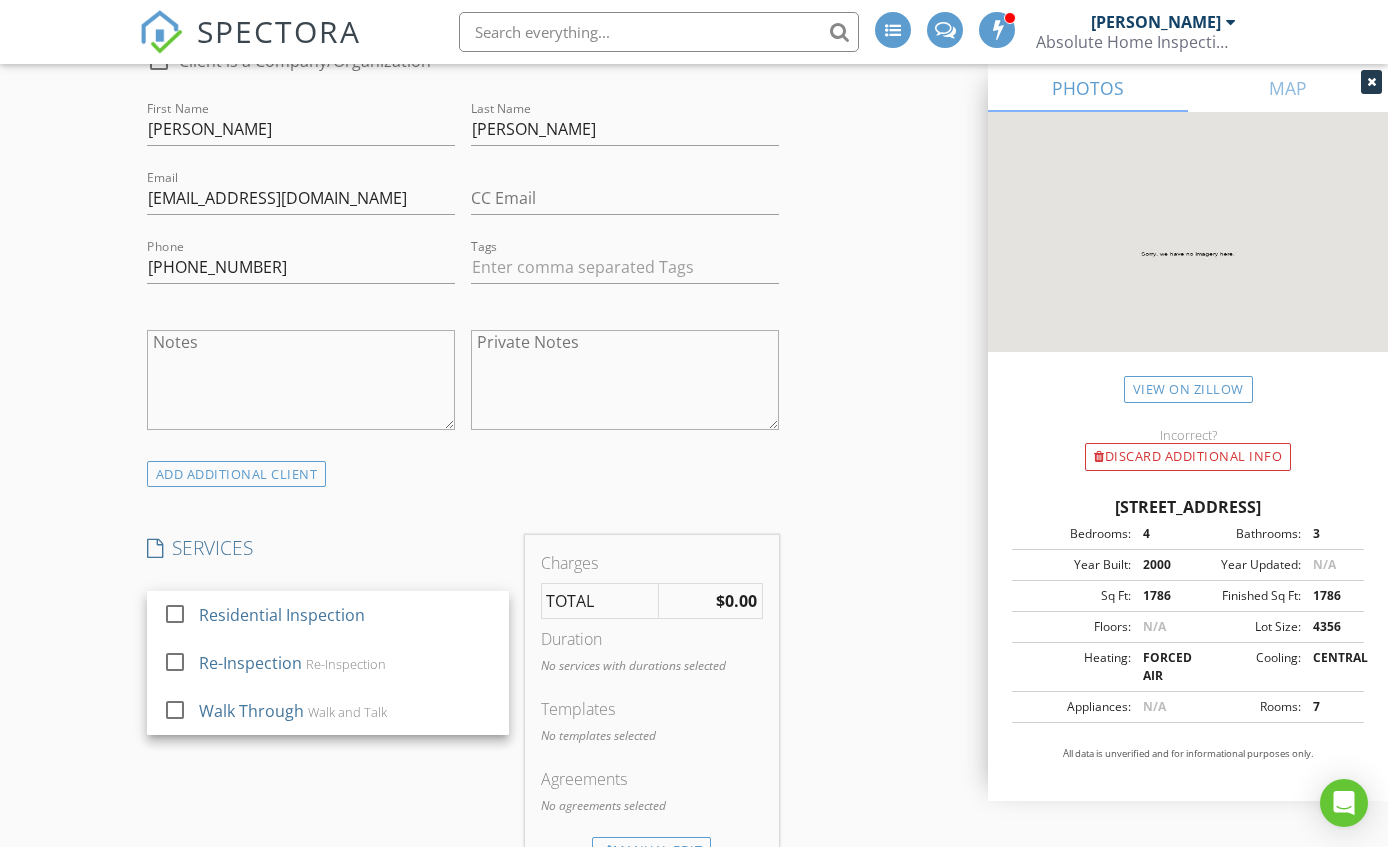 click on "Residential Inspection" at bounding box center [281, 615] 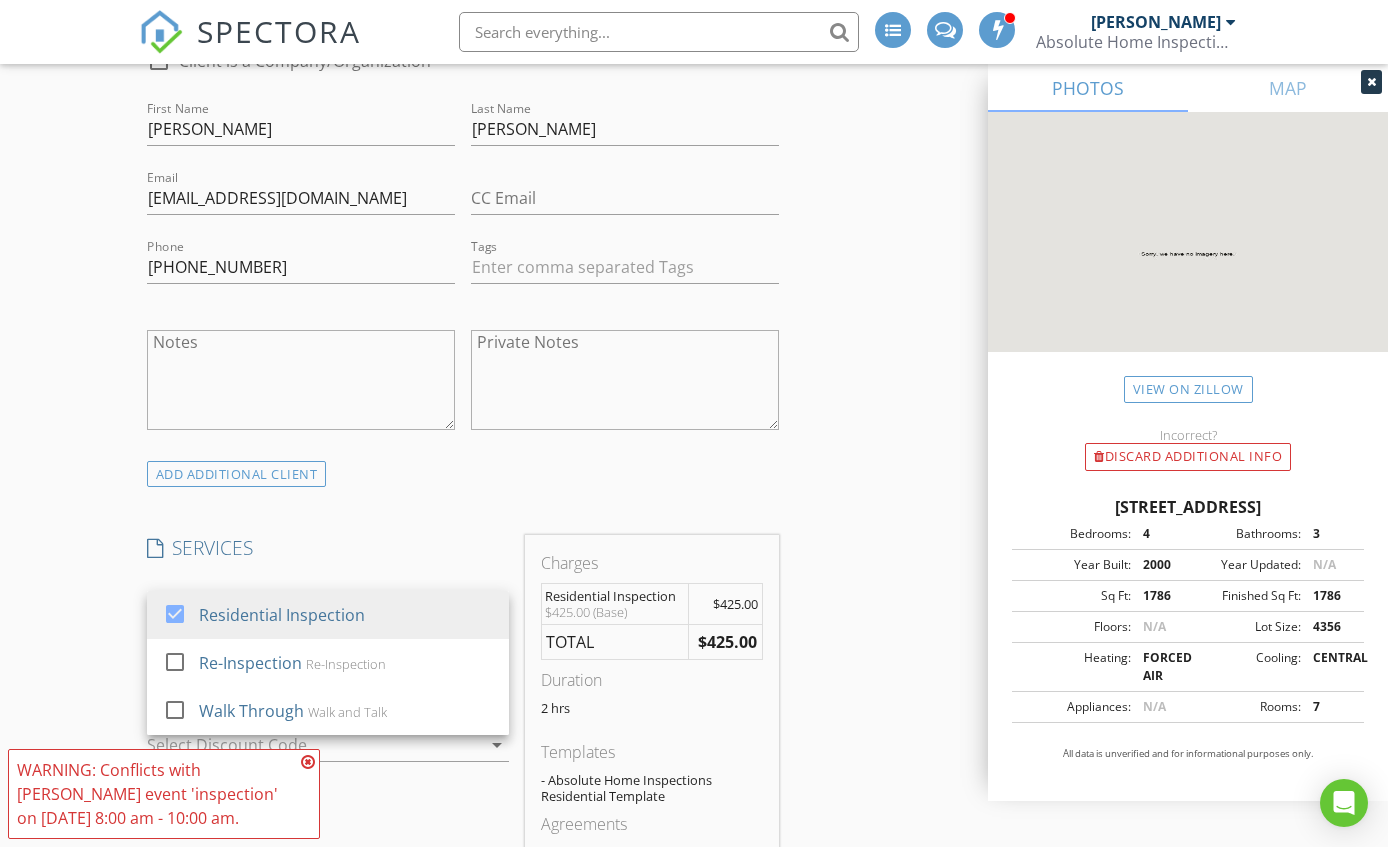click on "New Inspection
INSPECTOR(S)
check_box   Jason Henderson   PRIMARY   check_box_outline_blank   Gabriel Webb     Jason Henderson arrow_drop_down   check_box_outline_blank Jason Henderson specifically requested
Date/Time
07/12/2025 10:00 AM
Location
Address Search       Address 9025 W Tumblewood Ave   Unit   City Las Vegas   State NV   Zip 89143   County Clark     Square Feet 1786   Year Built 2000   Foundation Slab arrow_drop_down     Jason Henderson     16.5 miles     (25 minutes)
client
check_box Enable Client CC email for this inspection   Client Search     check_box_outline_blank Client is a Company/Organization     First Name Daniel   Last Name Bernal   Email salasboy96@gmail.com   CC Email   Phone 702-280-2292         Tags         Notes   Private Notes
ADD ADDITIONAL client
check_box" at bounding box center (694, 982) 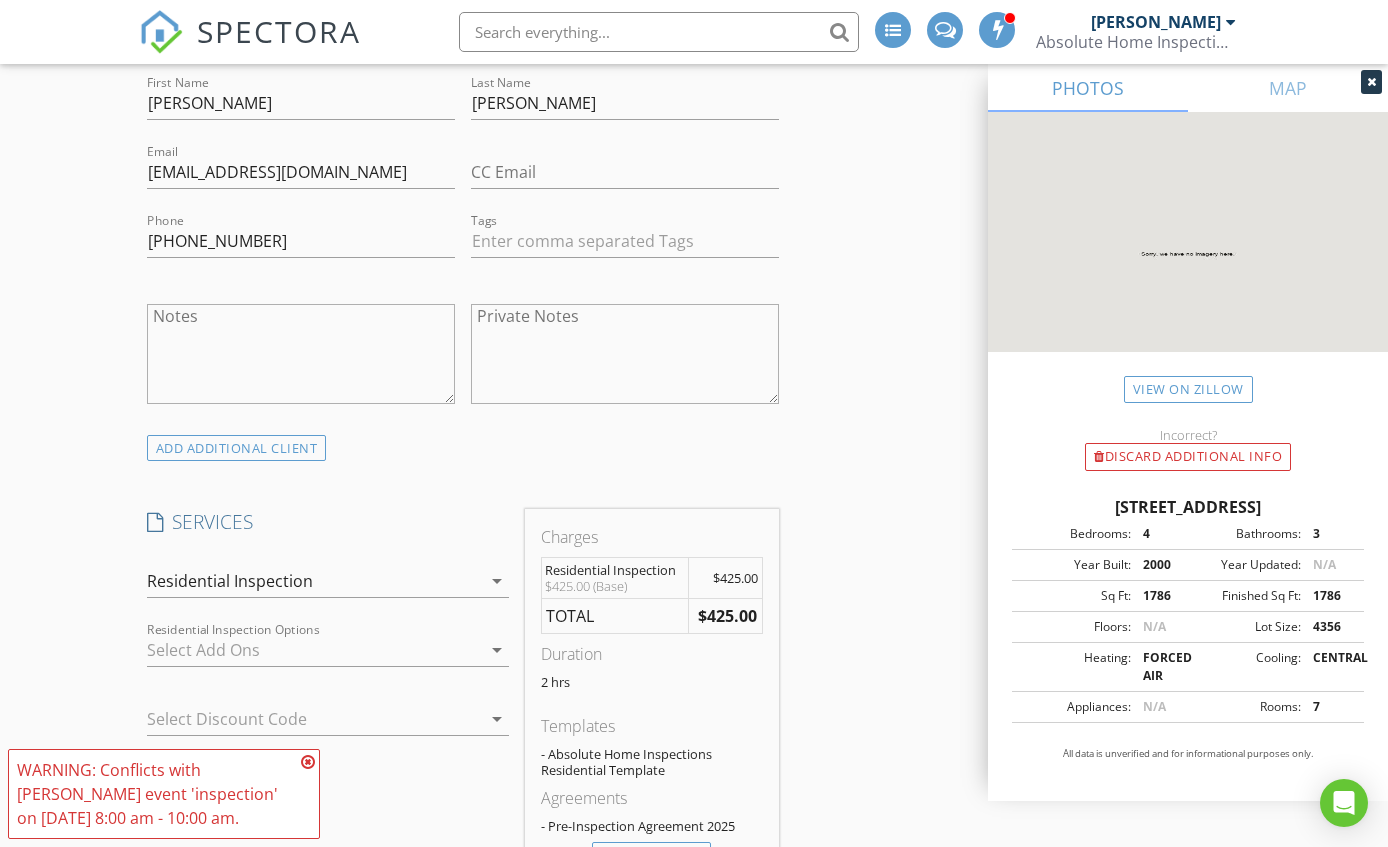 scroll, scrollTop: 1254, scrollLeft: 0, axis: vertical 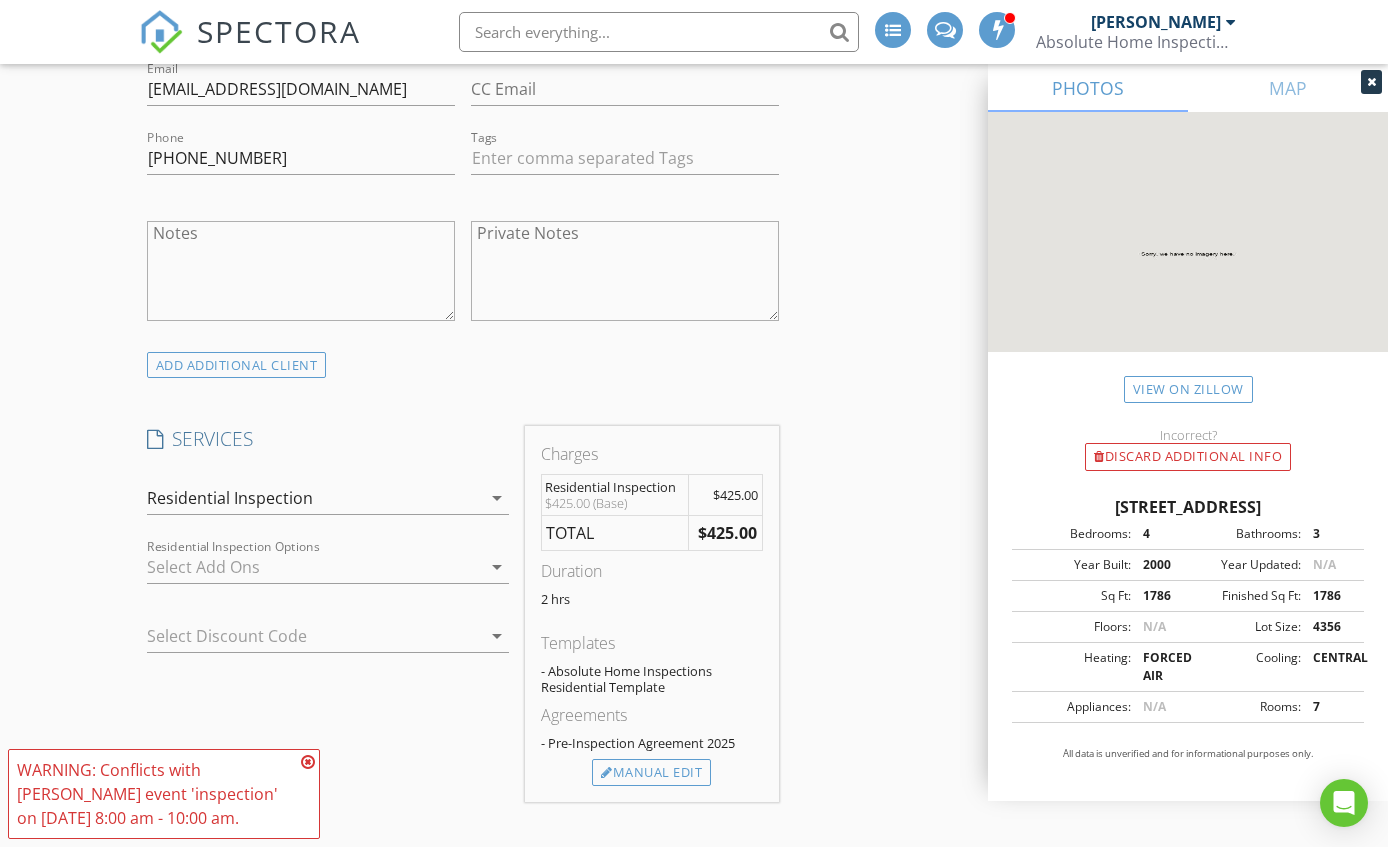 click at bounding box center (308, 762) 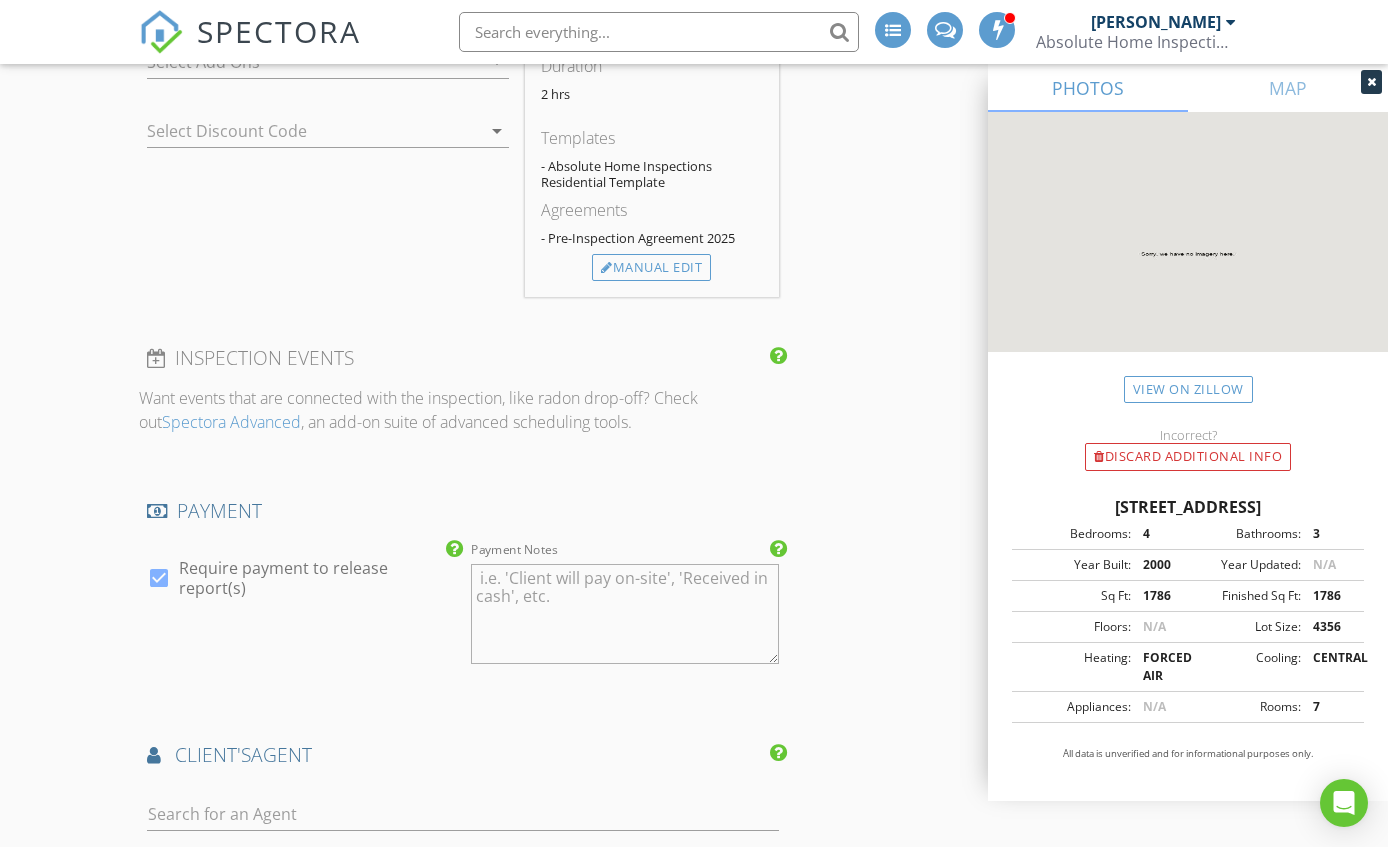 scroll, scrollTop: 1881, scrollLeft: 0, axis: vertical 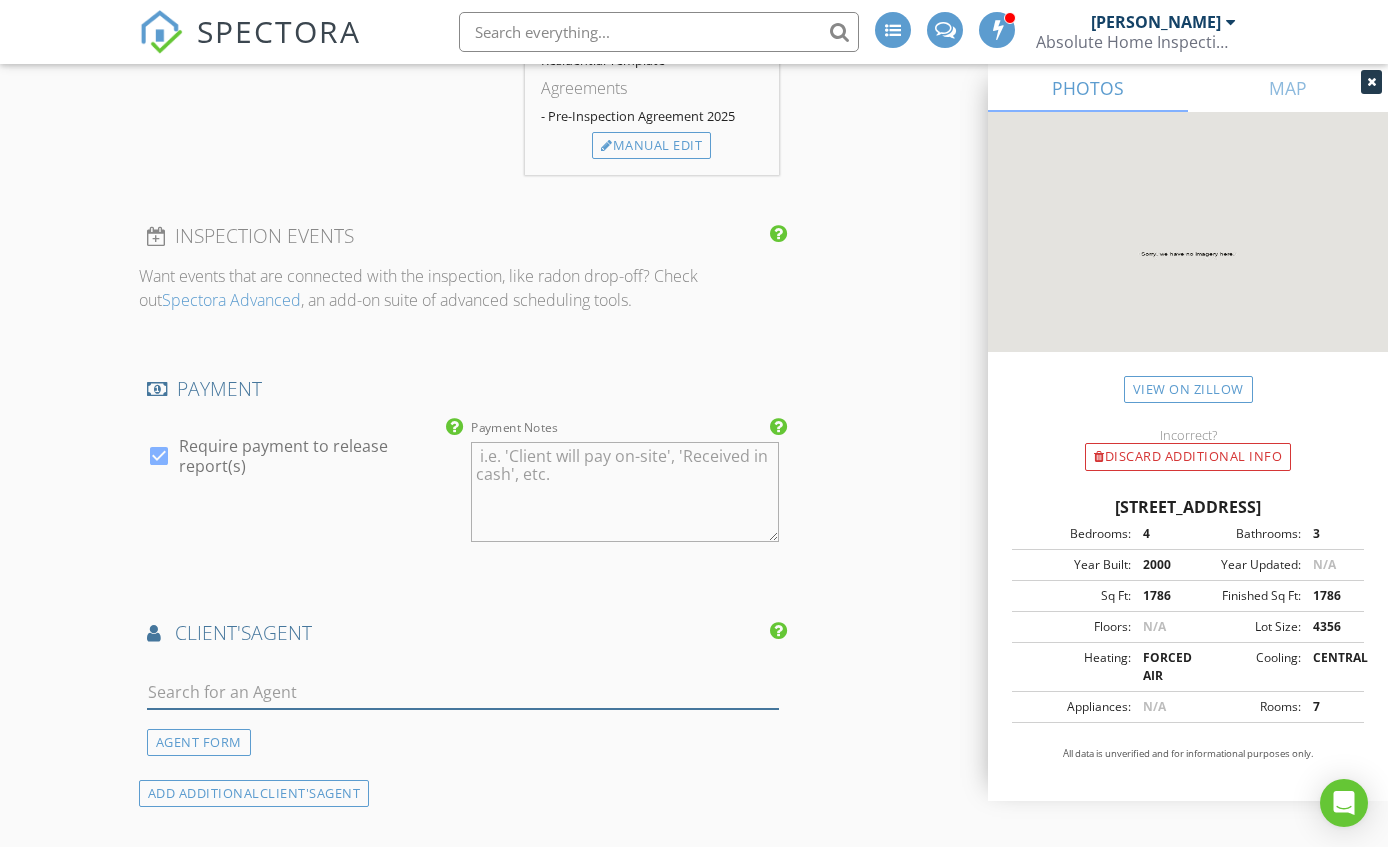 click at bounding box center [463, 692] 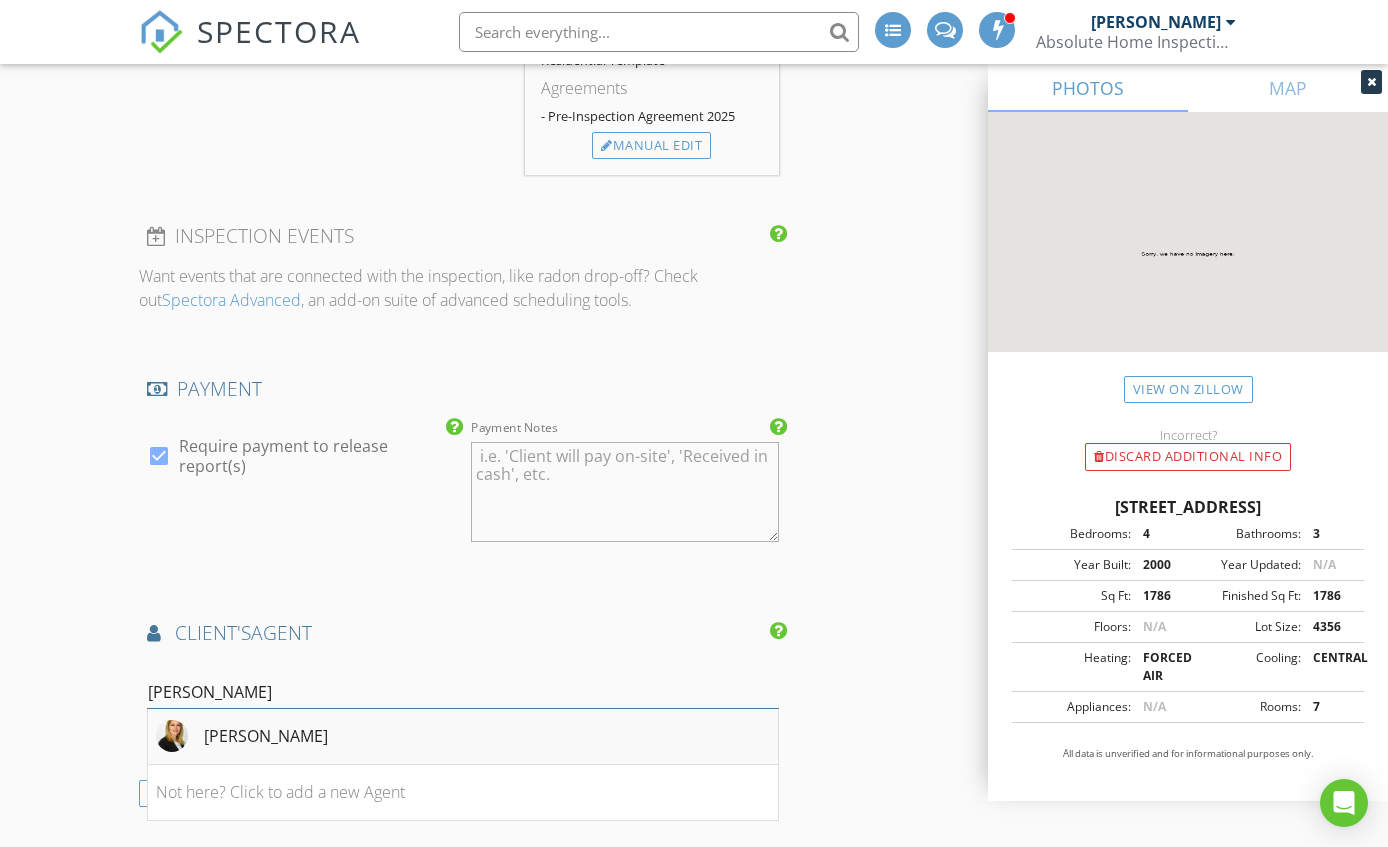 type on "maribel" 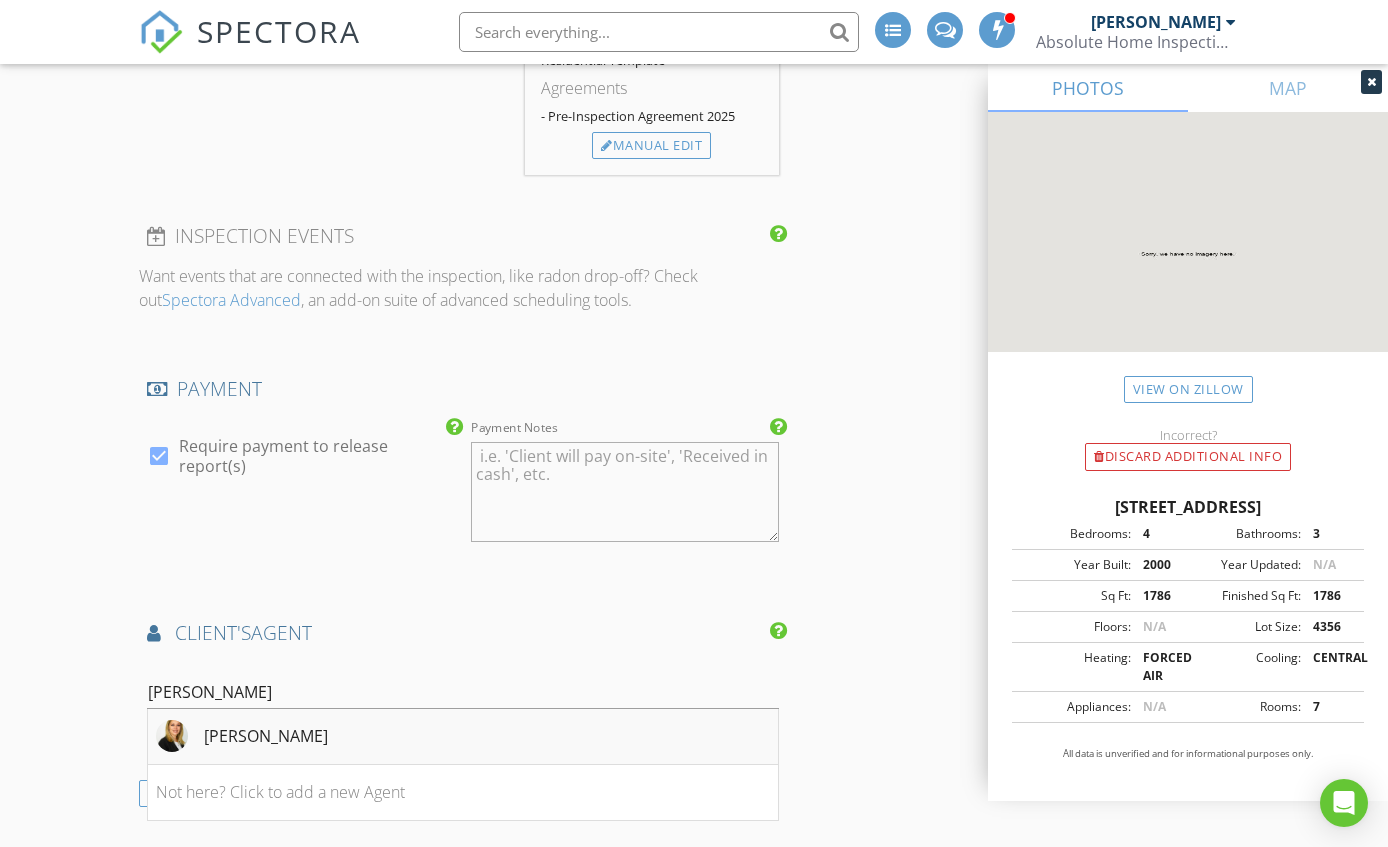 click on "Maribel Campos" at bounding box center (266, 736) 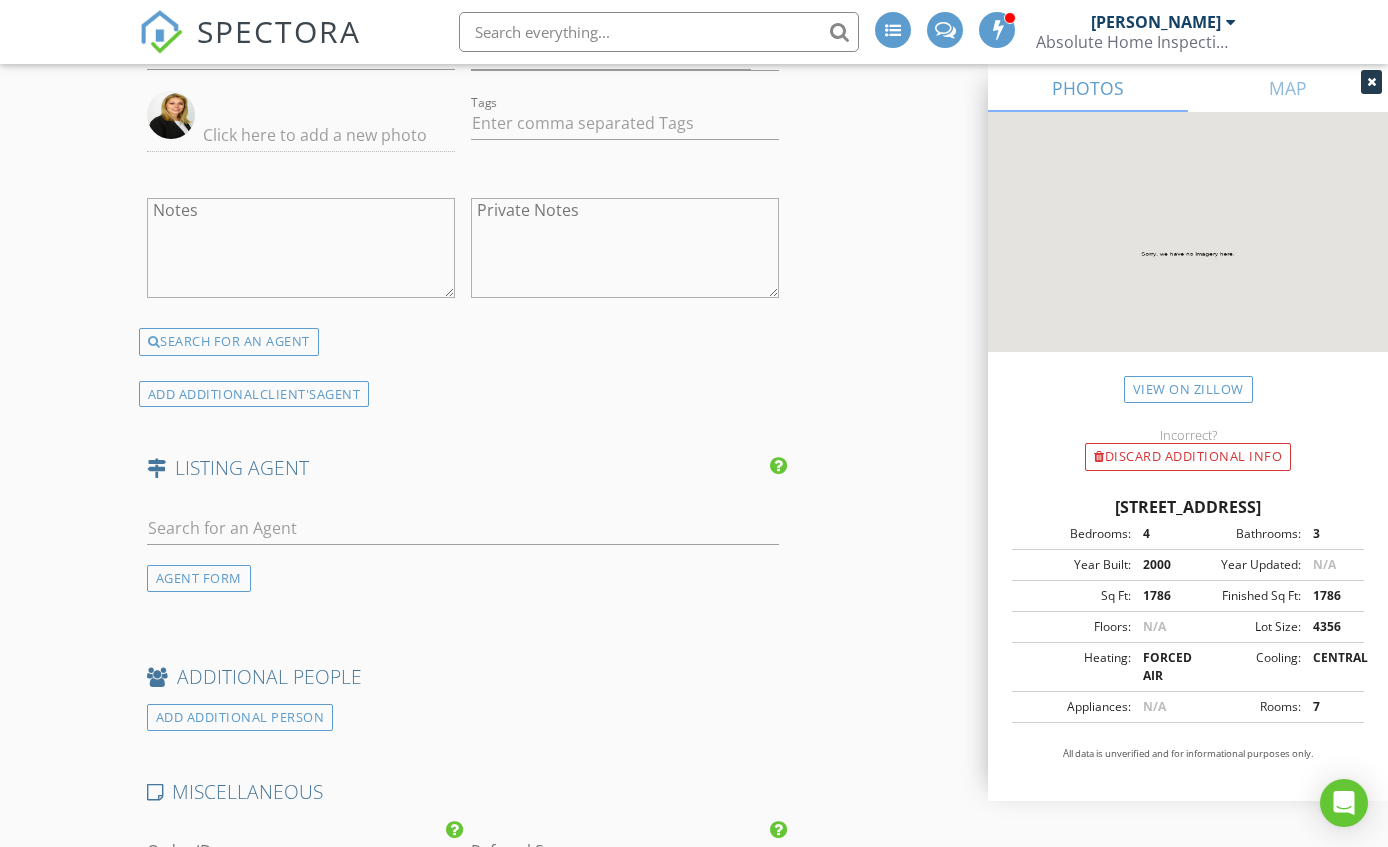 scroll, scrollTop: 2926, scrollLeft: 0, axis: vertical 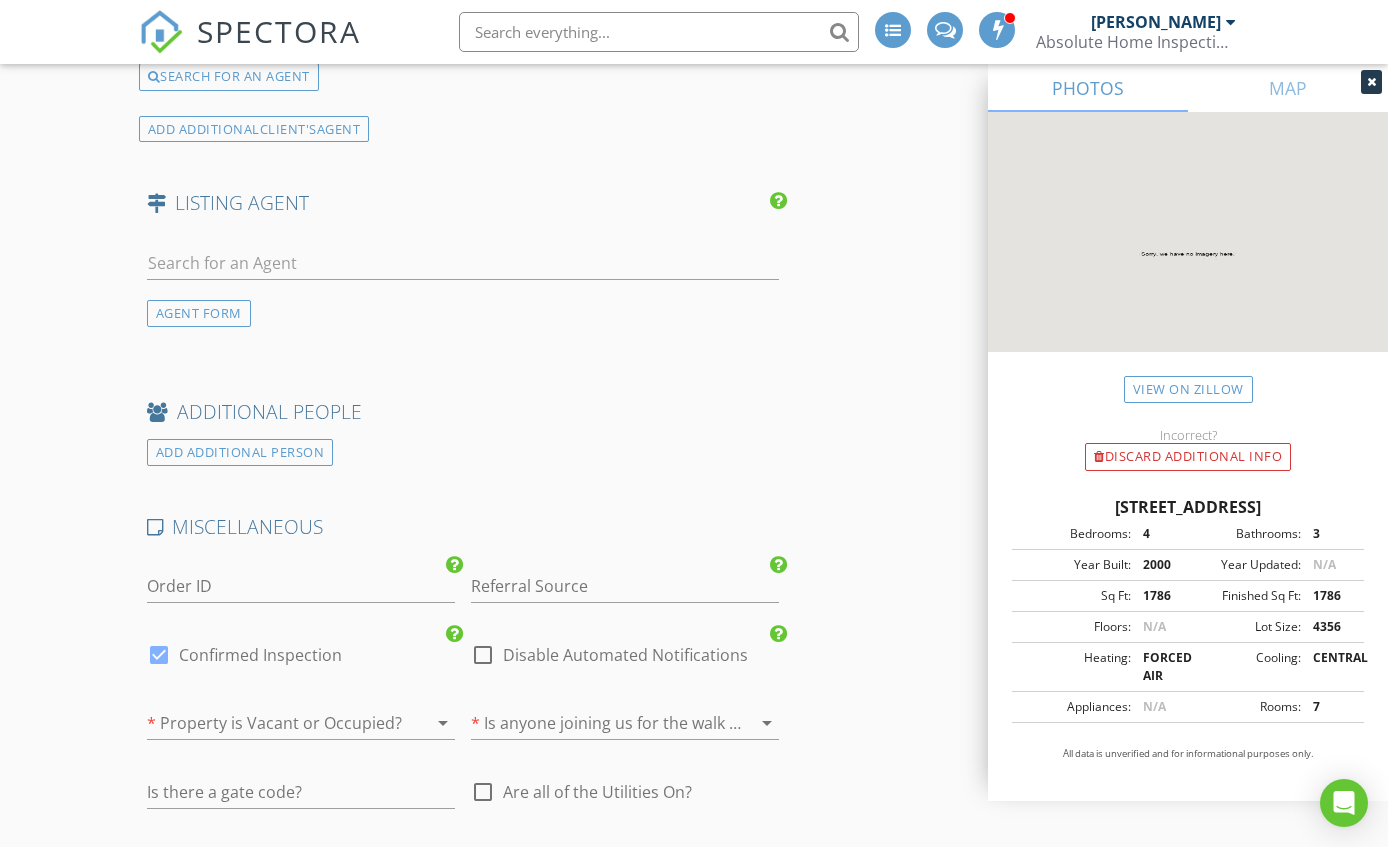 click at bounding box center (273, 723) 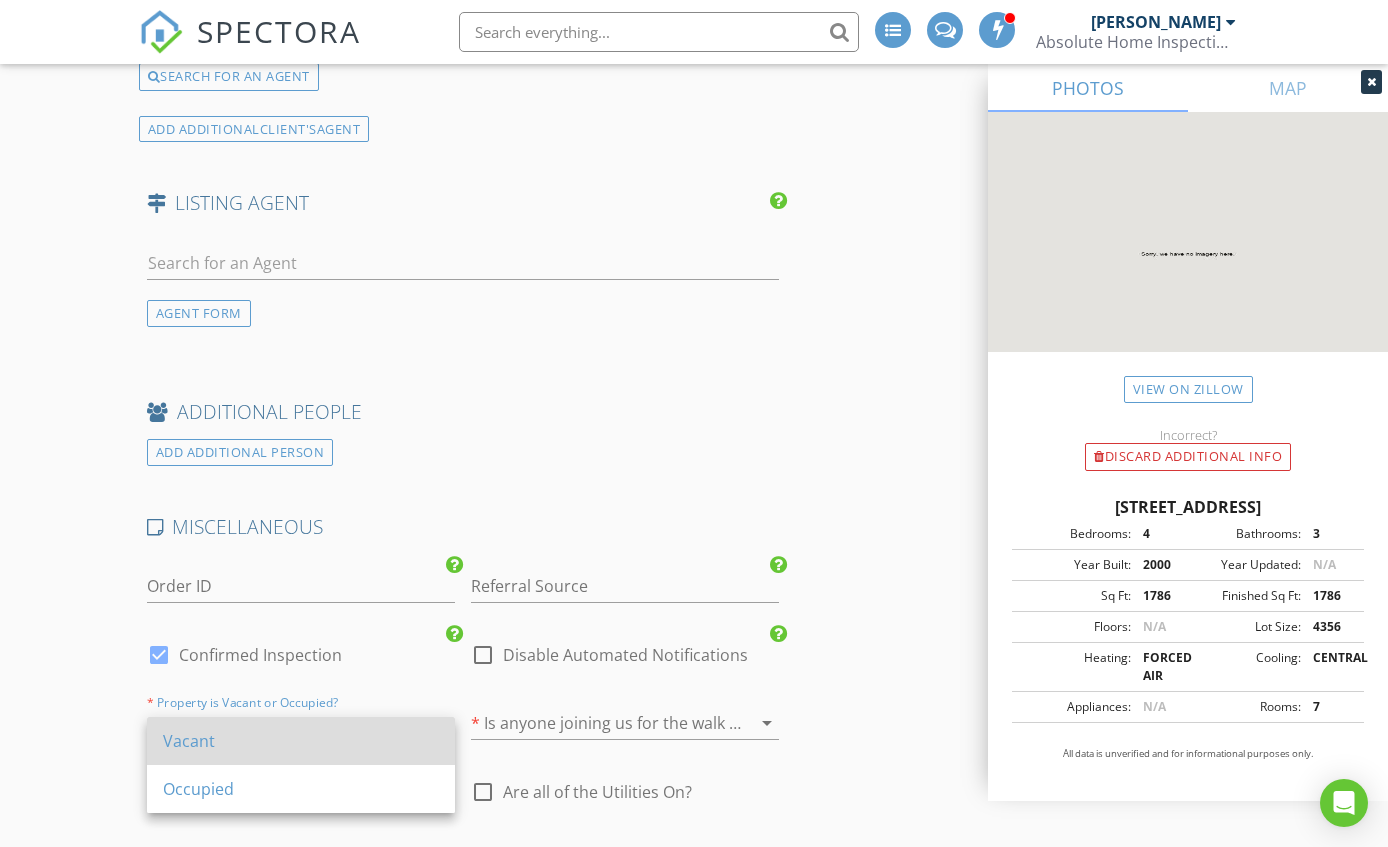 click on "Vacant" at bounding box center [301, 741] 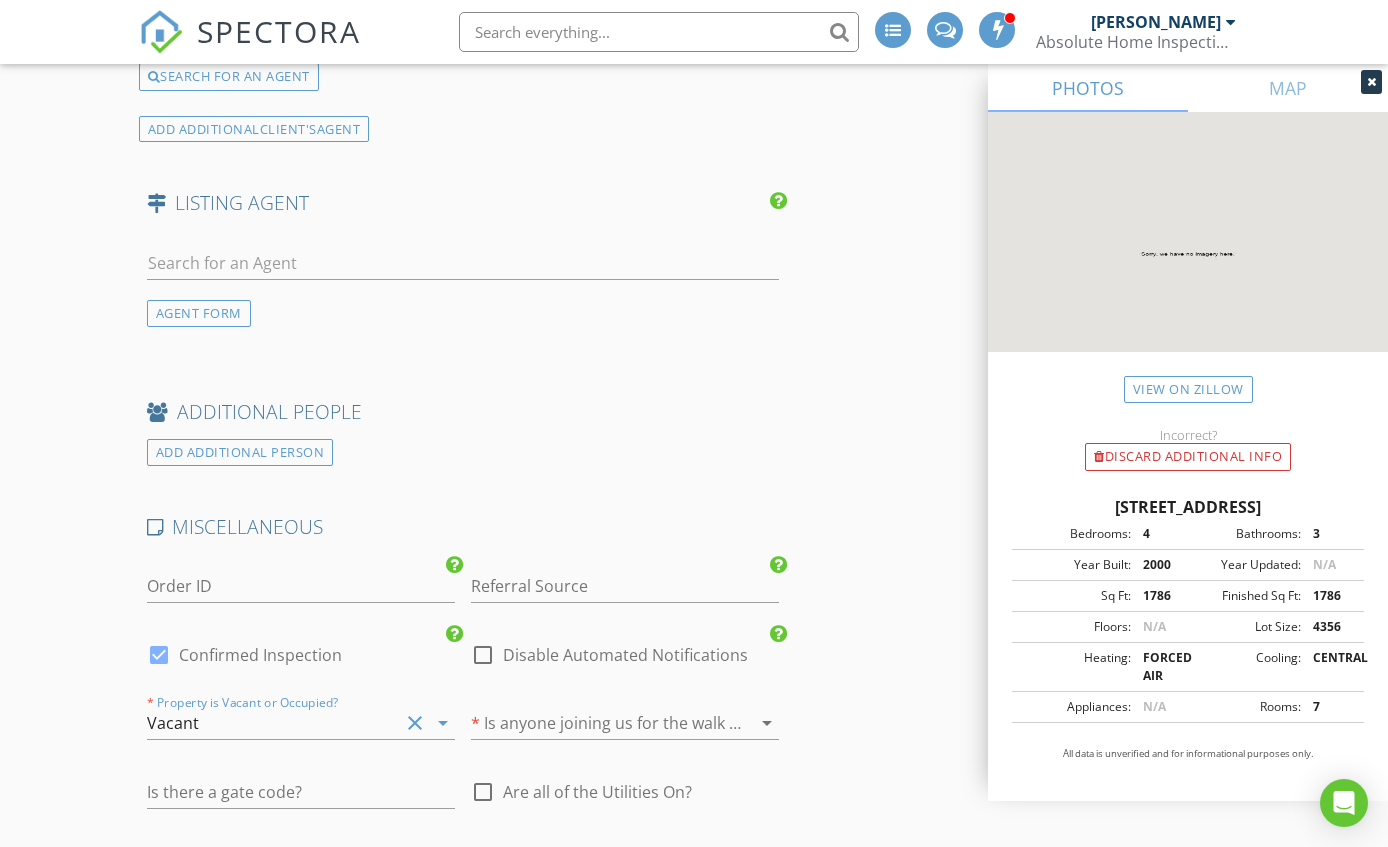 click at bounding box center [597, 723] 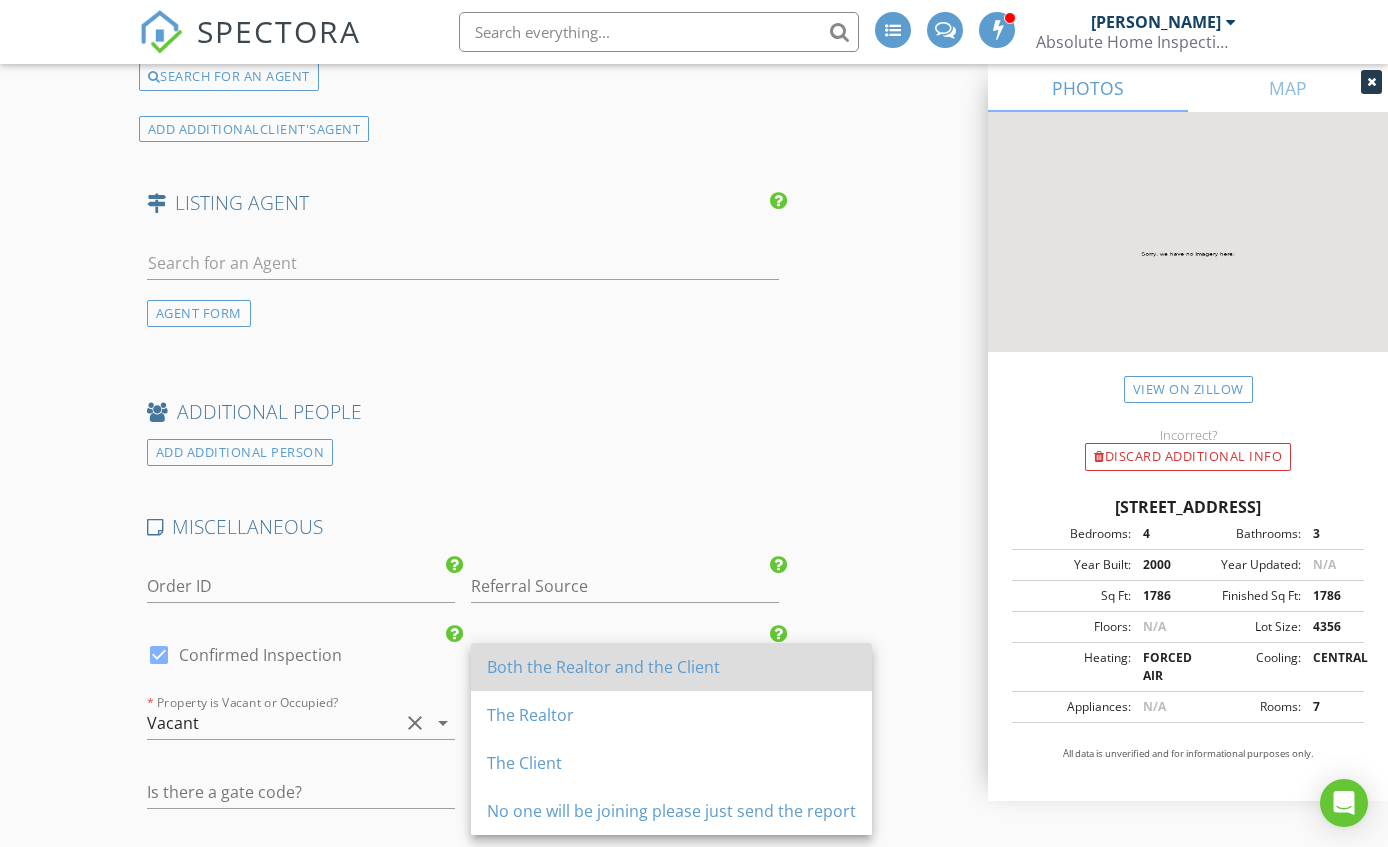 click on "Both the Realtor and the Client" at bounding box center [671, 667] 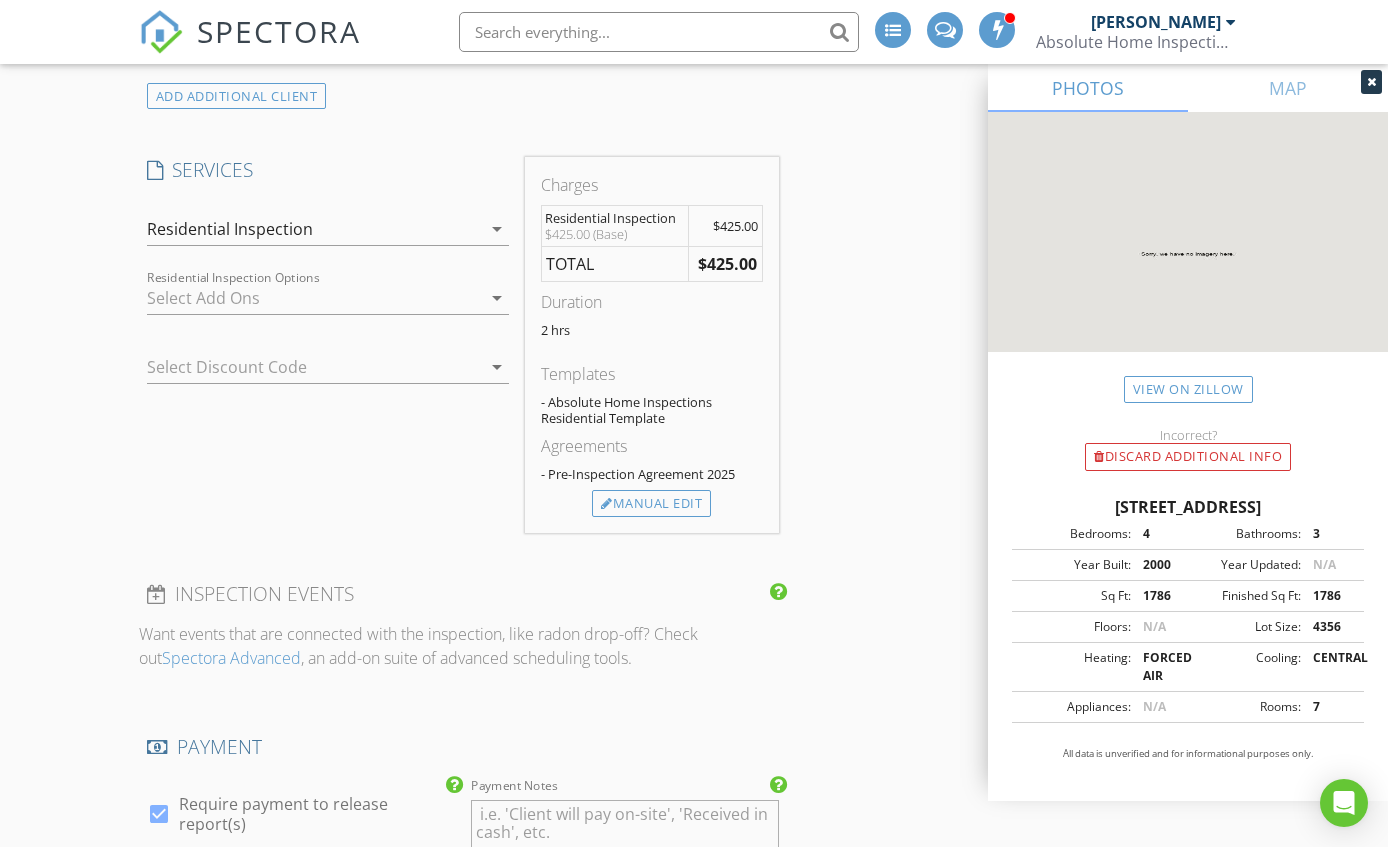 scroll, scrollTop: 1334, scrollLeft: 0, axis: vertical 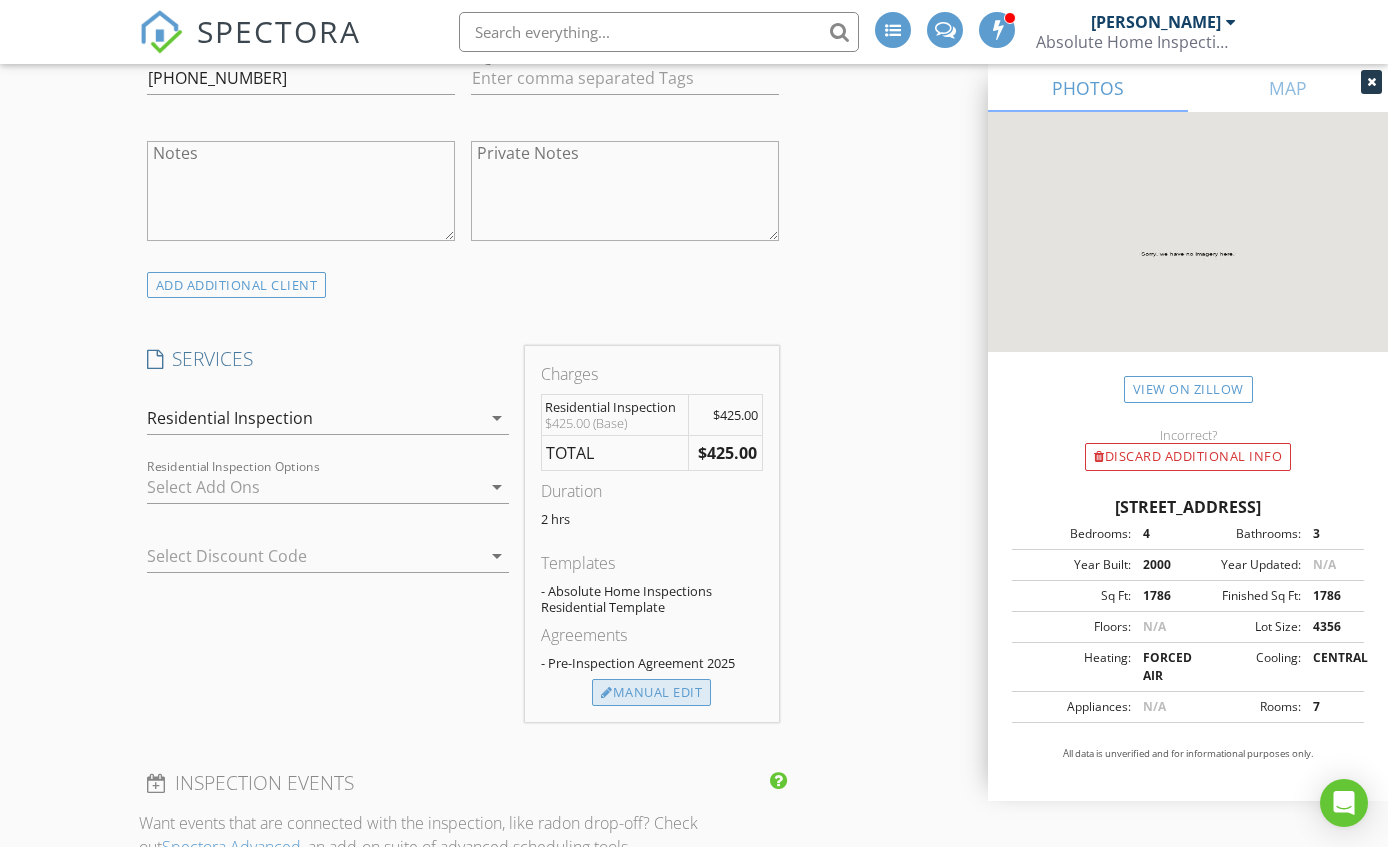 click on "Manual Edit" at bounding box center (651, 693) 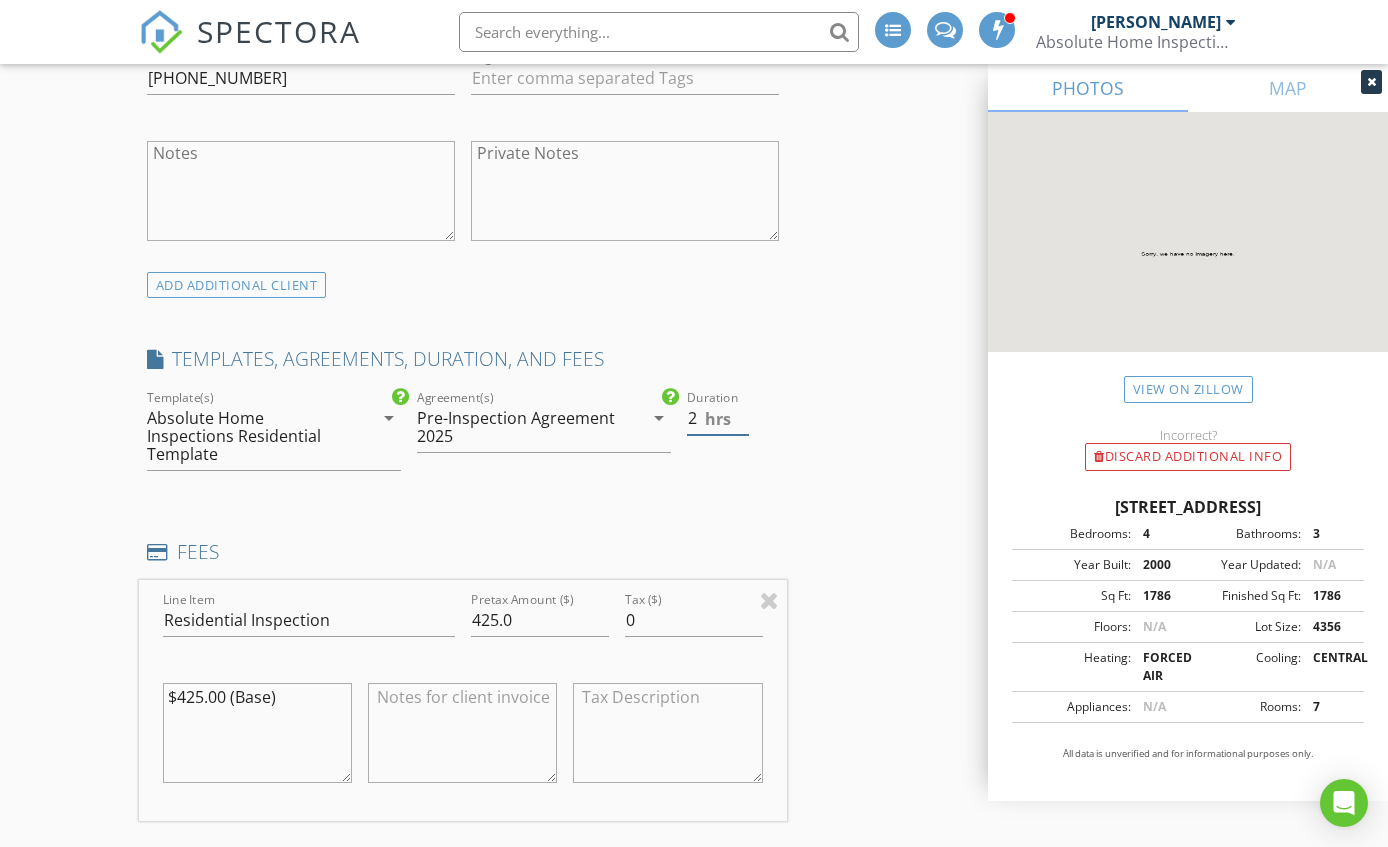 type on "1.5" 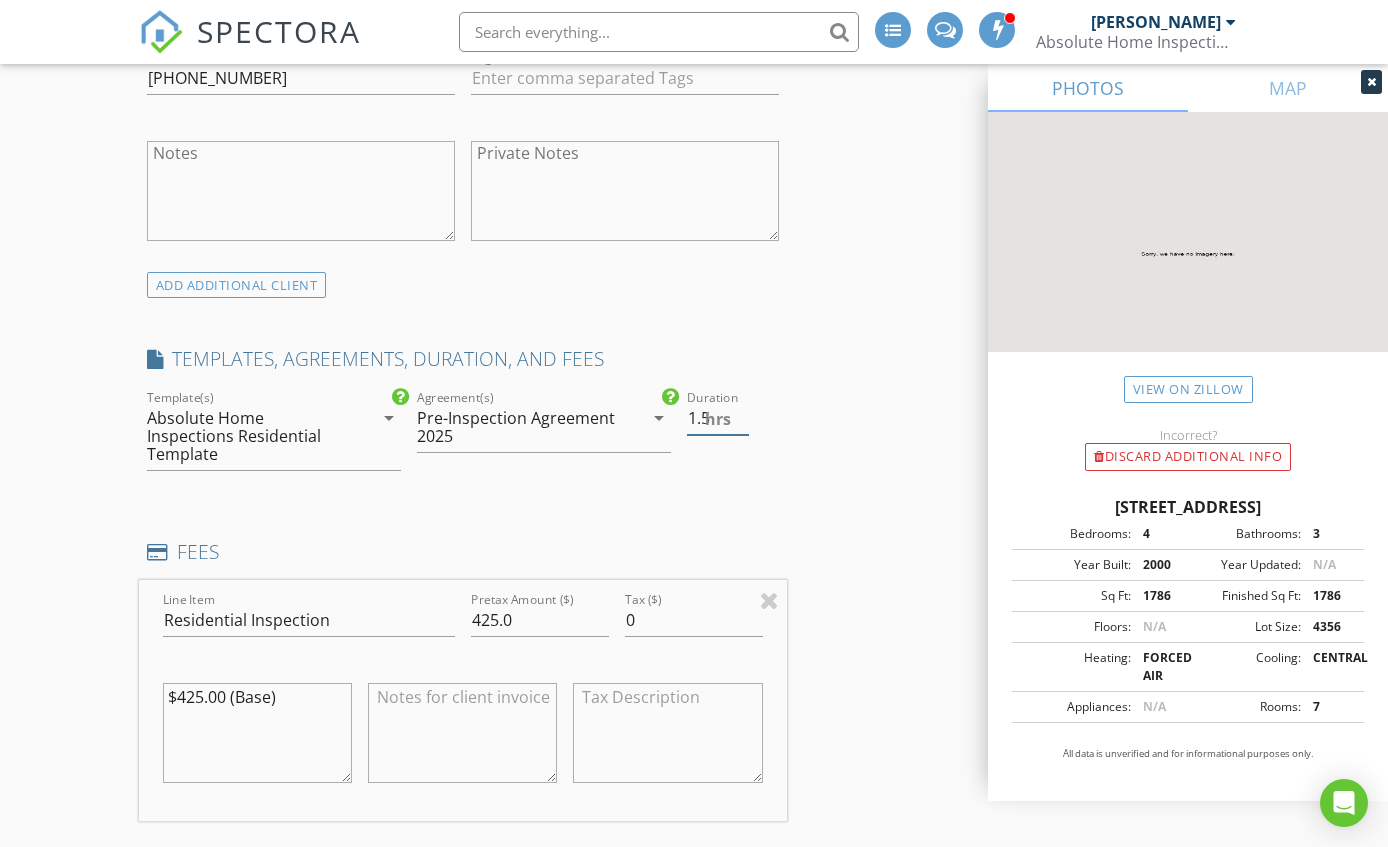 click on "1.5" at bounding box center [718, 418] 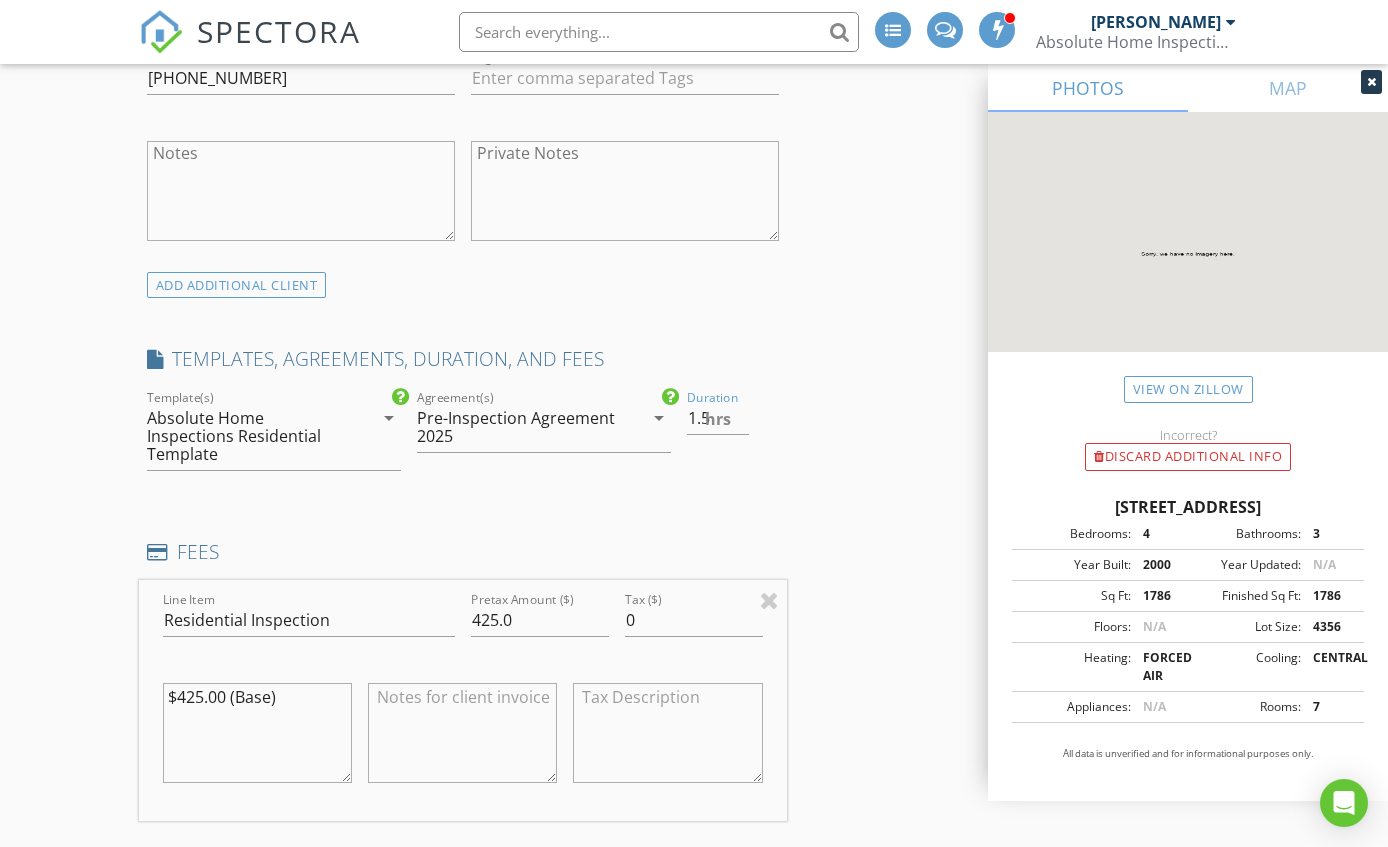 click on "INSPECTOR(S)
check_box   Jason Henderson   PRIMARY   check_box_outline_blank   Gabriel Webb     Jason Henderson arrow_drop_down   check_box_outline_blank Jason Henderson specifically requested
Date/Time
07/12/2025 10:00 AM
Location
Address Search       Address 9025 W Tumblewood Ave   Unit   City Las Vegas   State NV   Zip 89143   County Clark     Square Feet 1786   Year Built 2000   Foundation Slab arrow_drop_down     Jason Henderson     16.5 miles     (25 minutes)
client
check_box Enable Client CC email for this inspection   Client Search     check_box_outline_blank Client is a Company/Organization     First Name Daniel   Last Name Bernal   Email salasboy96@gmail.com   CC Email   Phone 702-280-2292         Tags         Notes   Private Notes
ADD ADDITIONAL client
SERVICES" at bounding box center (694, 1138) 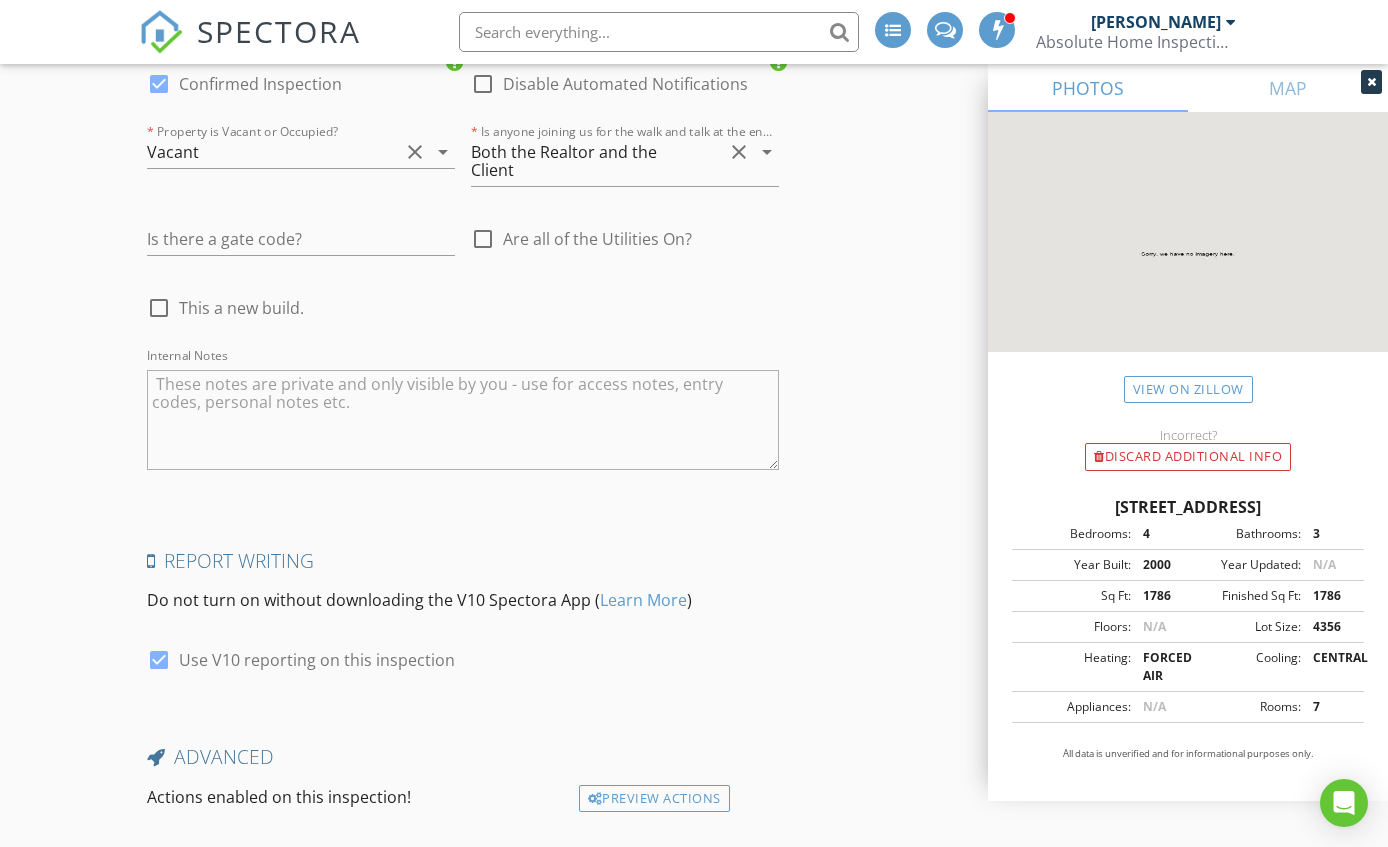 scroll, scrollTop: 3858, scrollLeft: 0, axis: vertical 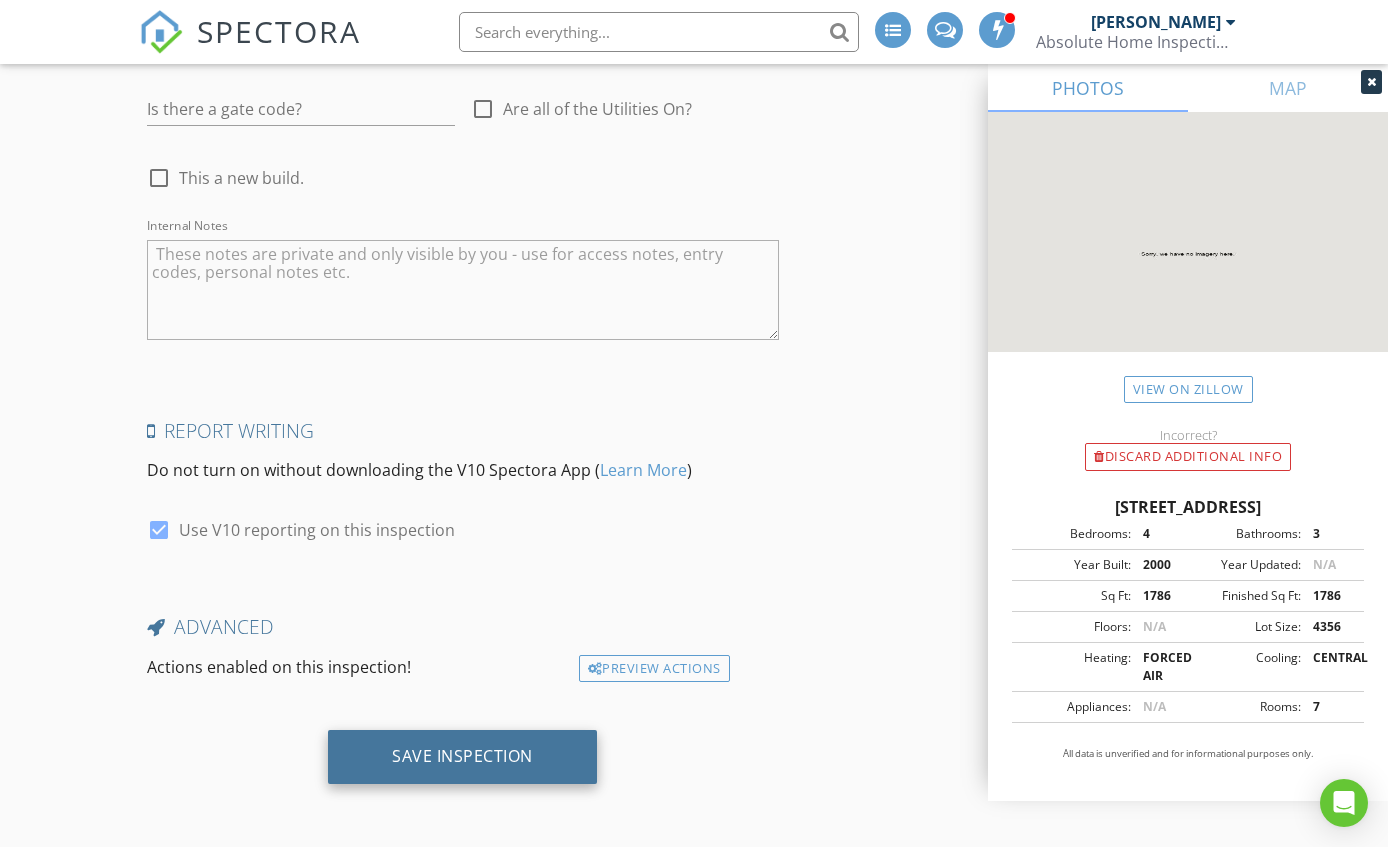 click on "Save Inspection" at bounding box center (462, 757) 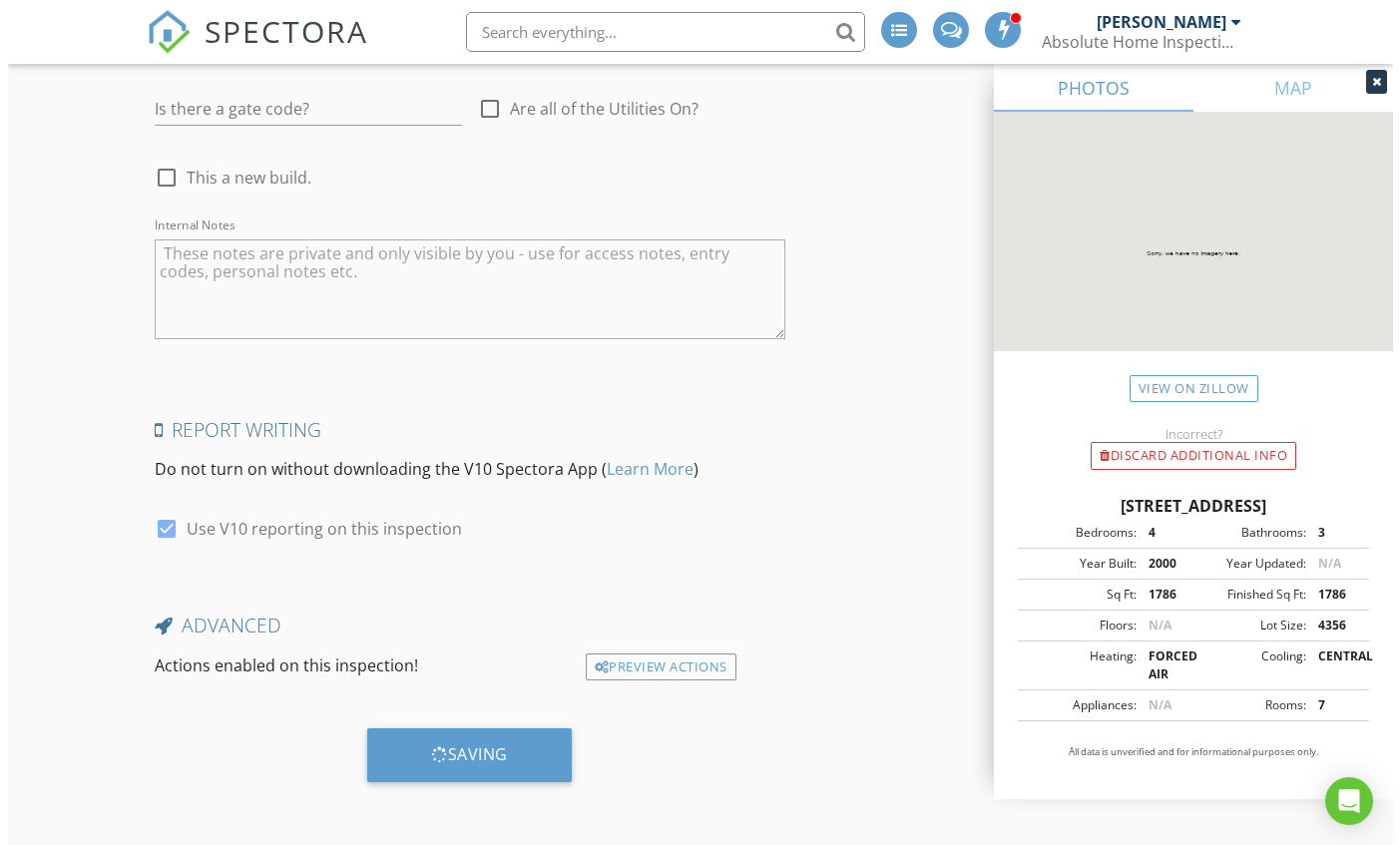scroll, scrollTop: 3831, scrollLeft: 0, axis: vertical 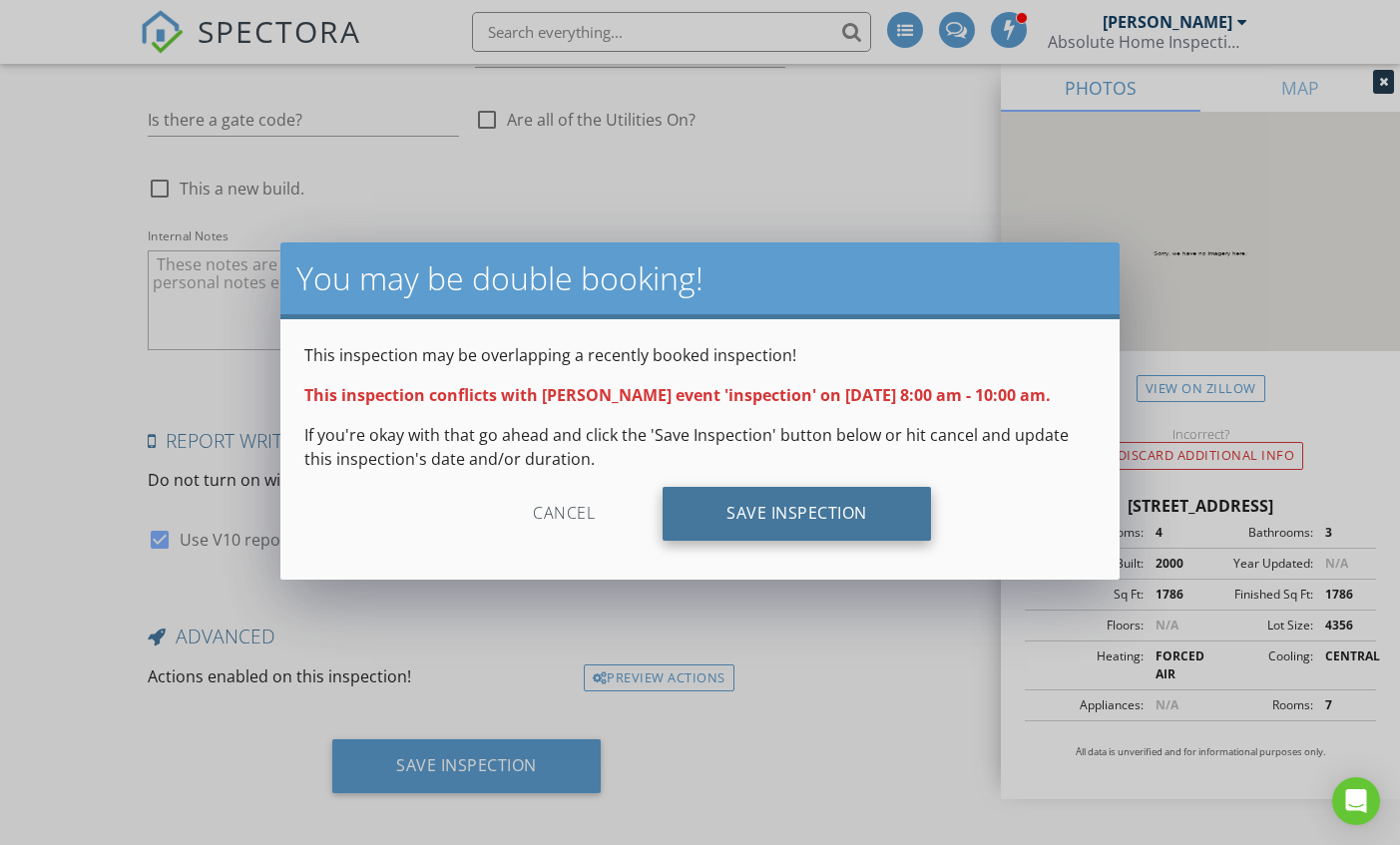 click on "Save Inspection" at bounding box center [796, 514] 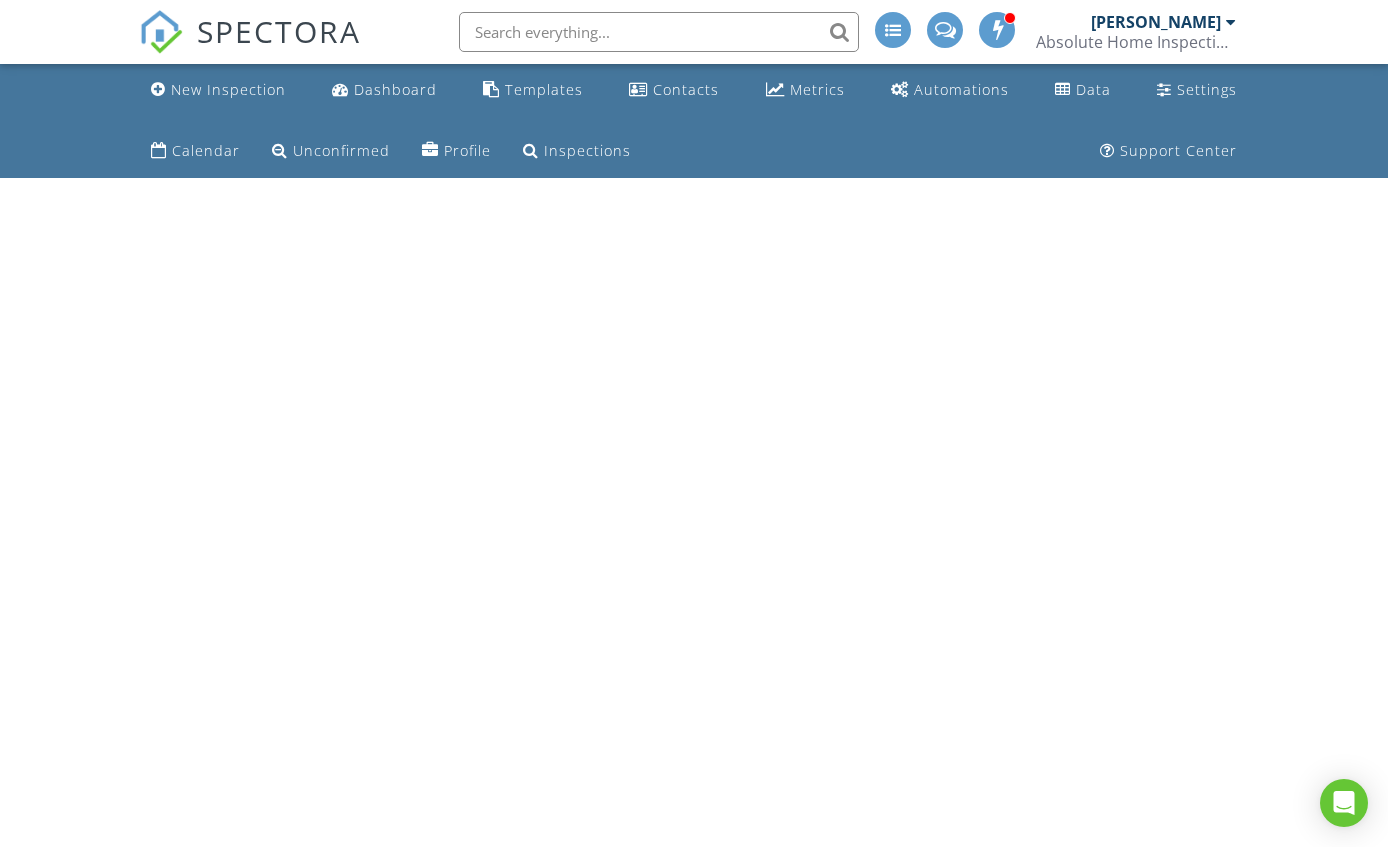scroll, scrollTop: 0, scrollLeft: 0, axis: both 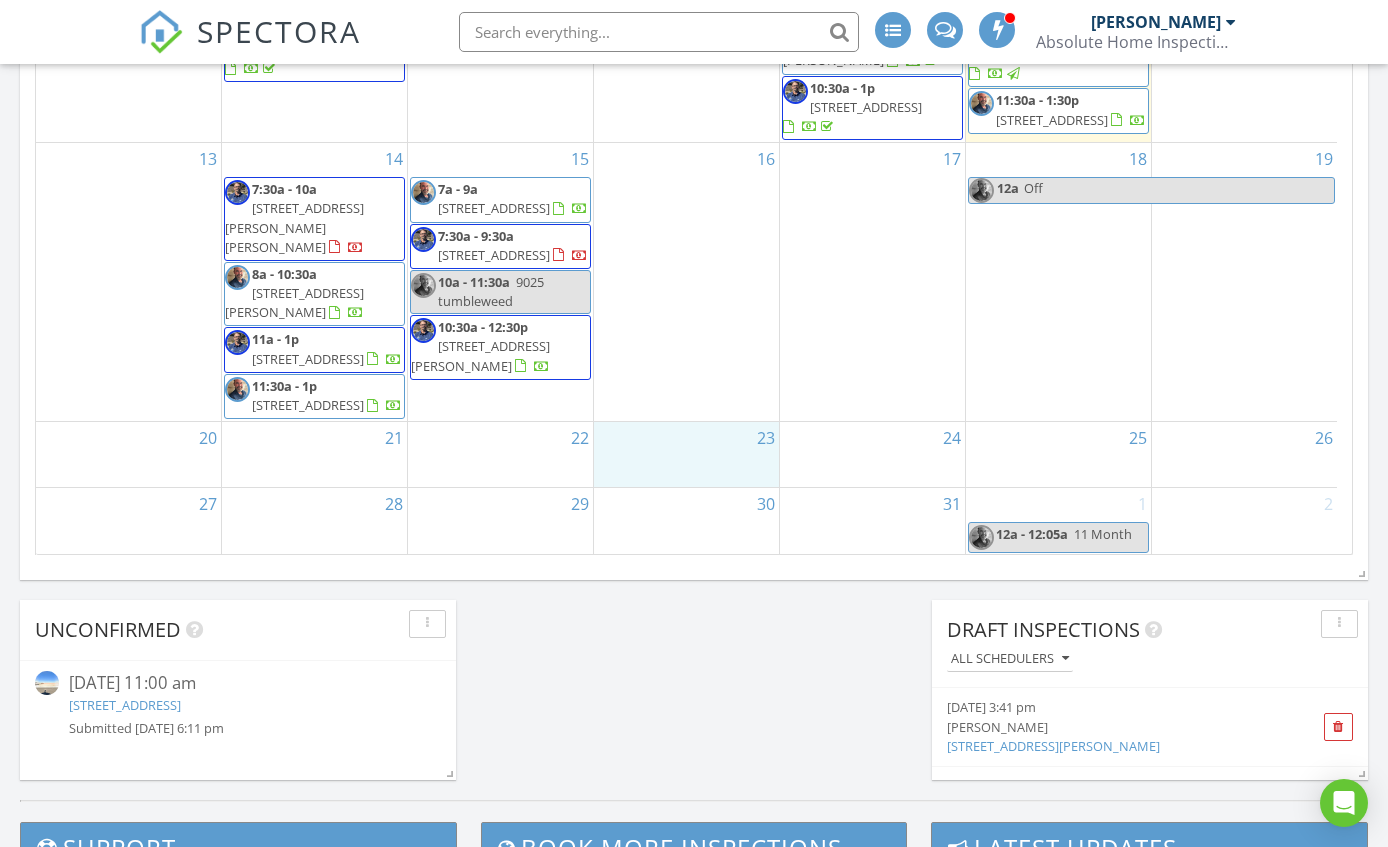 click on "23" at bounding box center (686, 454) 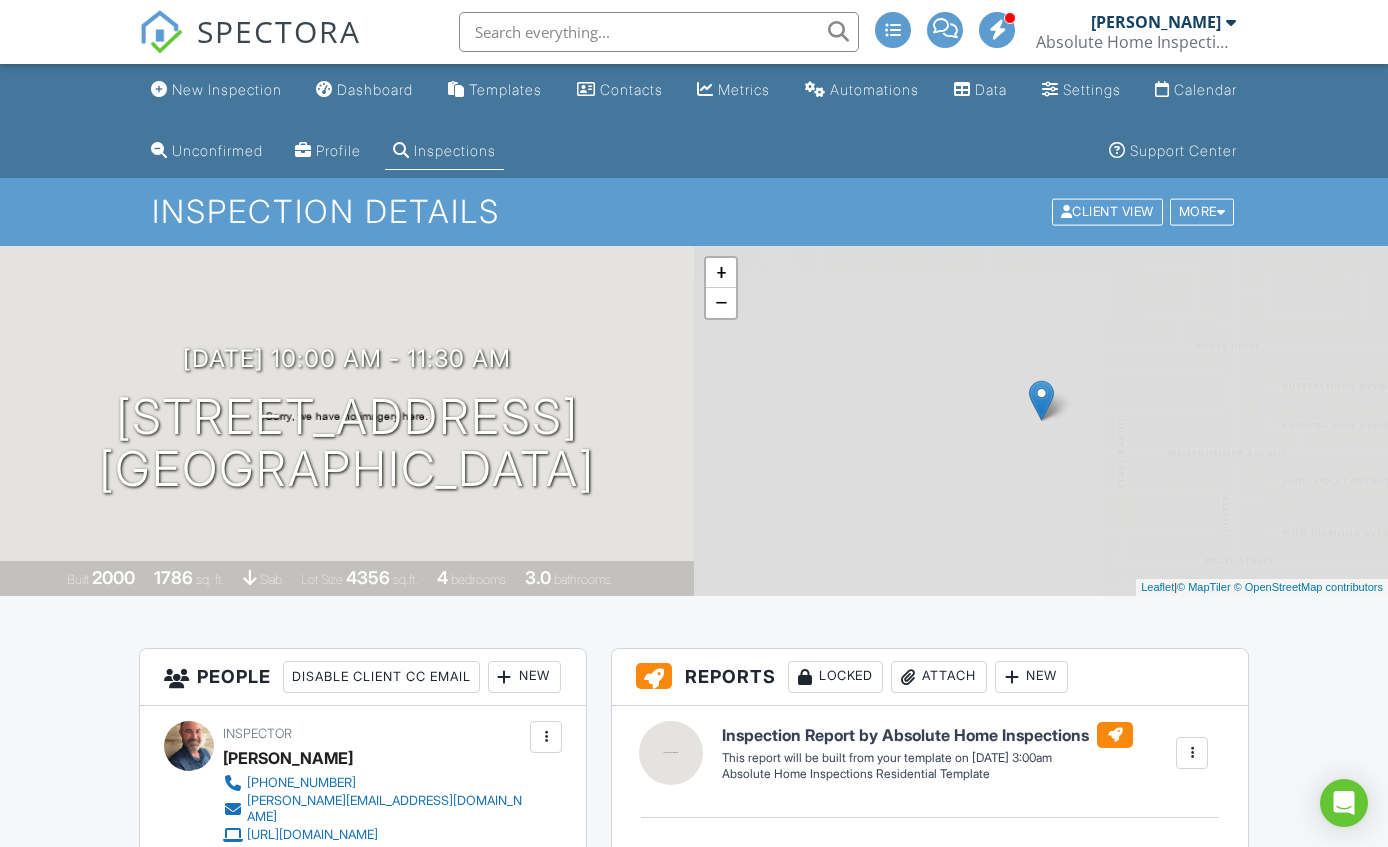 scroll, scrollTop: 0, scrollLeft: 0, axis: both 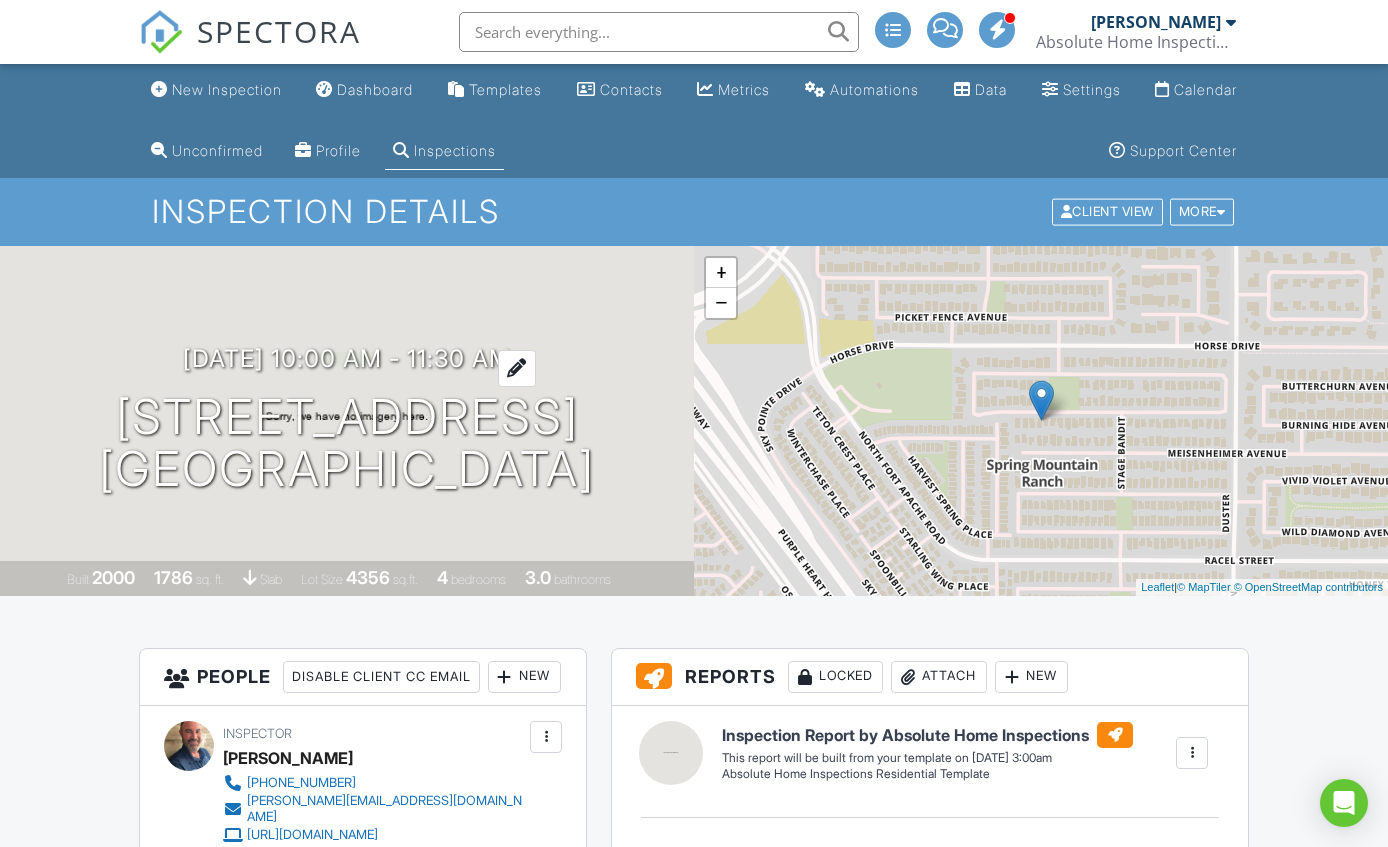 click on "[DATE] 10:00 am
- 11:30 am" at bounding box center (347, 358) 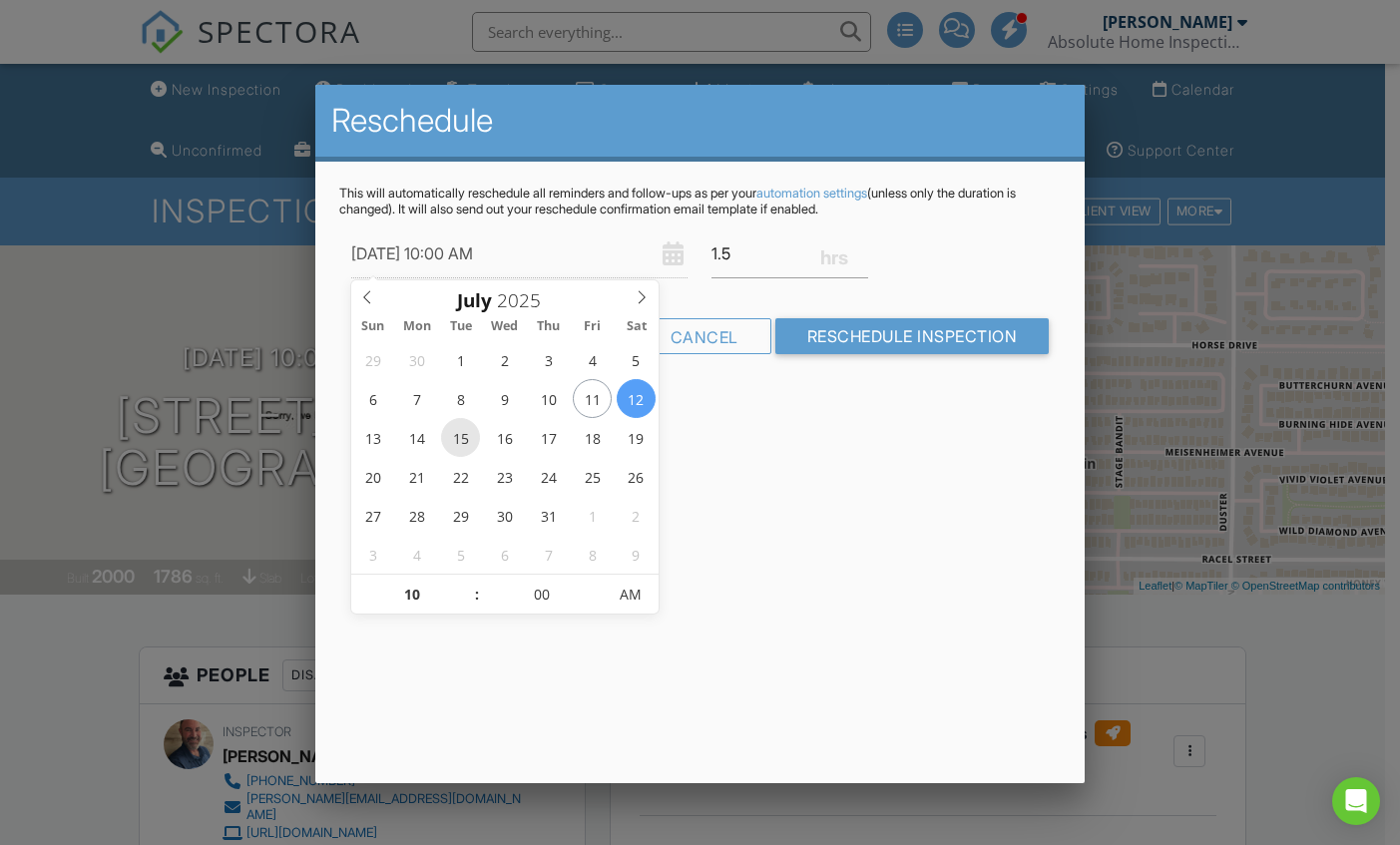 type on "[DATE] 10:00 AM" 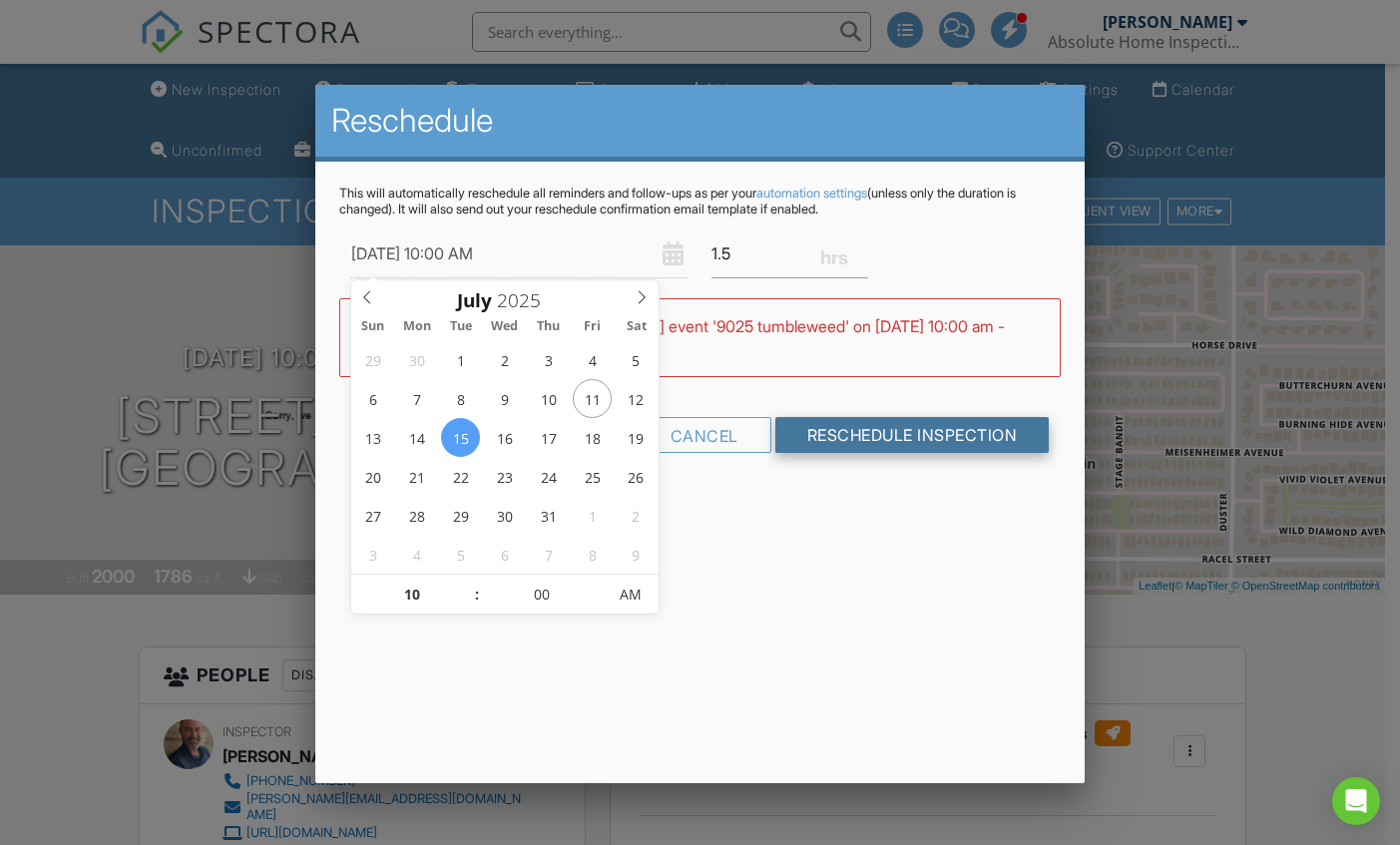 click on "Reschedule Inspection" at bounding box center [912, 435] 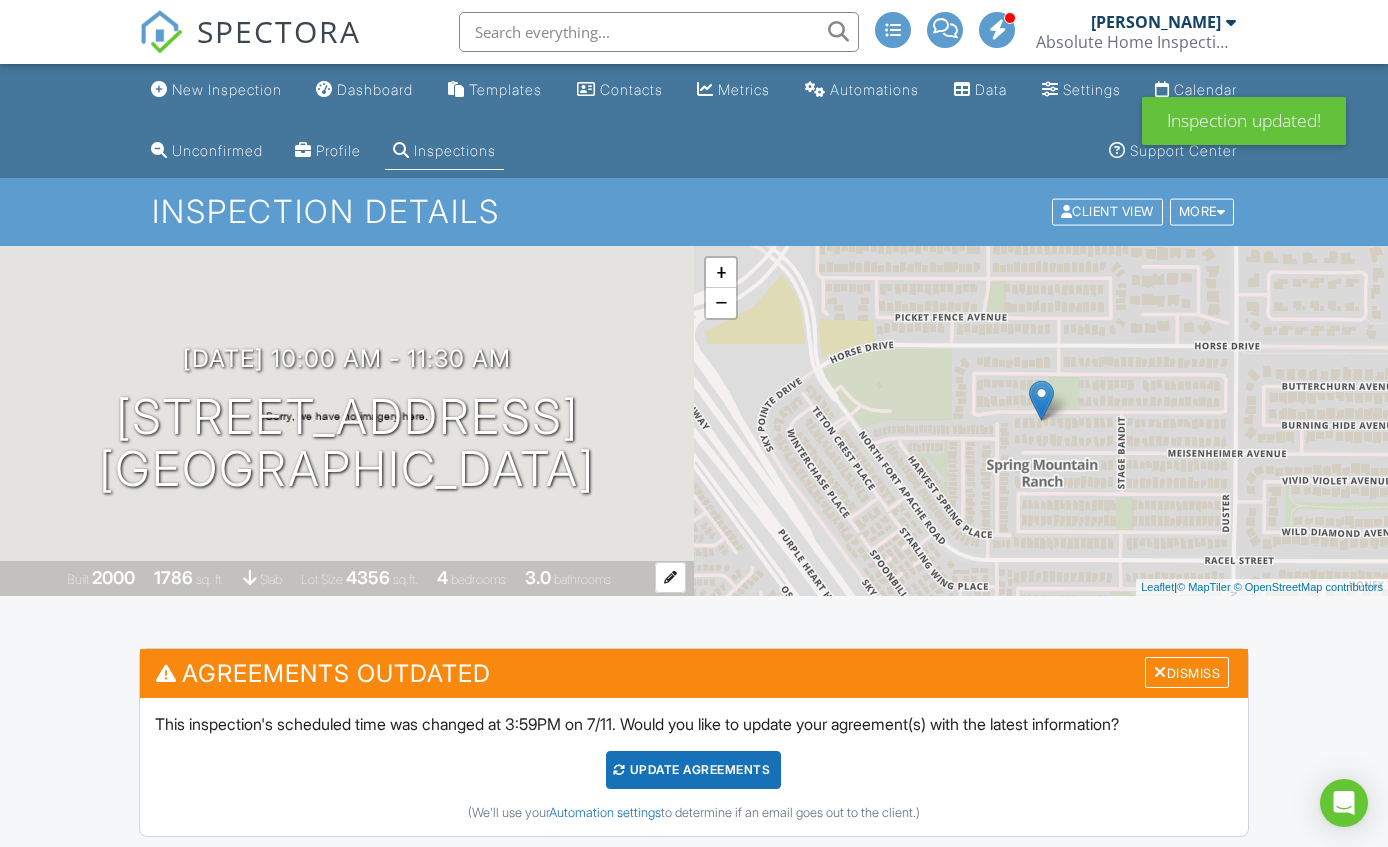 scroll, scrollTop: 0, scrollLeft: 0, axis: both 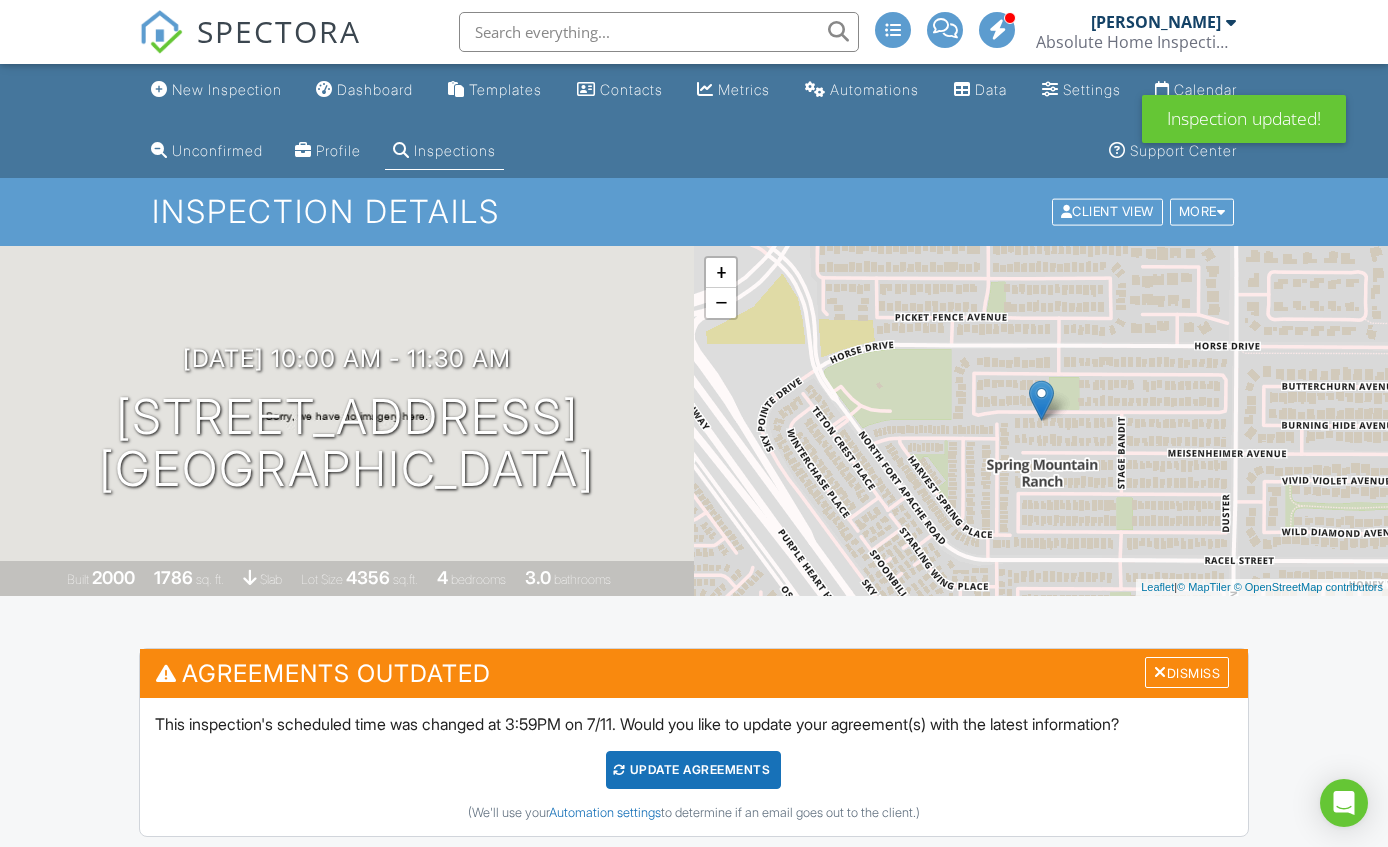 click on "Update Agreements" at bounding box center (693, 770) 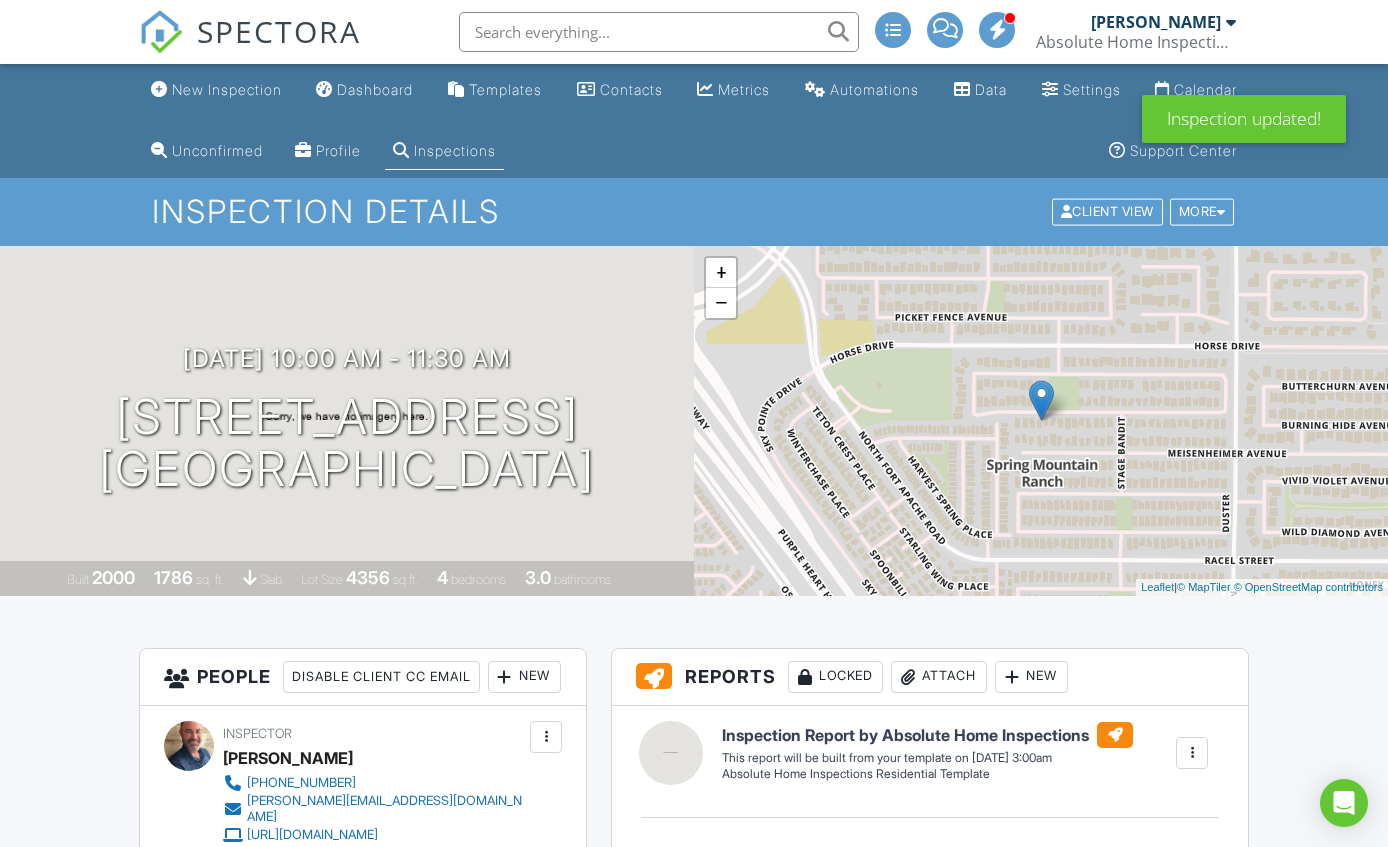 scroll, scrollTop: 1809, scrollLeft: 0, axis: vertical 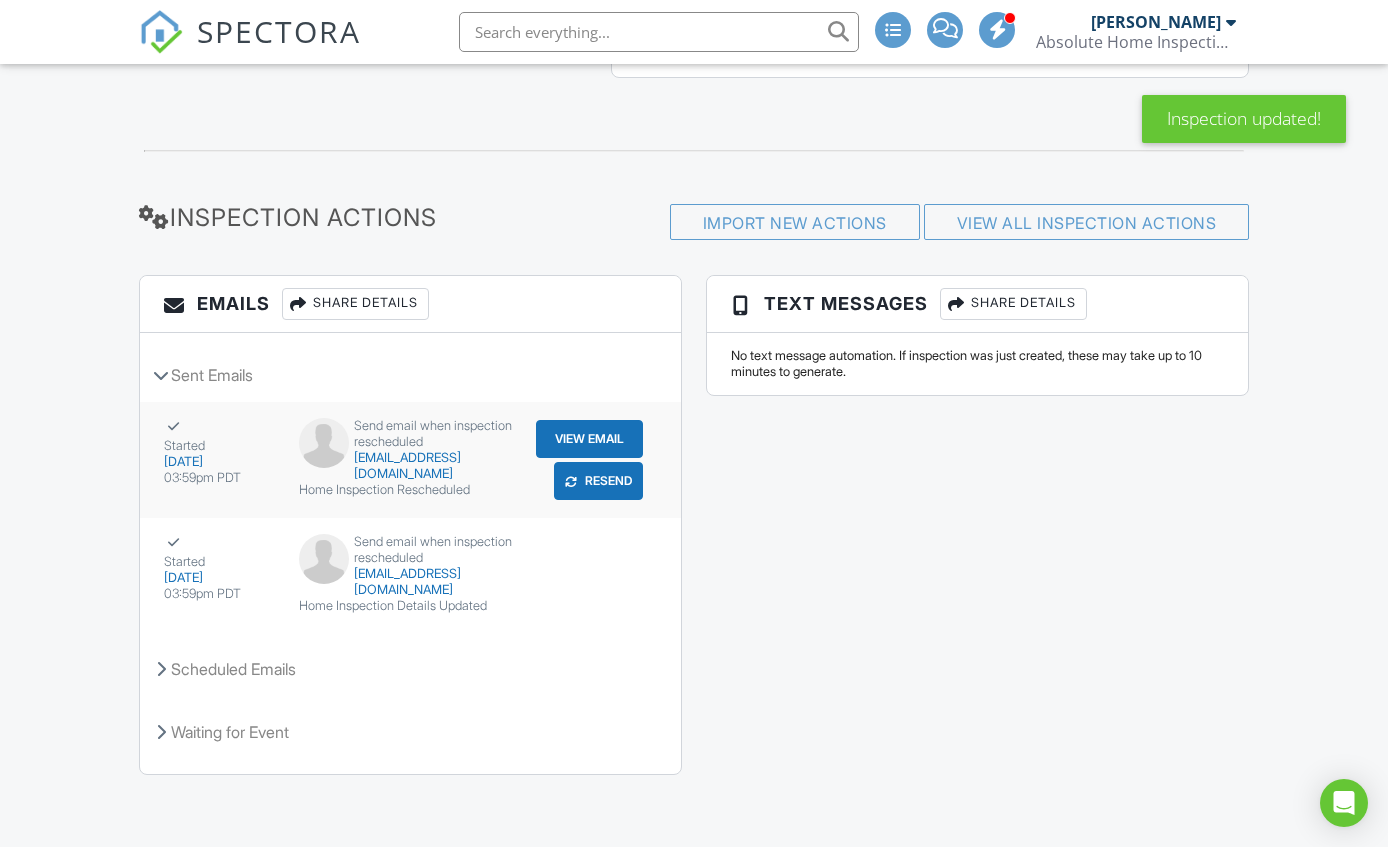 click on "Home Inspection Rescheduled" at bounding box center [410, 490] 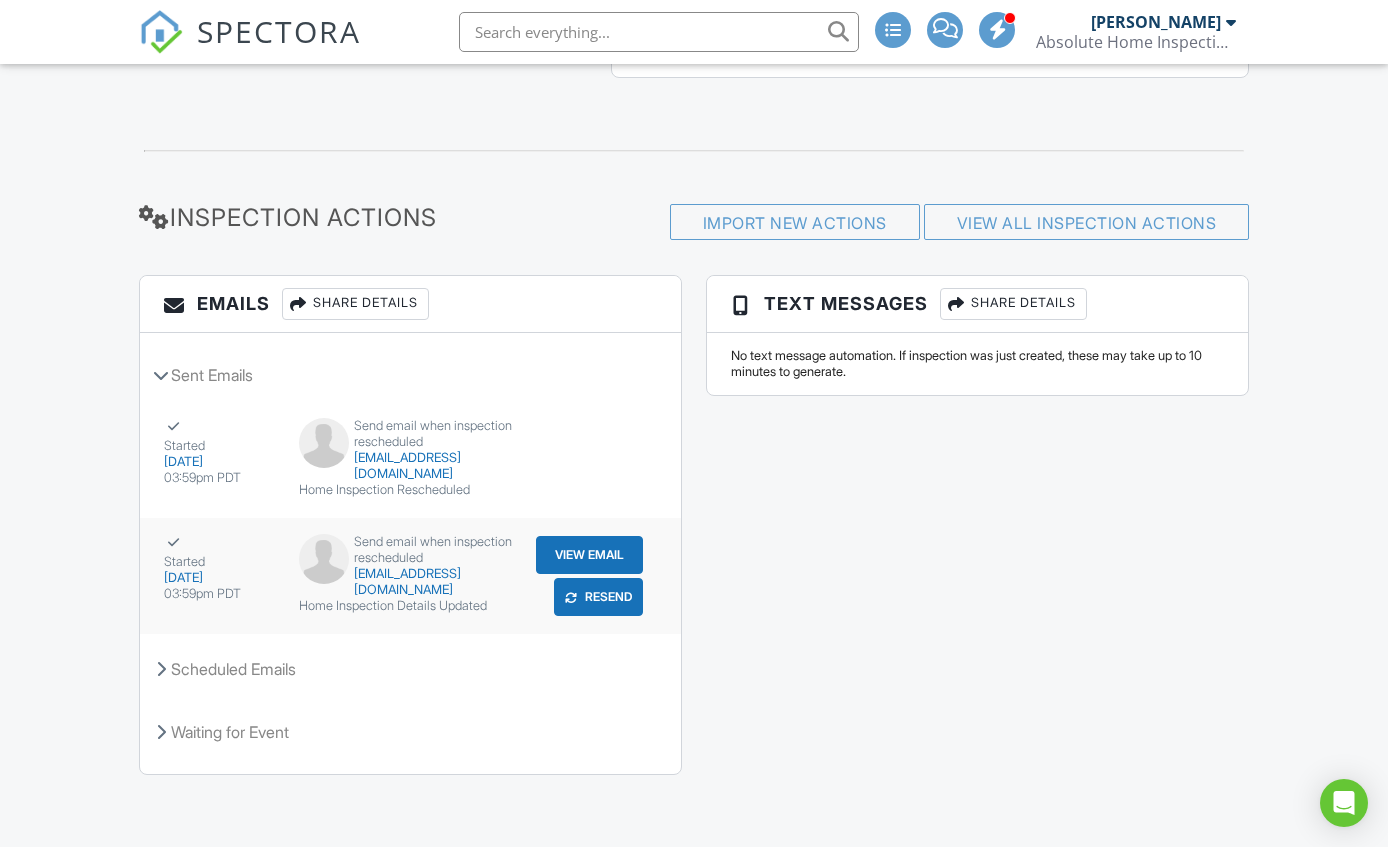 click on "maribellvrealtor@gmail.com" at bounding box center (410, 582) 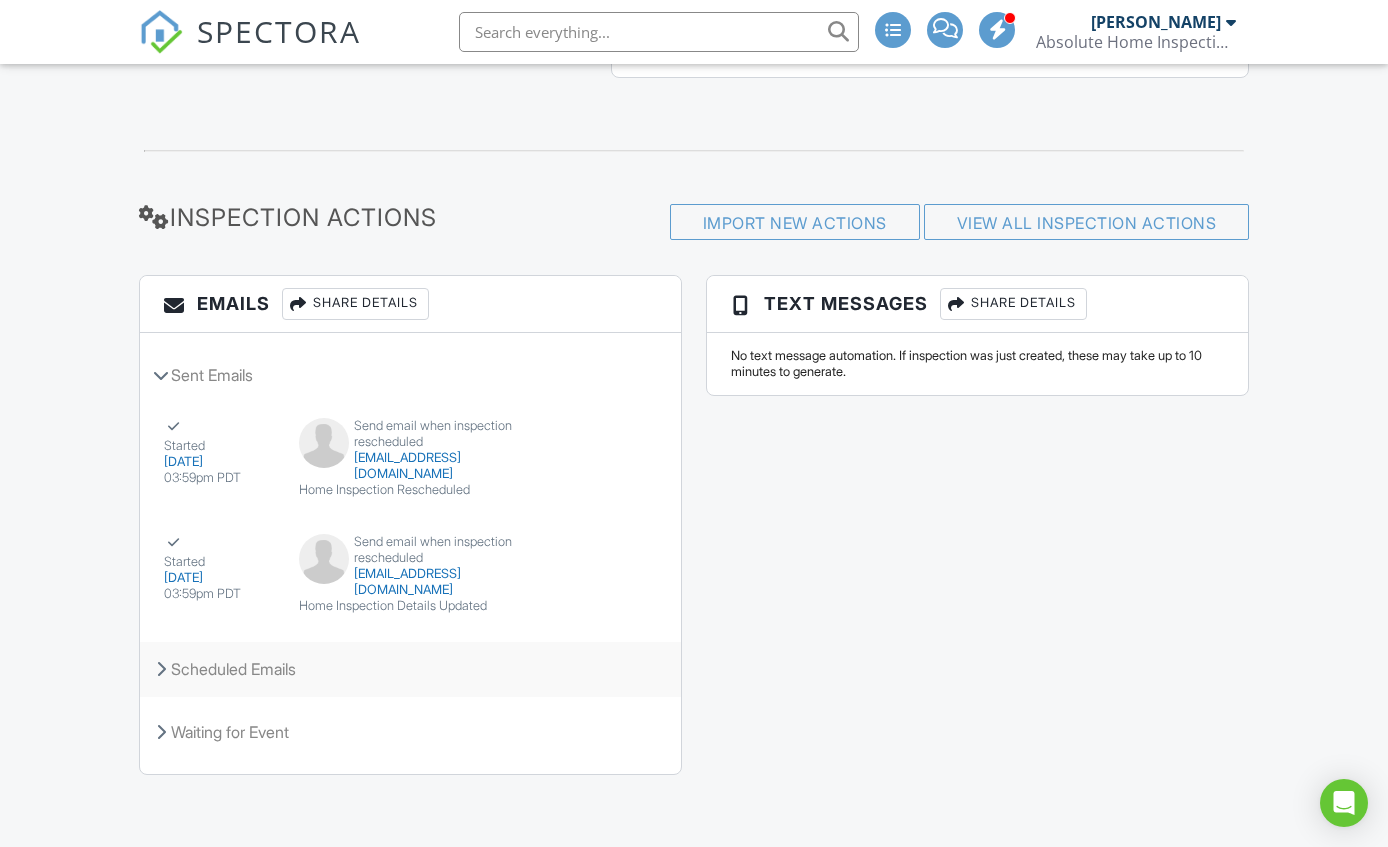 click on "Scheduled Emails" at bounding box center [410, 669] 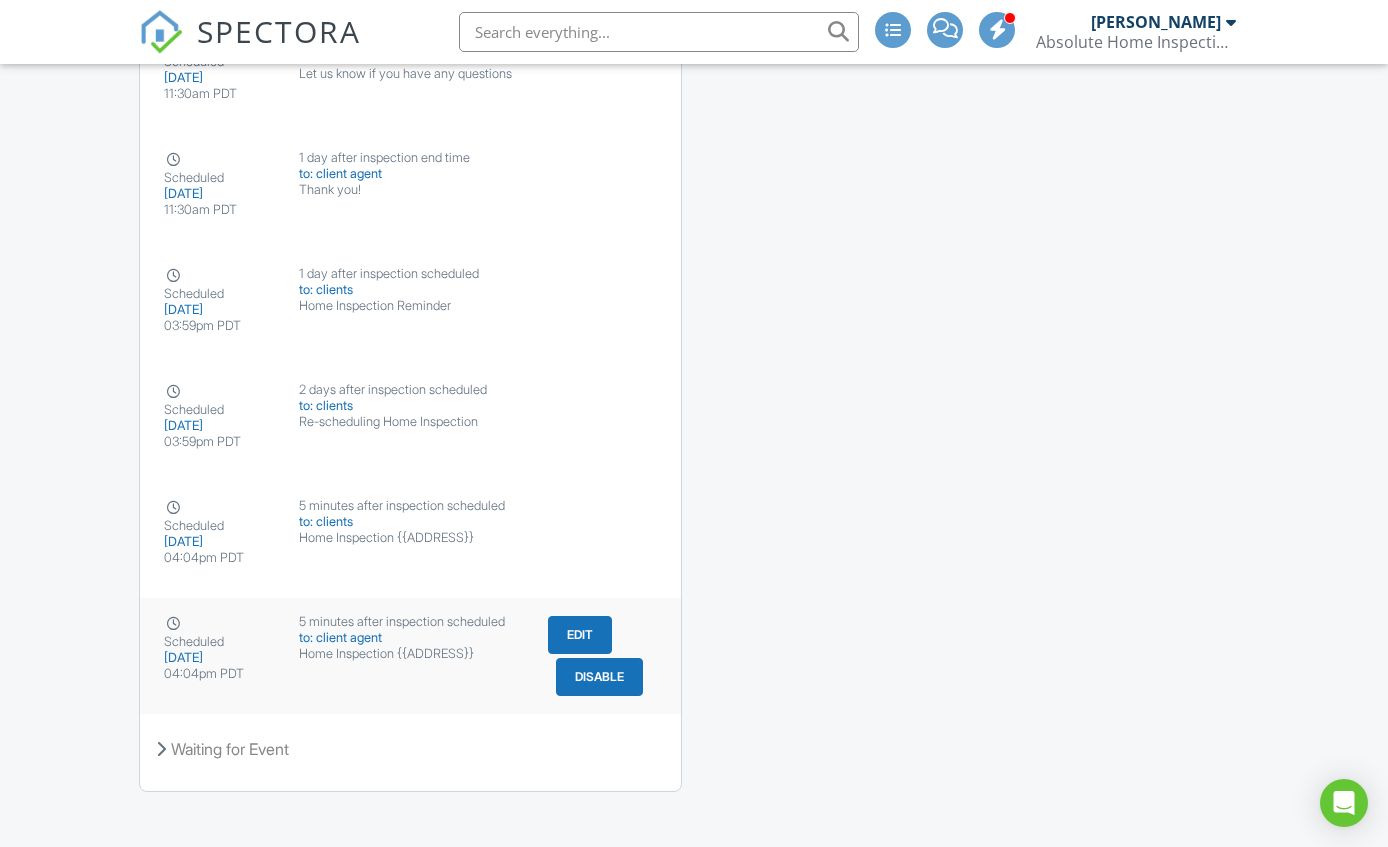scroll, scrollTop: 3008, scrollLeft: 0, axis: vertical 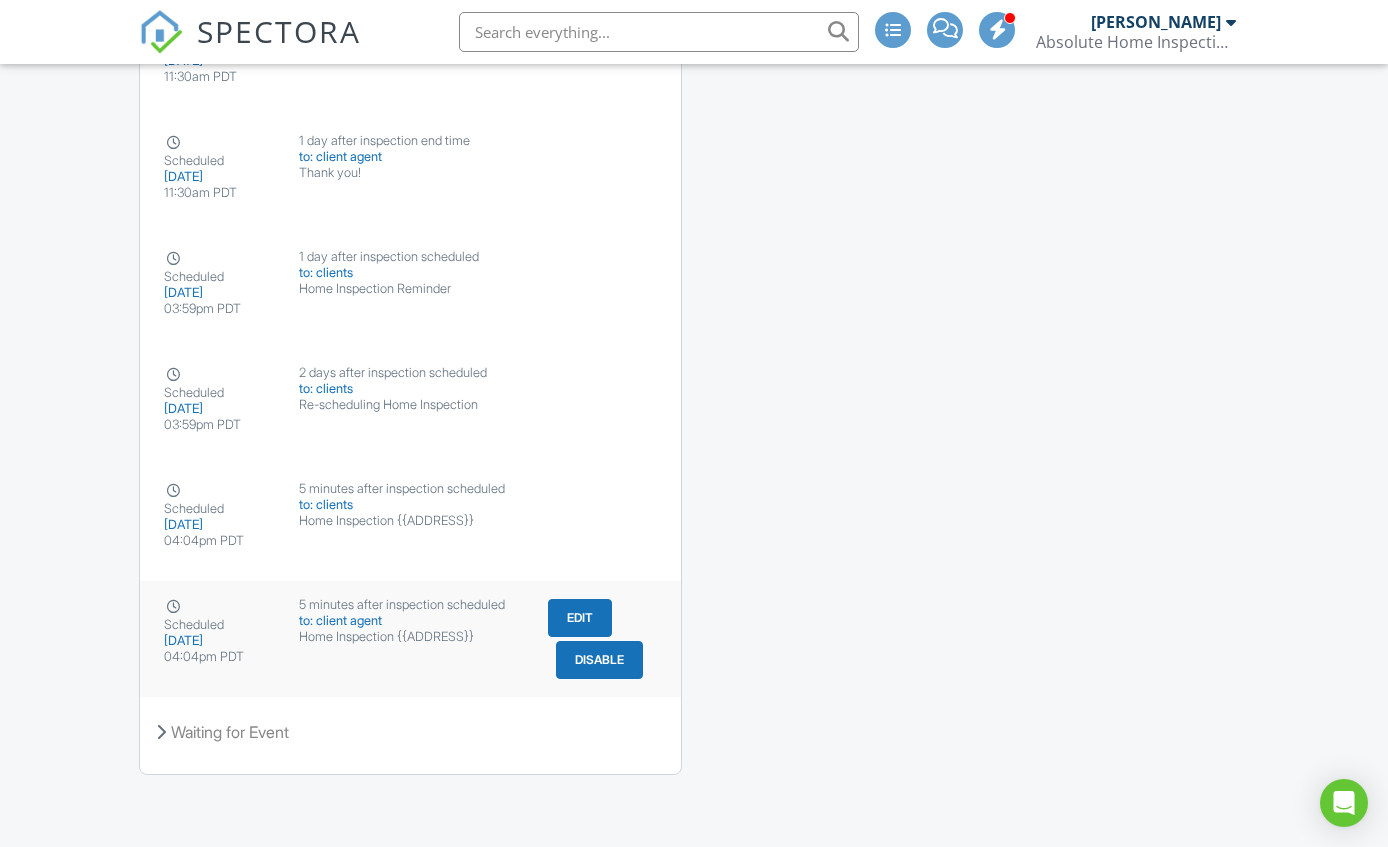 click on "Home Inspection {{ADDRESS}}" at bounding box center (410, 637) 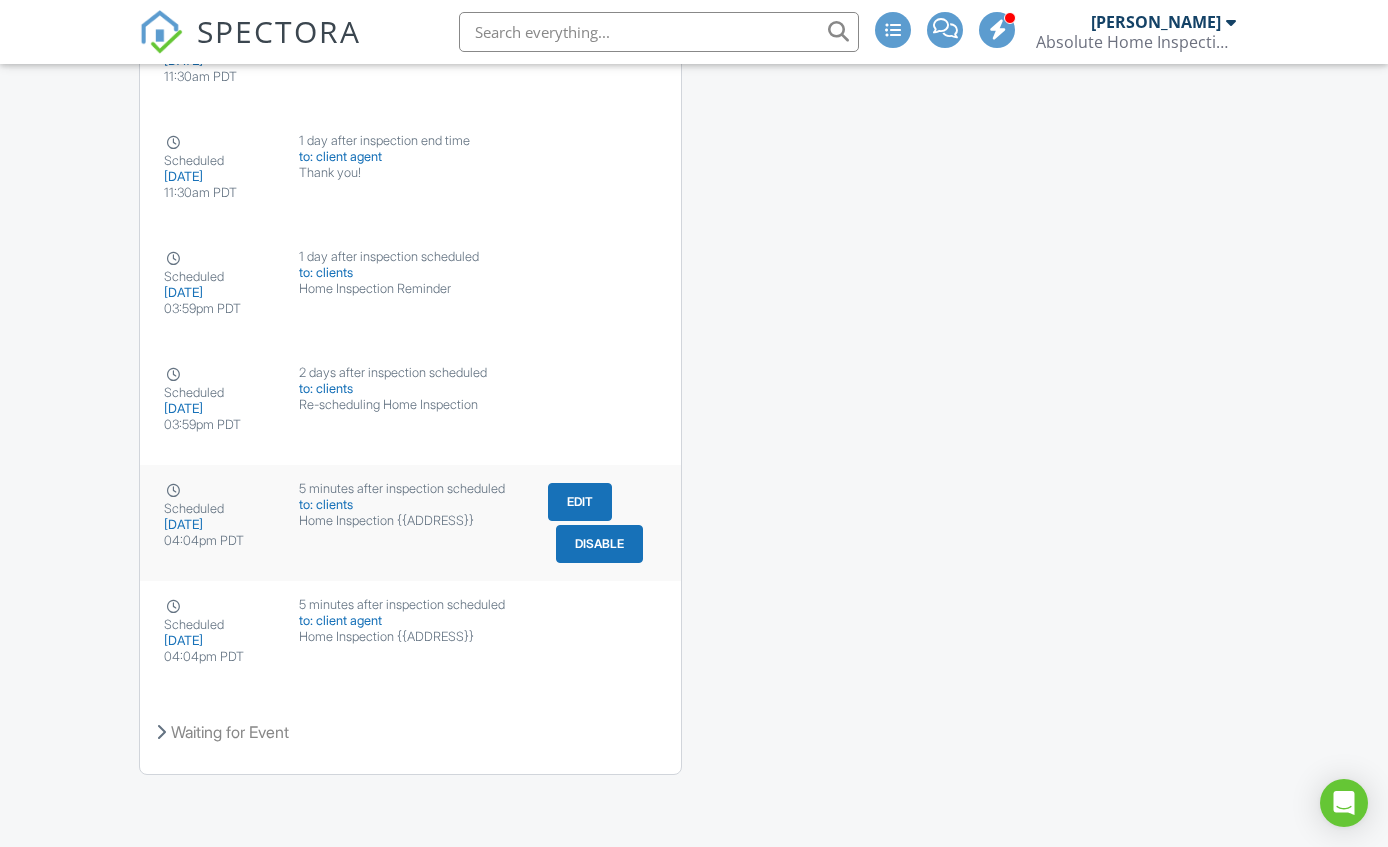 click on "5 minutes after inspection scheduled" at bounding box center [410, 489] 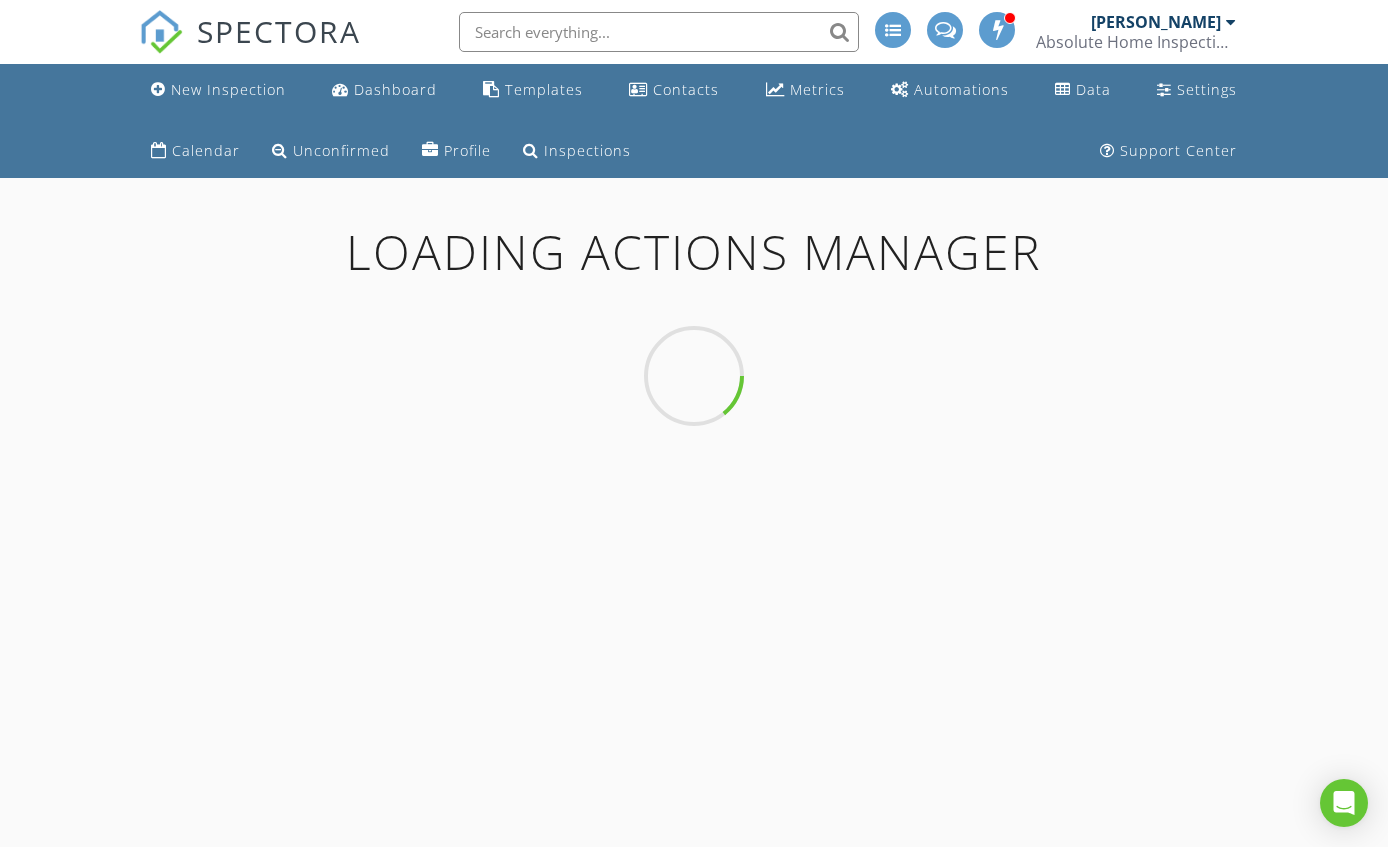 scroll, scrollTop: 0, scrollLeft: 0, axis: both 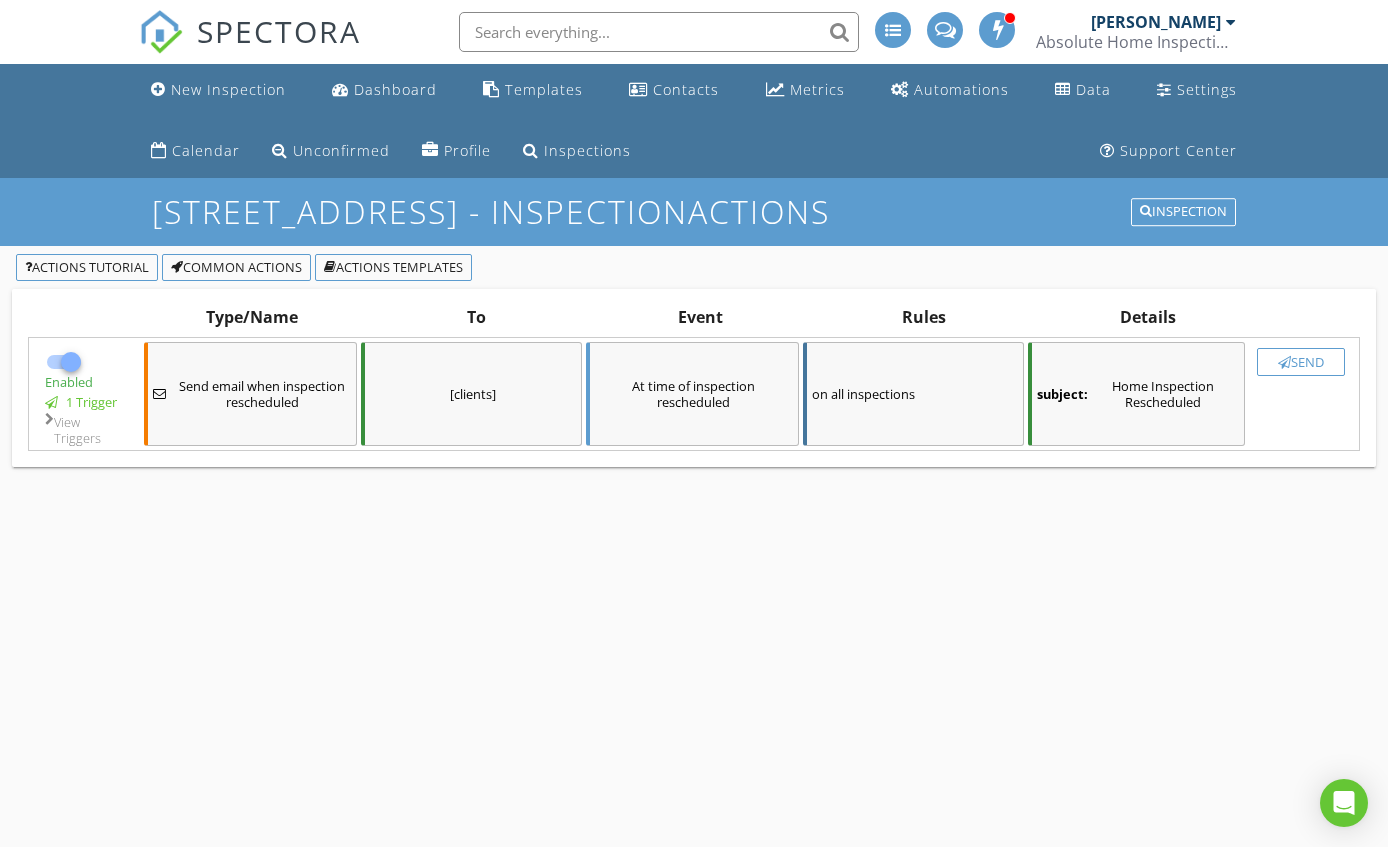 click on "subject:
Home Inspection Rescheduled" at bounding box center [1136, 394] 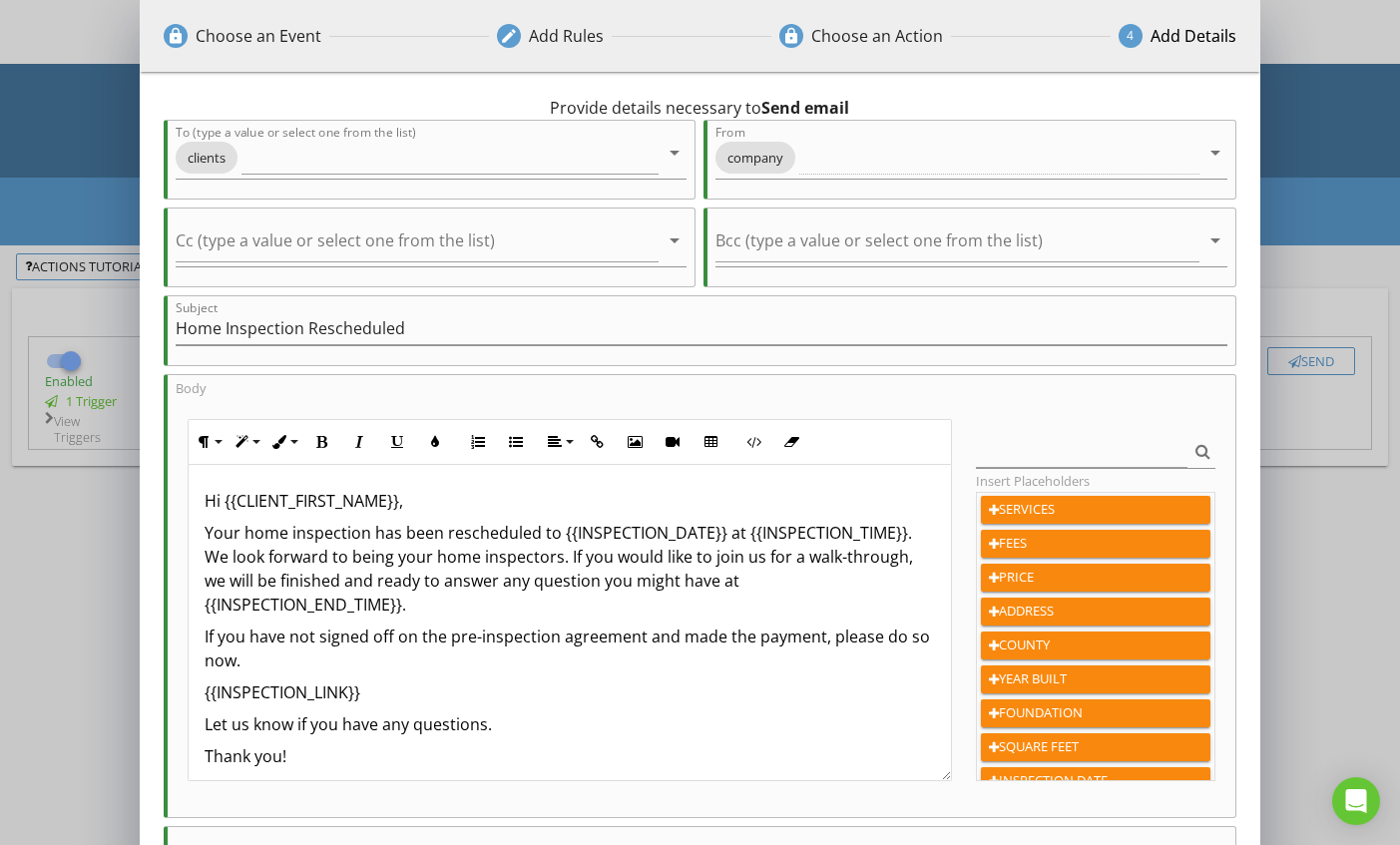 click on "Your home inspection has been rescheduled to {{INSPECTION_DATE}} at {{INSPECTION_TIME}}. We look forward to being your home inspectors. If you would like to join us for a walk-through, we will be finished and ready to answer any question you might have at {{INSPECTION_END_TIME}}." at bounding box center [570, 569] 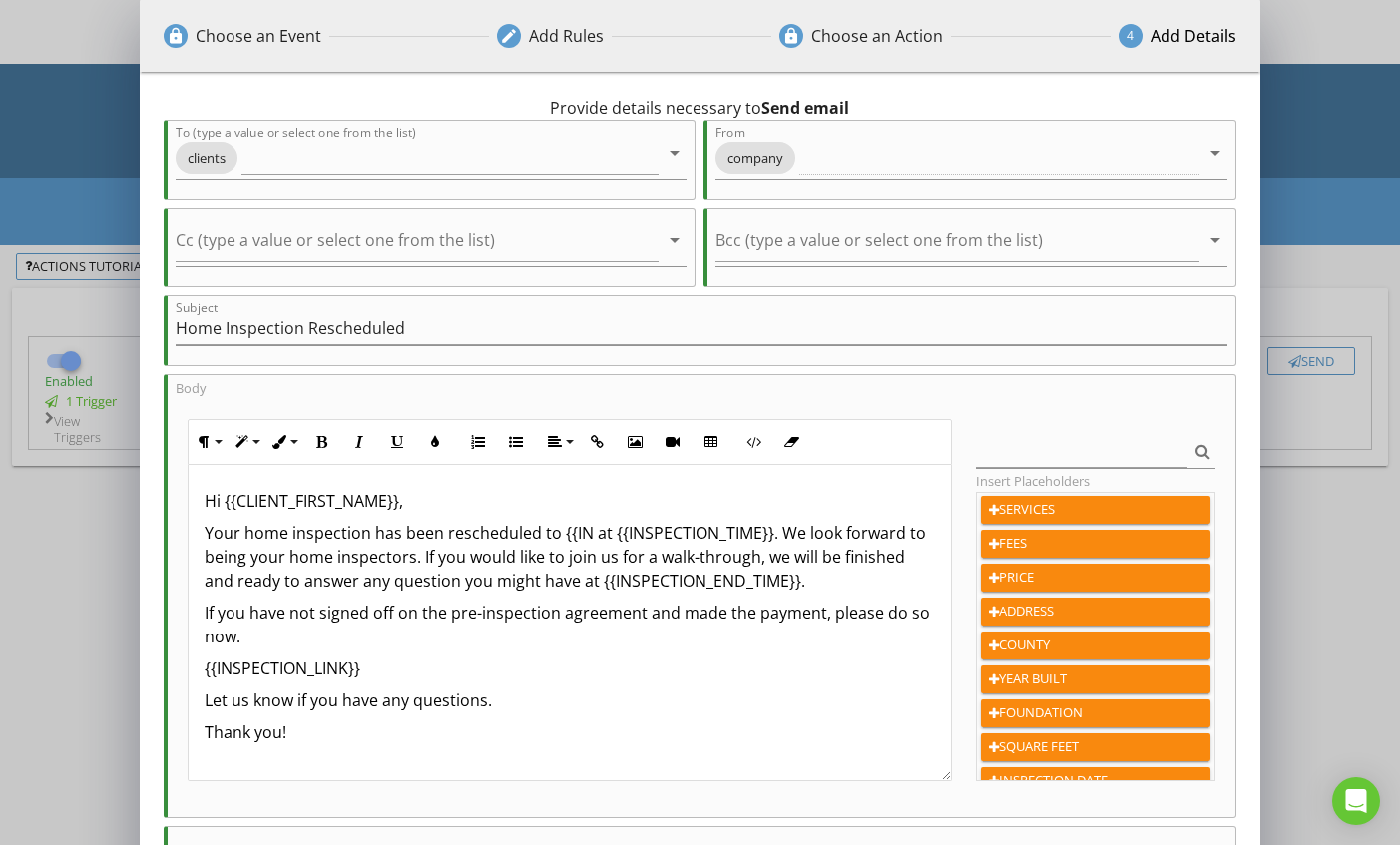 scroll, scrollTop: 20, scrollLeft: 0, axis: vertical 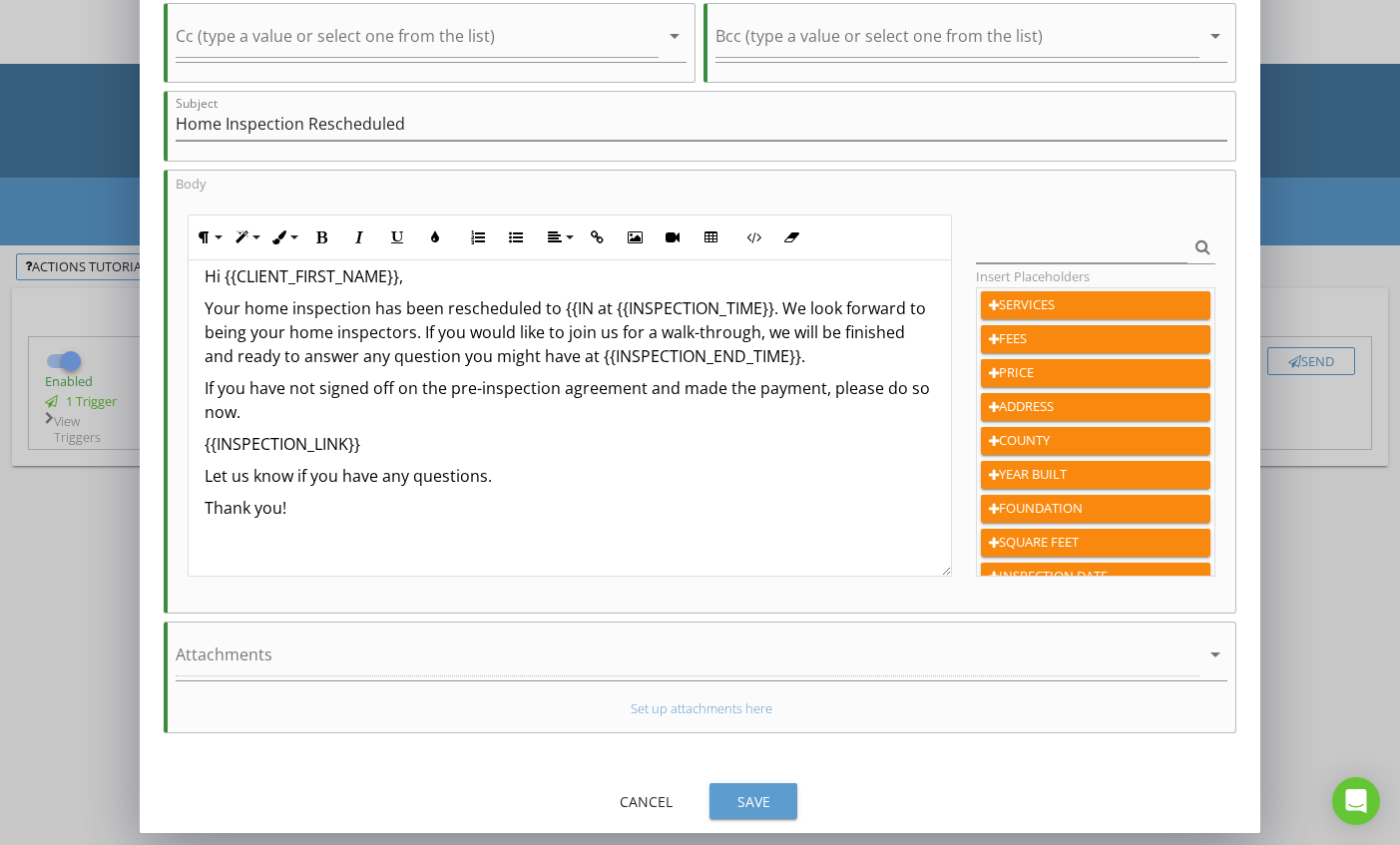 click on "Cancel" at bounding box center [646, 801] 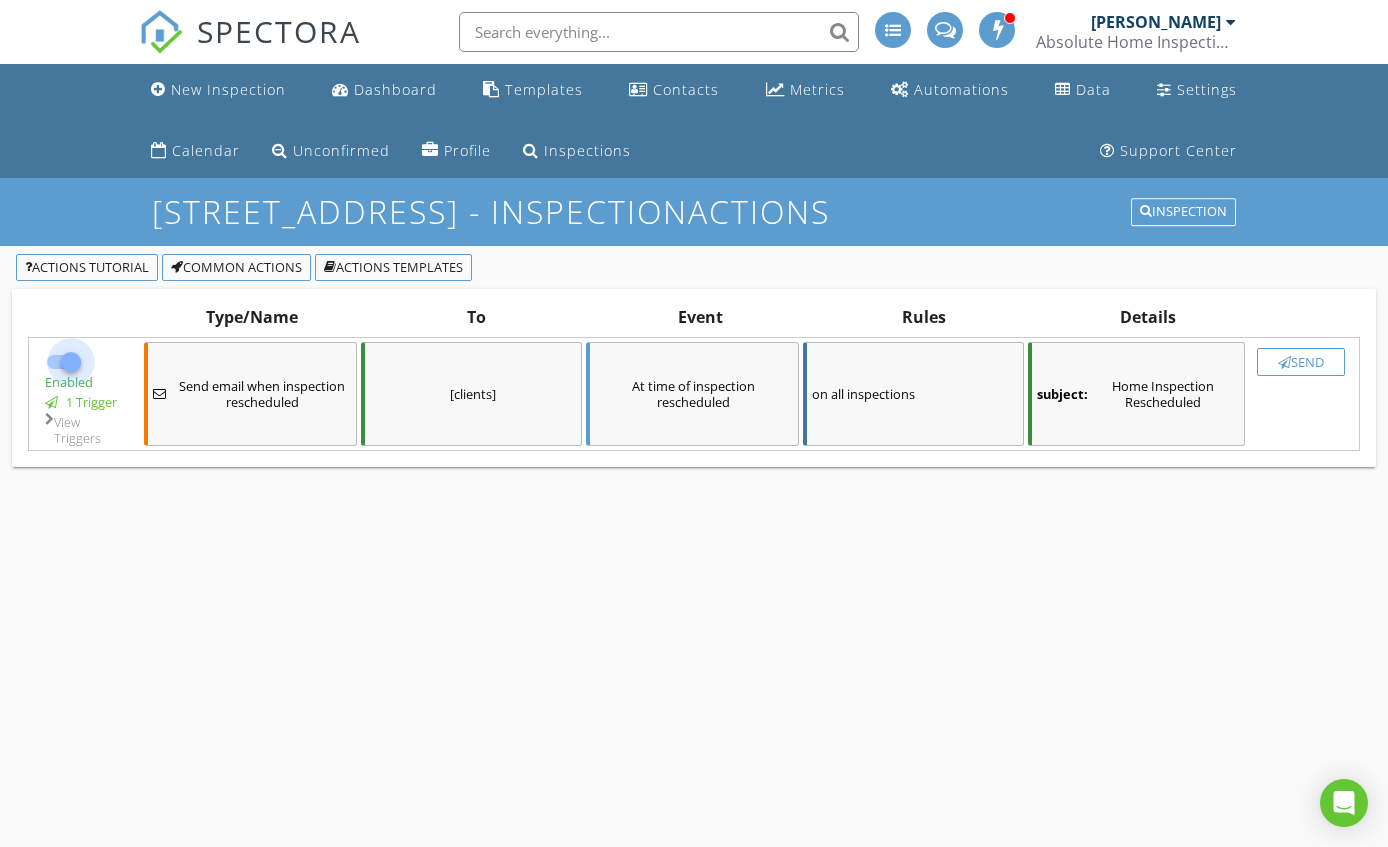 click at bounding box center [71, 362] 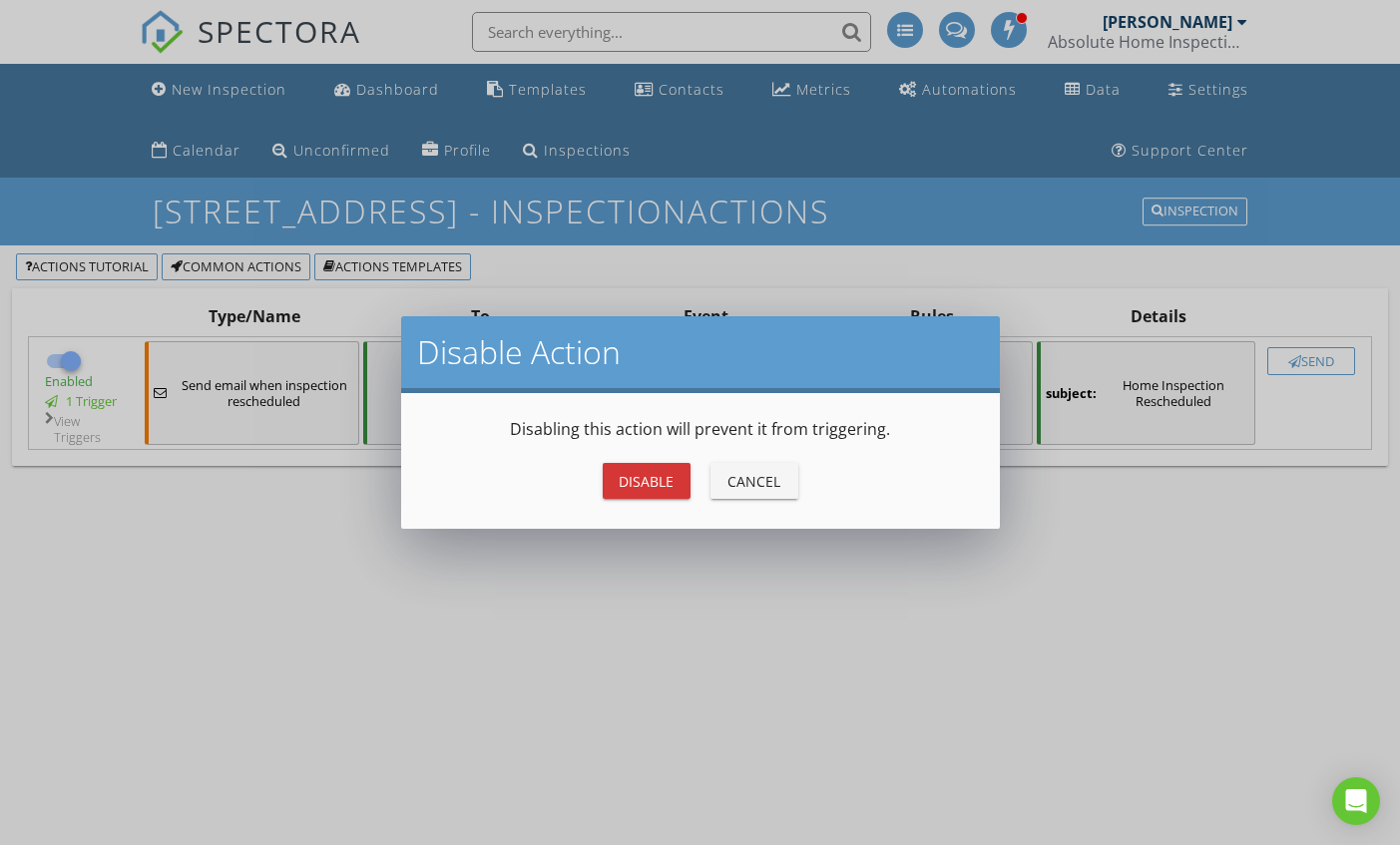 click on "Disable" at bounding box center [647, 481] 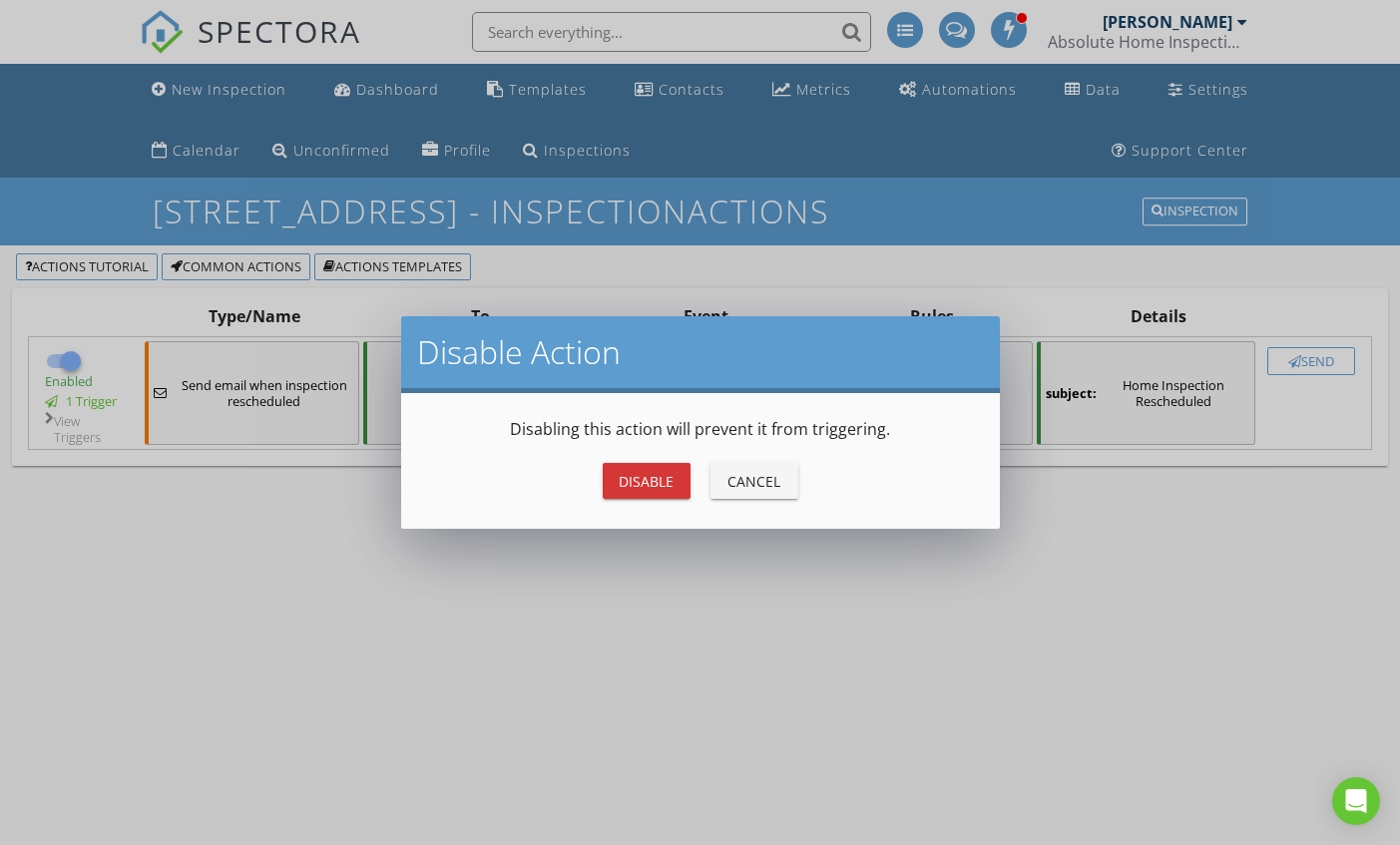 click on "Disable" at bounding box center (647, 481) 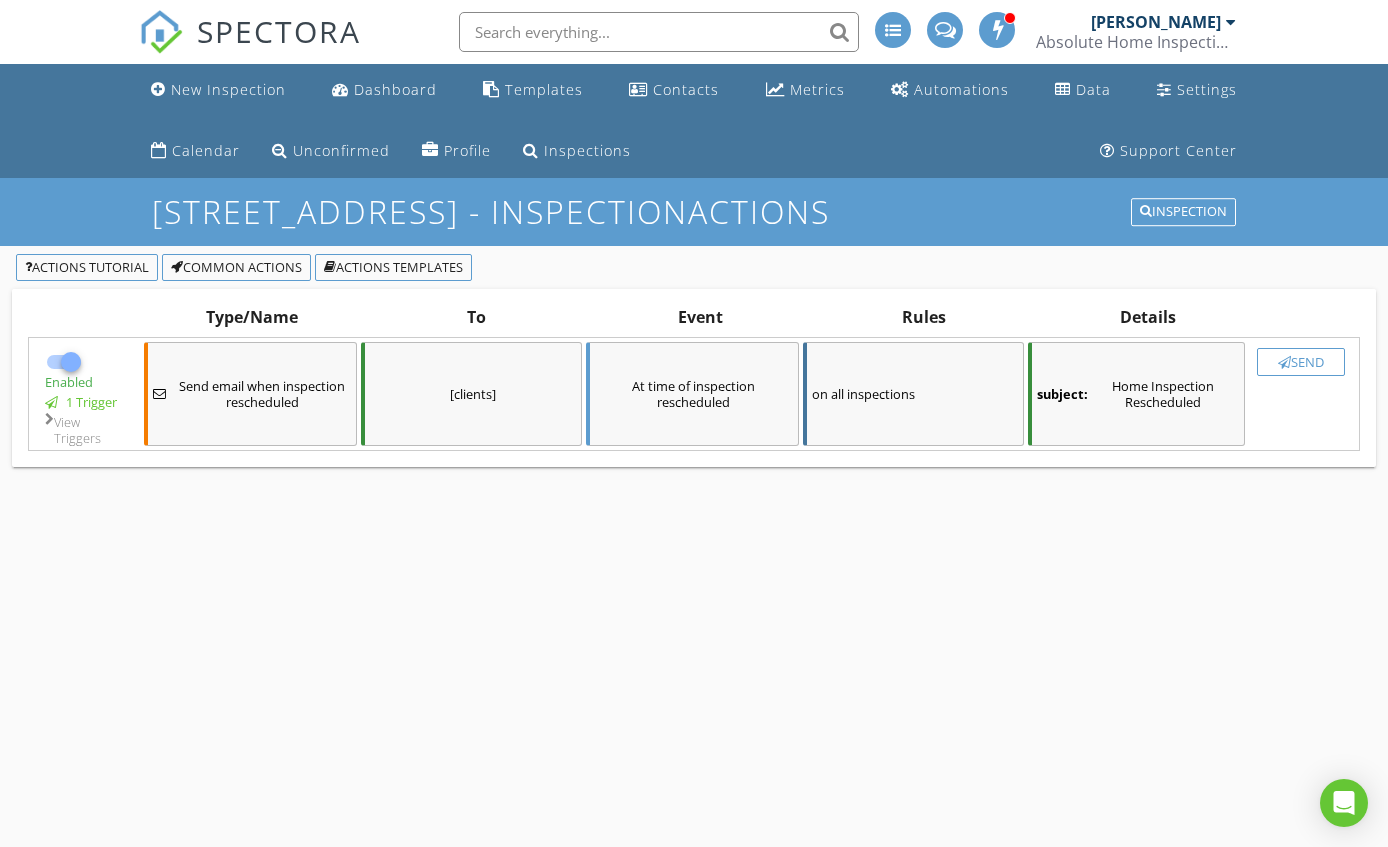 checkbox on "false" 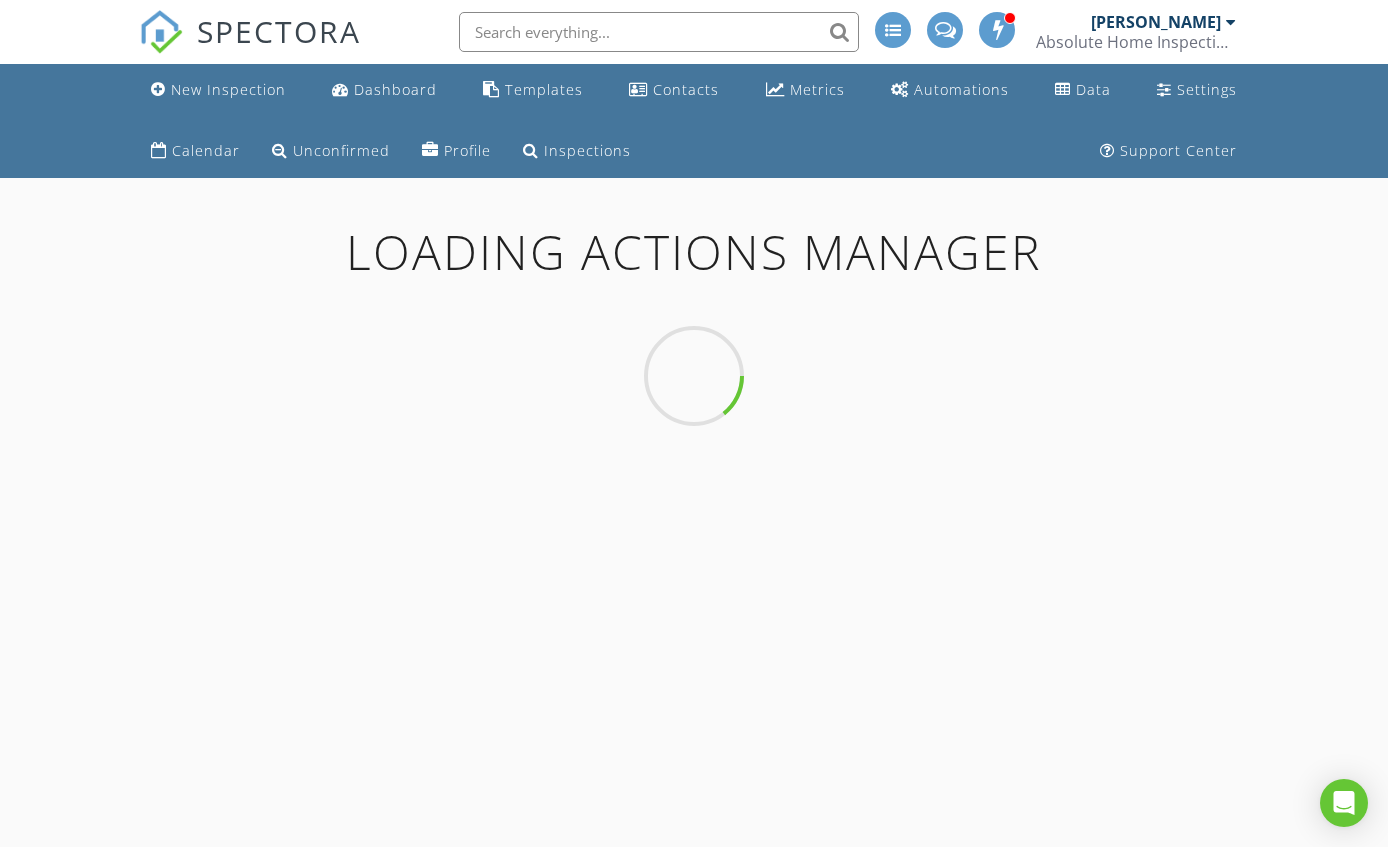 scroll, scrollTop: 0, scrollLeft: 0, axis: both 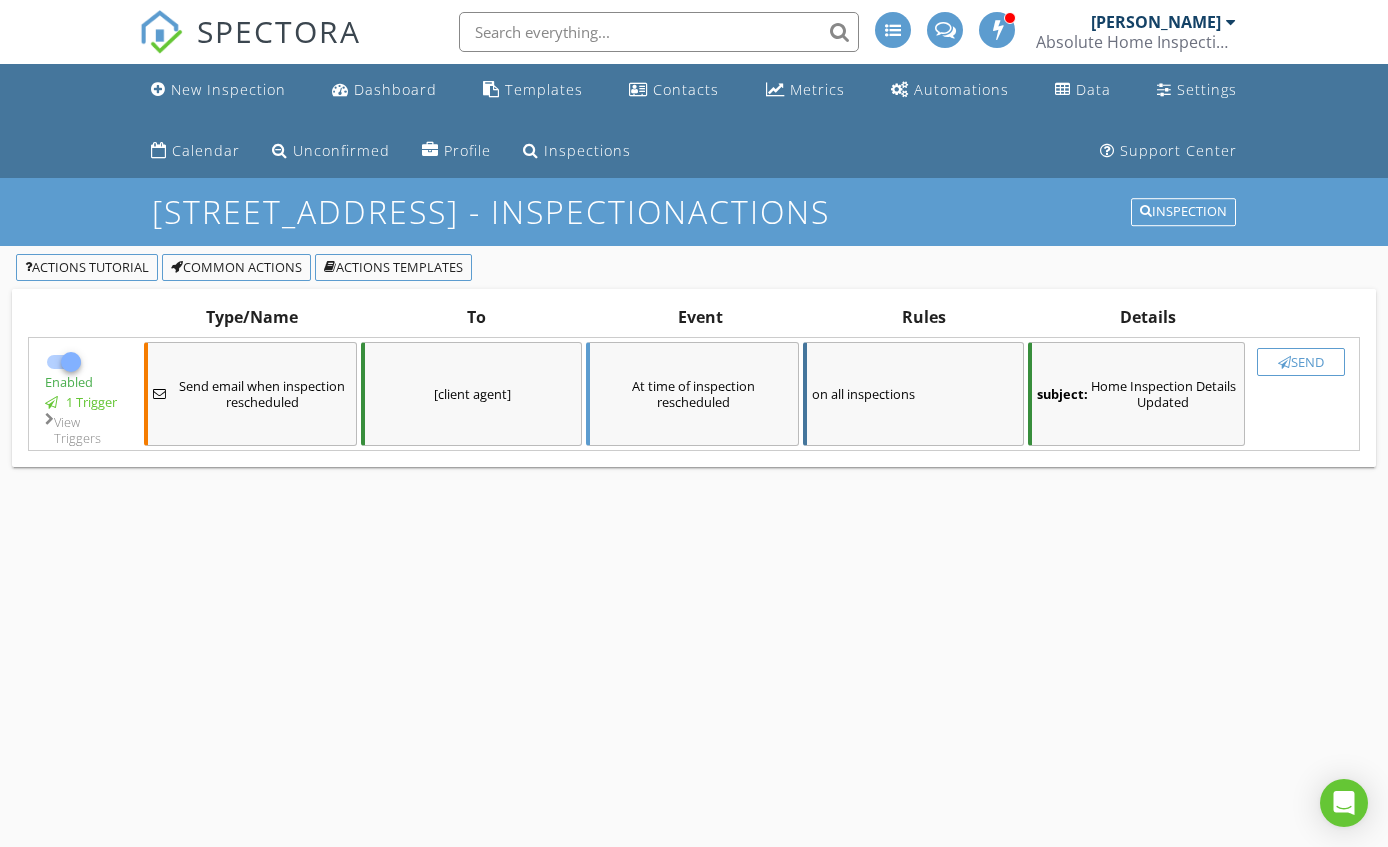 click at bounding box center [71, 362] 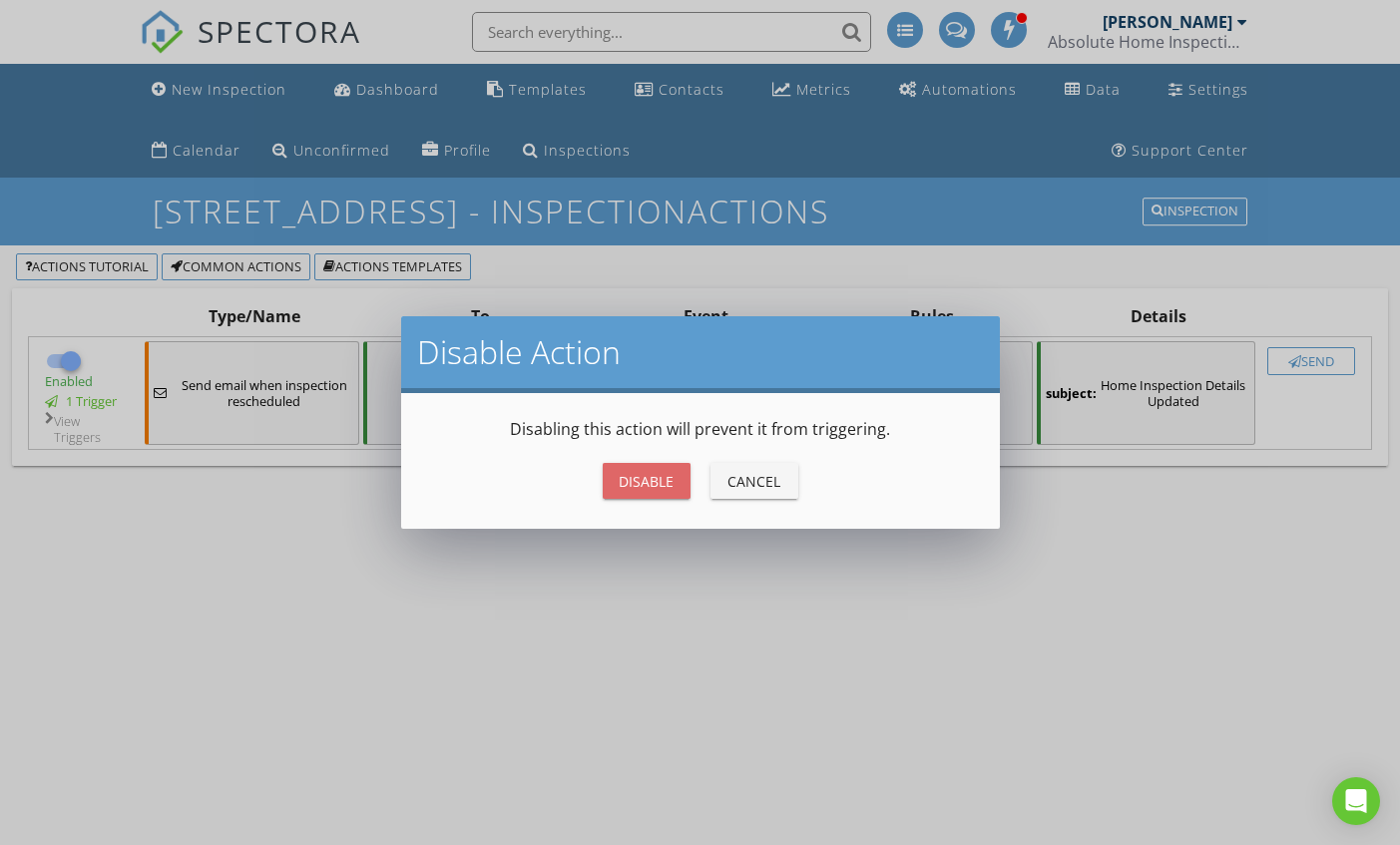 click on "Disable" at bounding box center (647, 481) 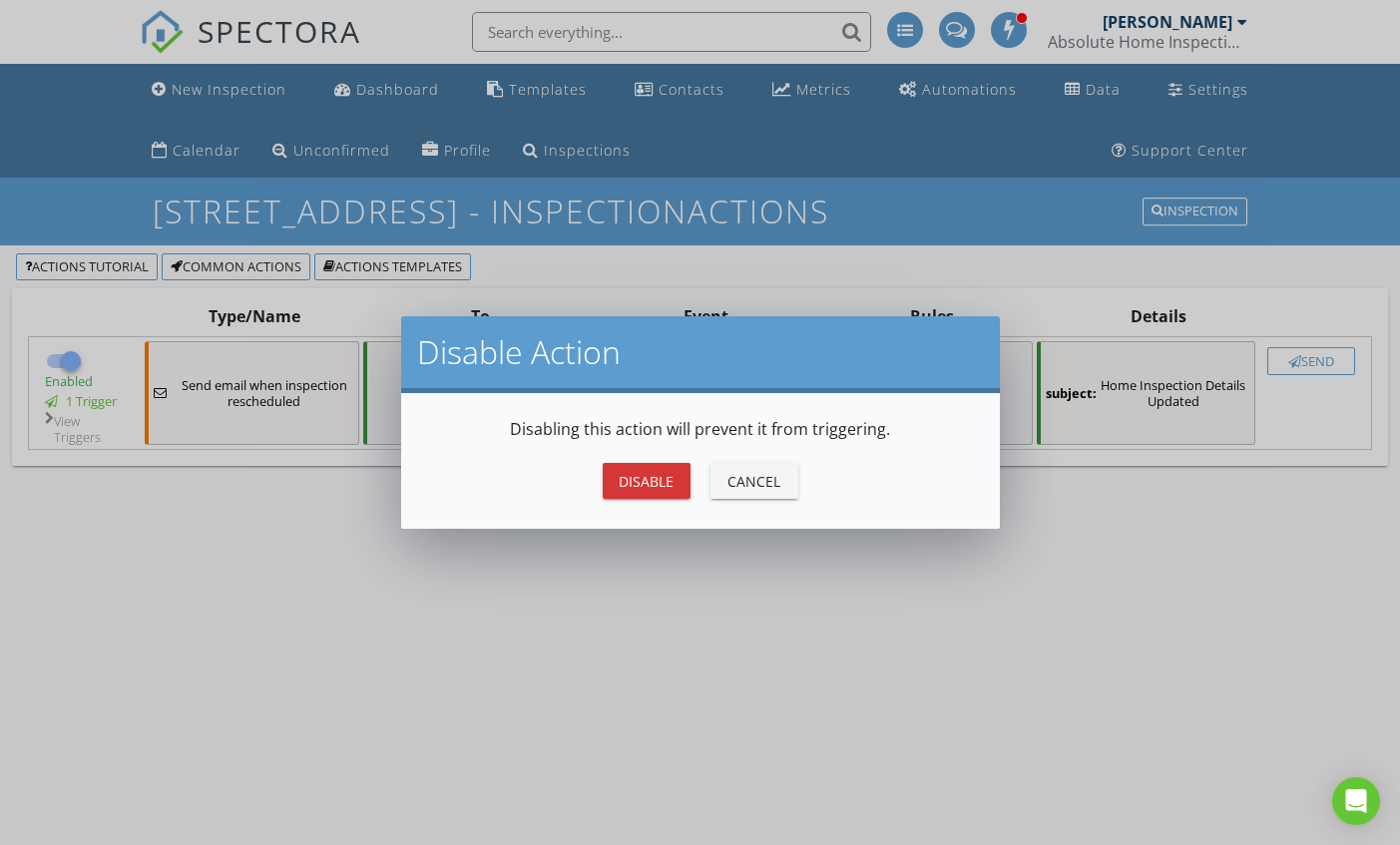 click on "Disable" at bounding box center (647, 481) 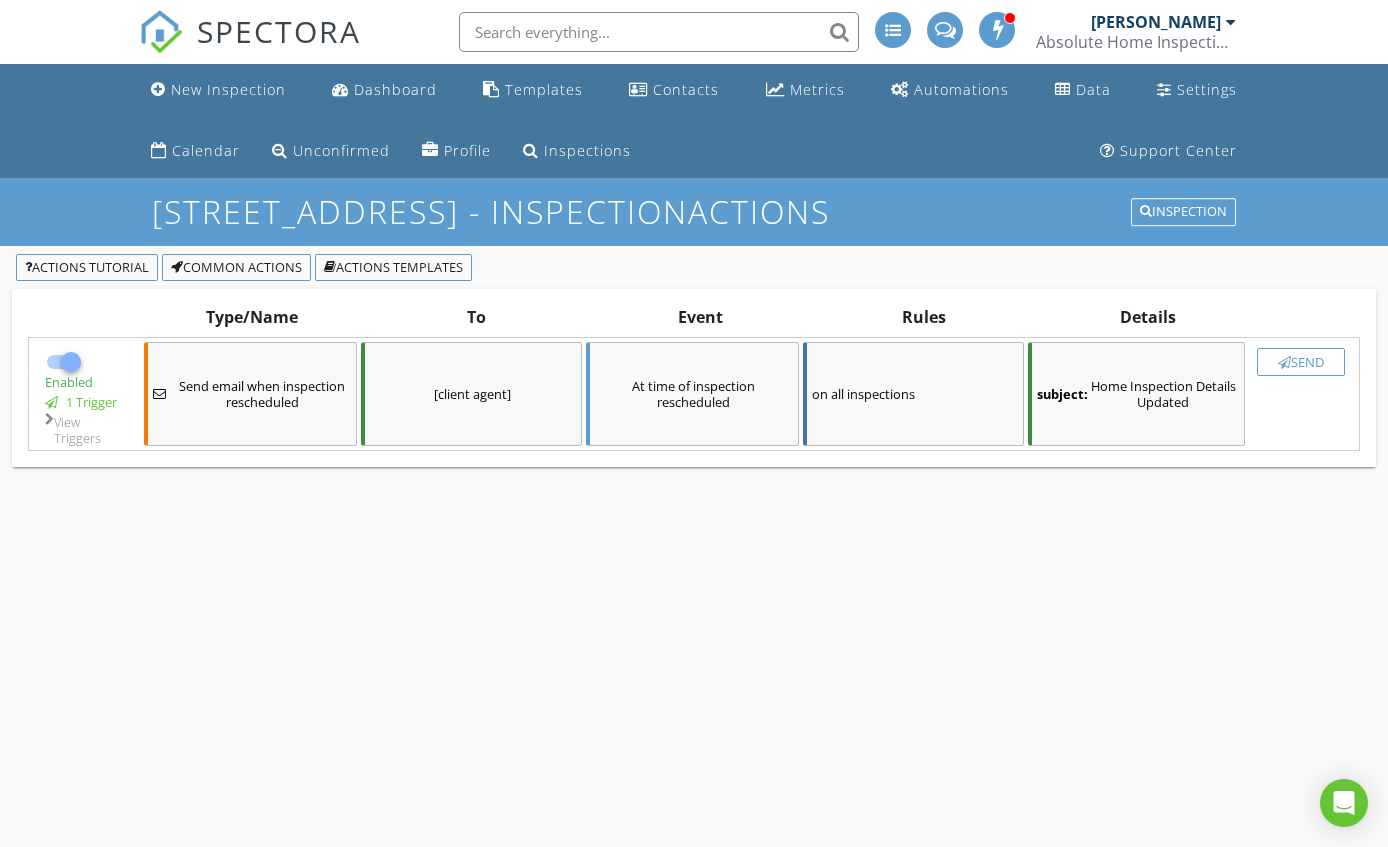 checkbox on "false" 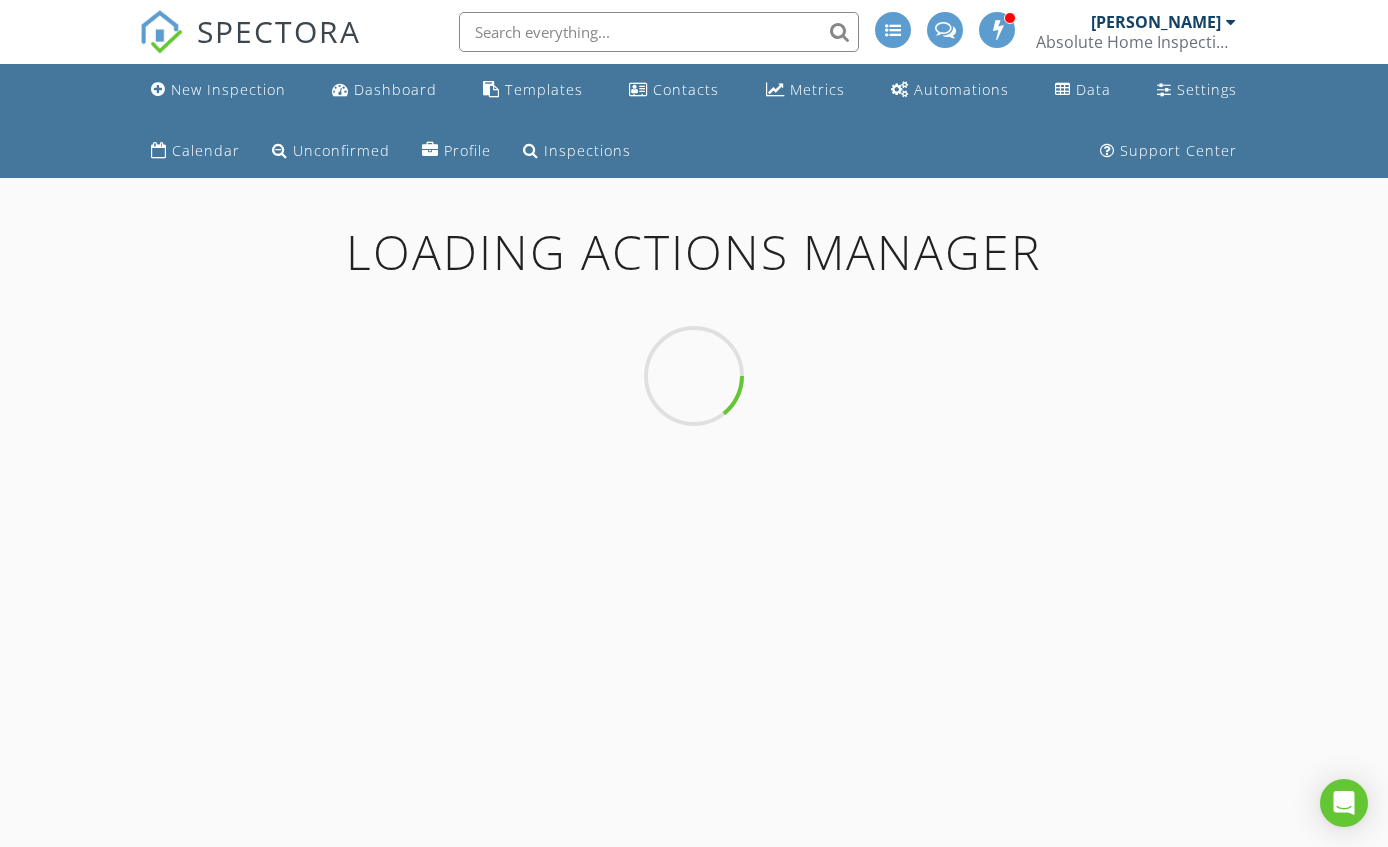 scroll, scrollTop: 0, scrollLeft: 0, axis: both 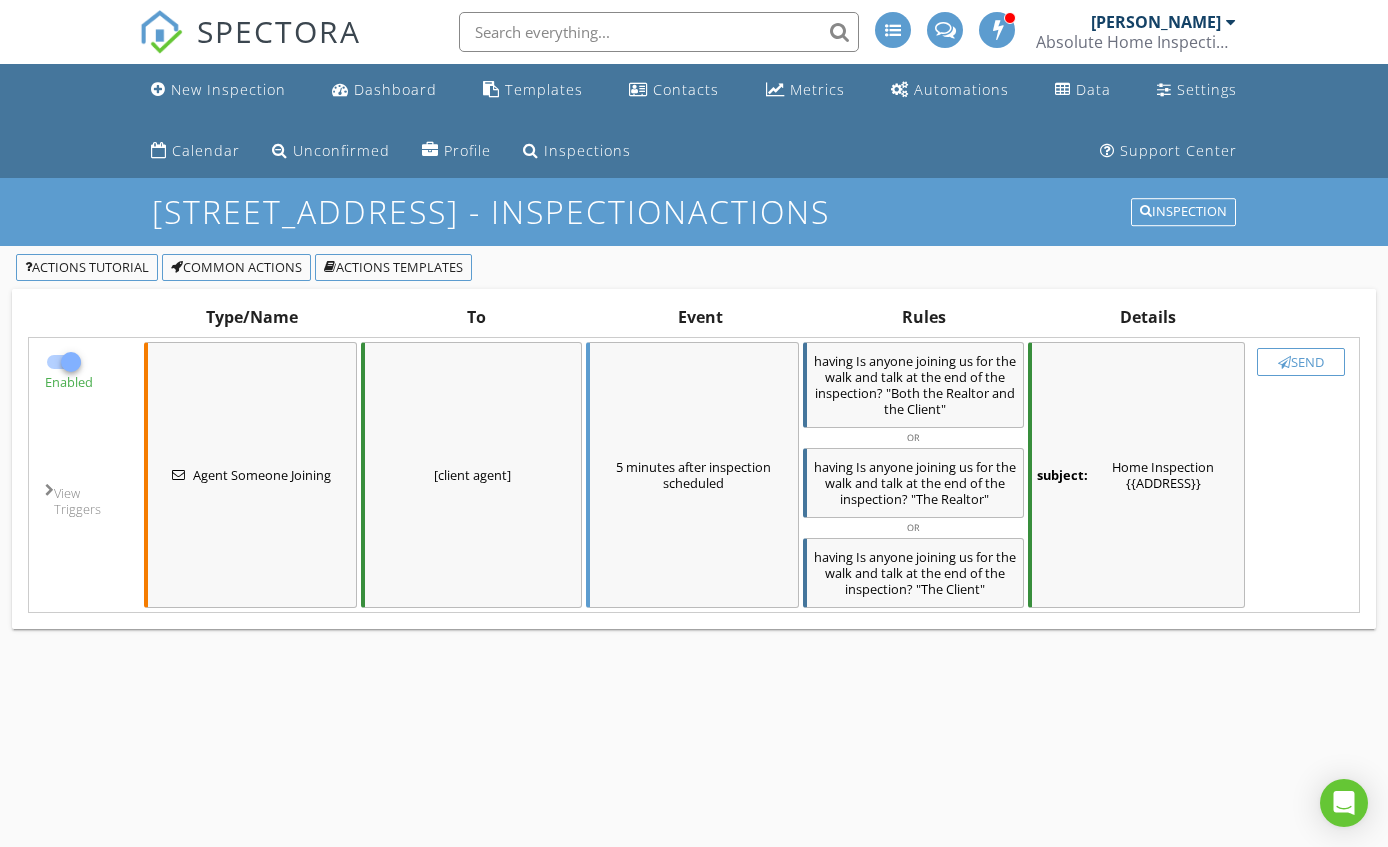 click on "subject:
Home Inspection {{ADDRESS}}" at bounding box center [1136, 475] 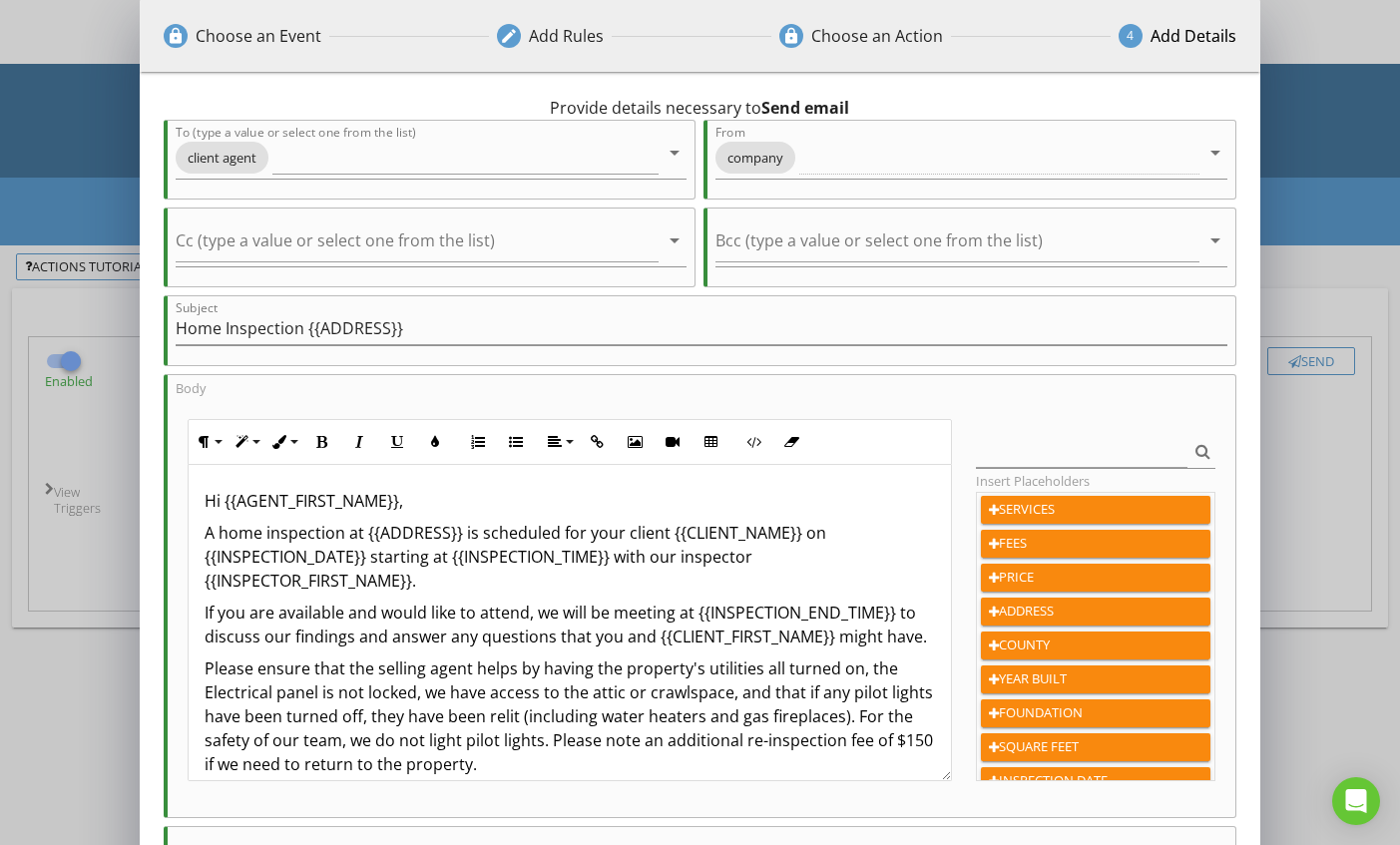 click on "A home inspection at {{ADDRESS}} is scheduled for your client {{CLIENT_NAME}} on {{INSPECTION_DATE}} starting at {{INSPECTION_TIME}} with our inspector {{INSPECTOR_FIRST_NAME}}." at bounding box center [570, 557] 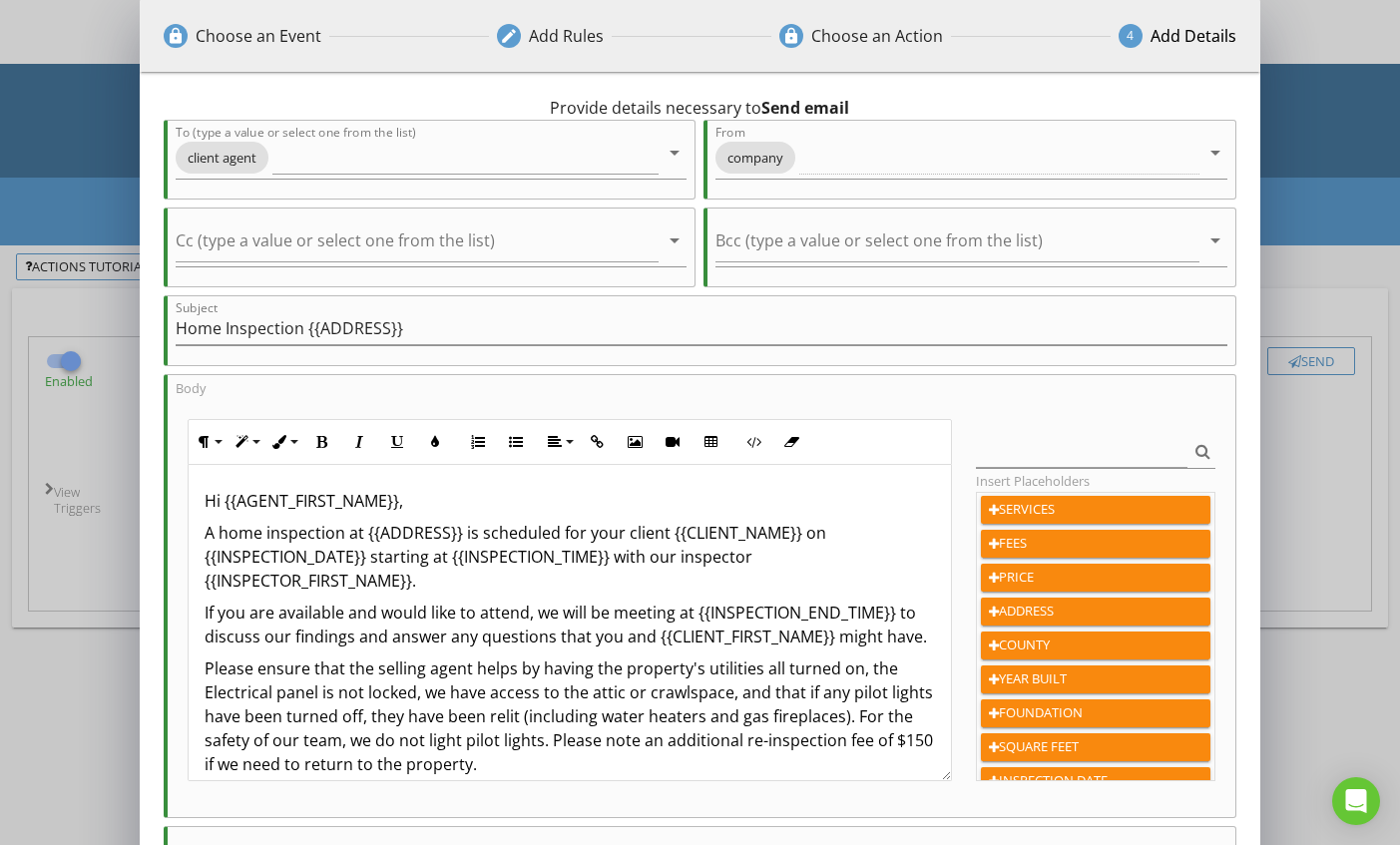 scroll, scrollTop: 443, scrollLeft: 0, axis: vertical 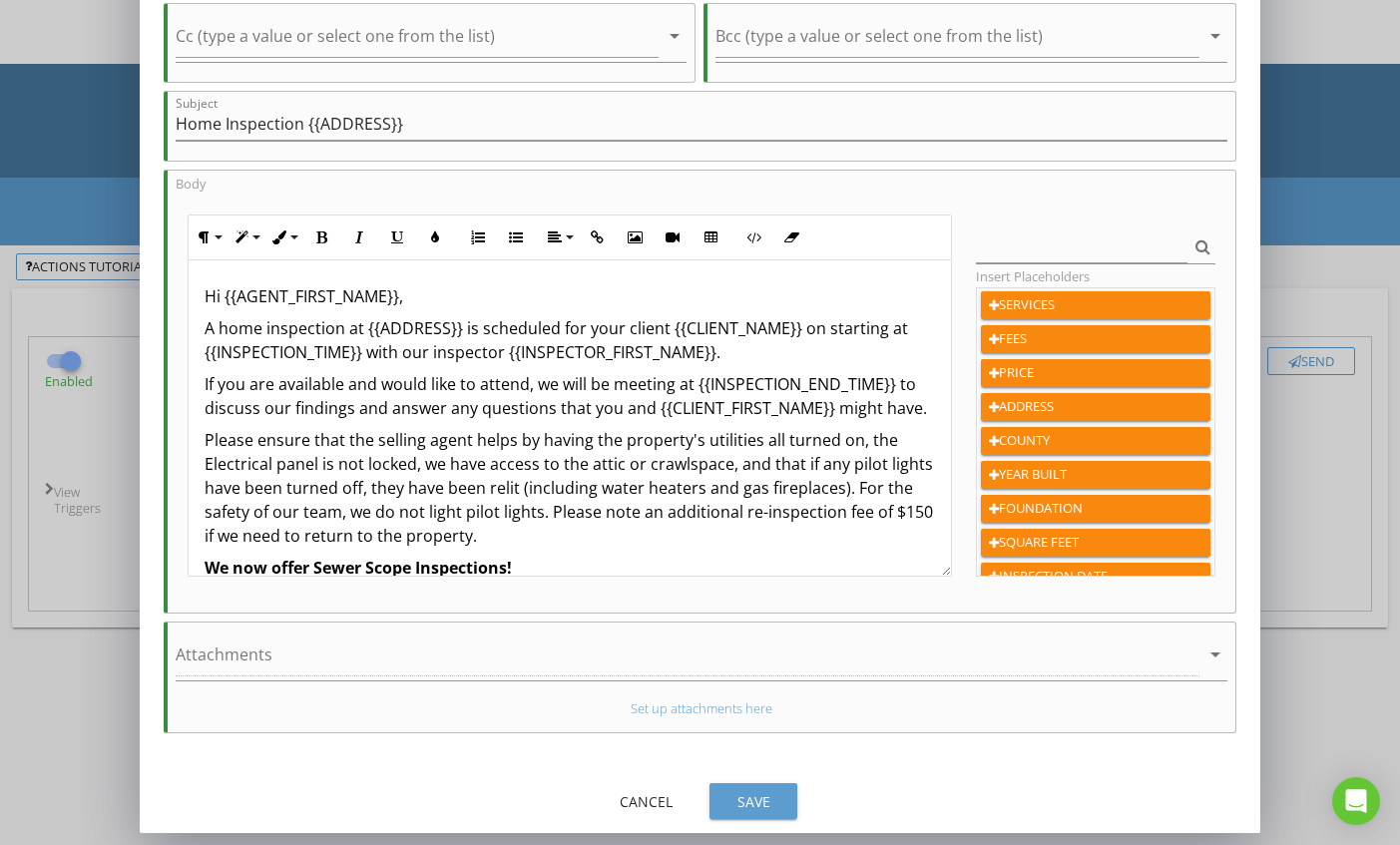 type 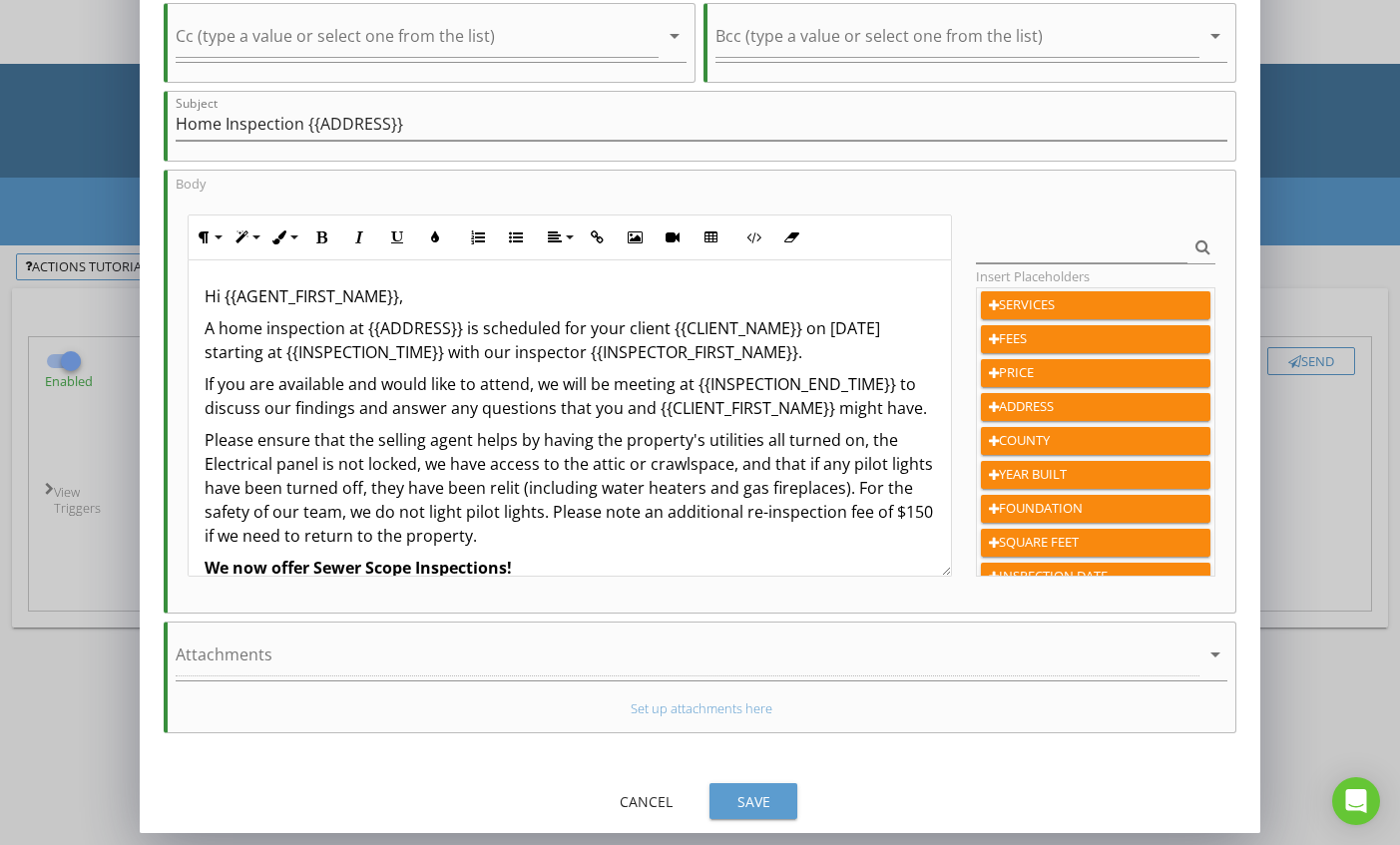 click on "Save" at bounding box center [753, 801] 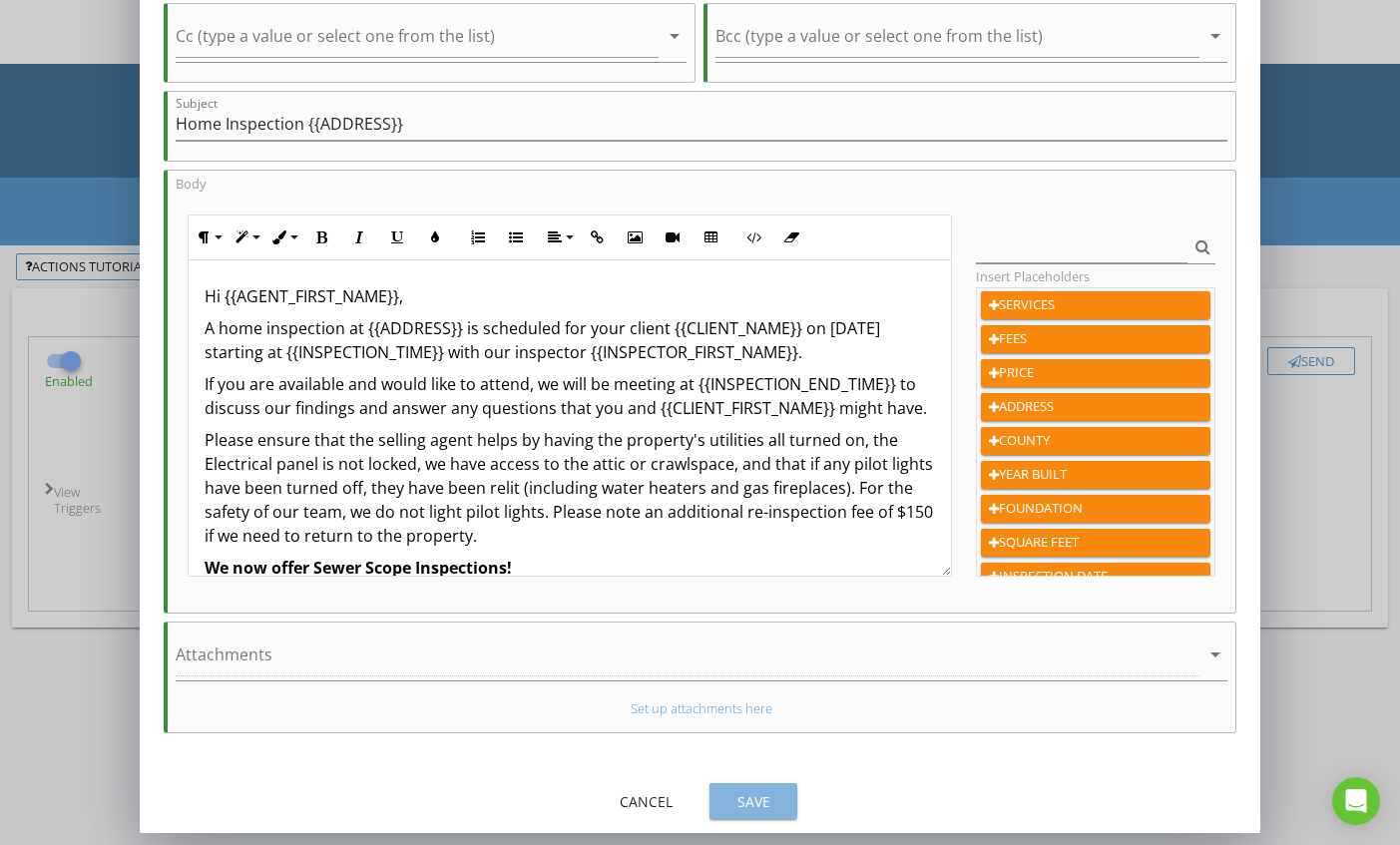 click on "Save" at bounding box center [753, 801] 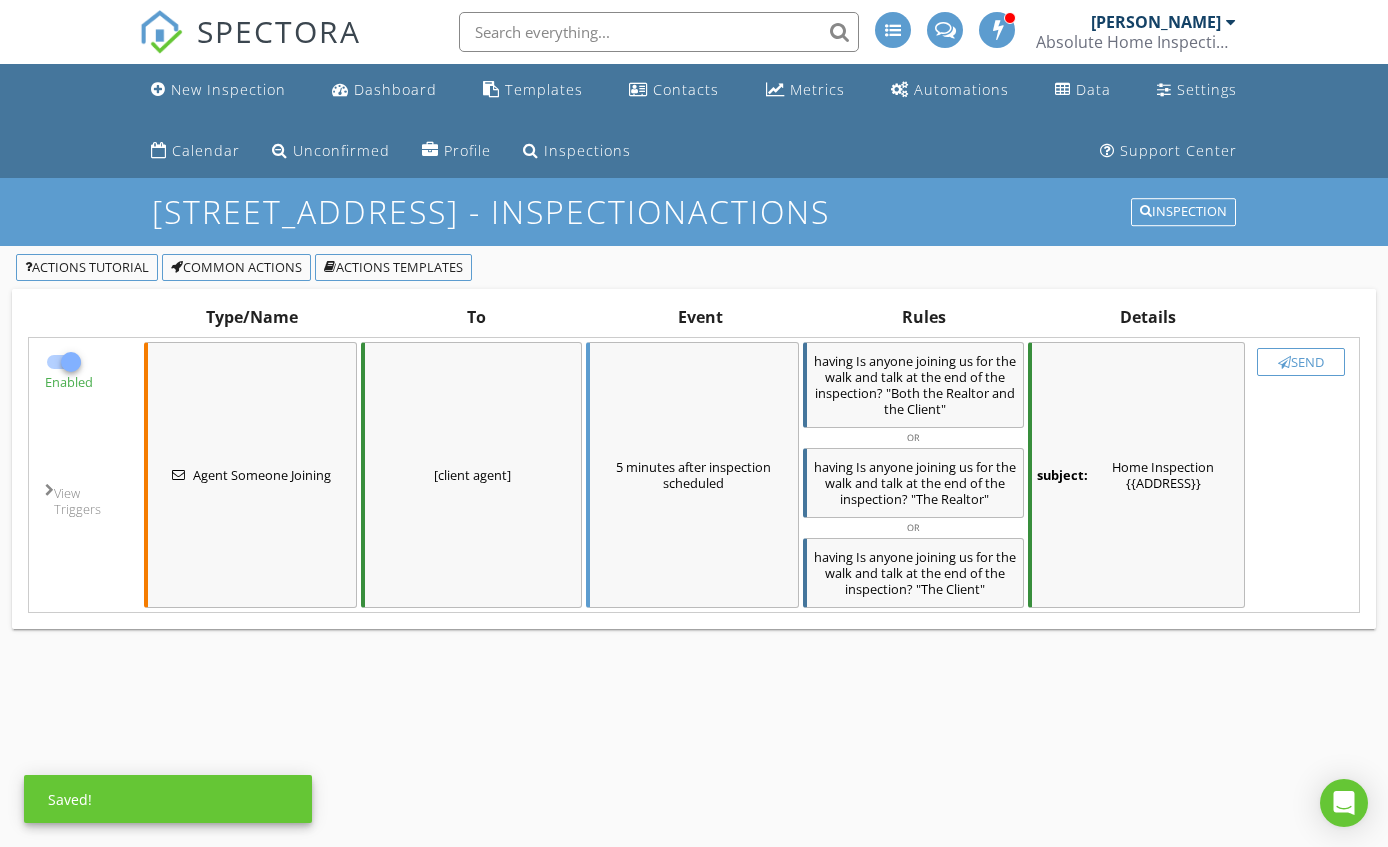 click at bounding box center (1284, 362) 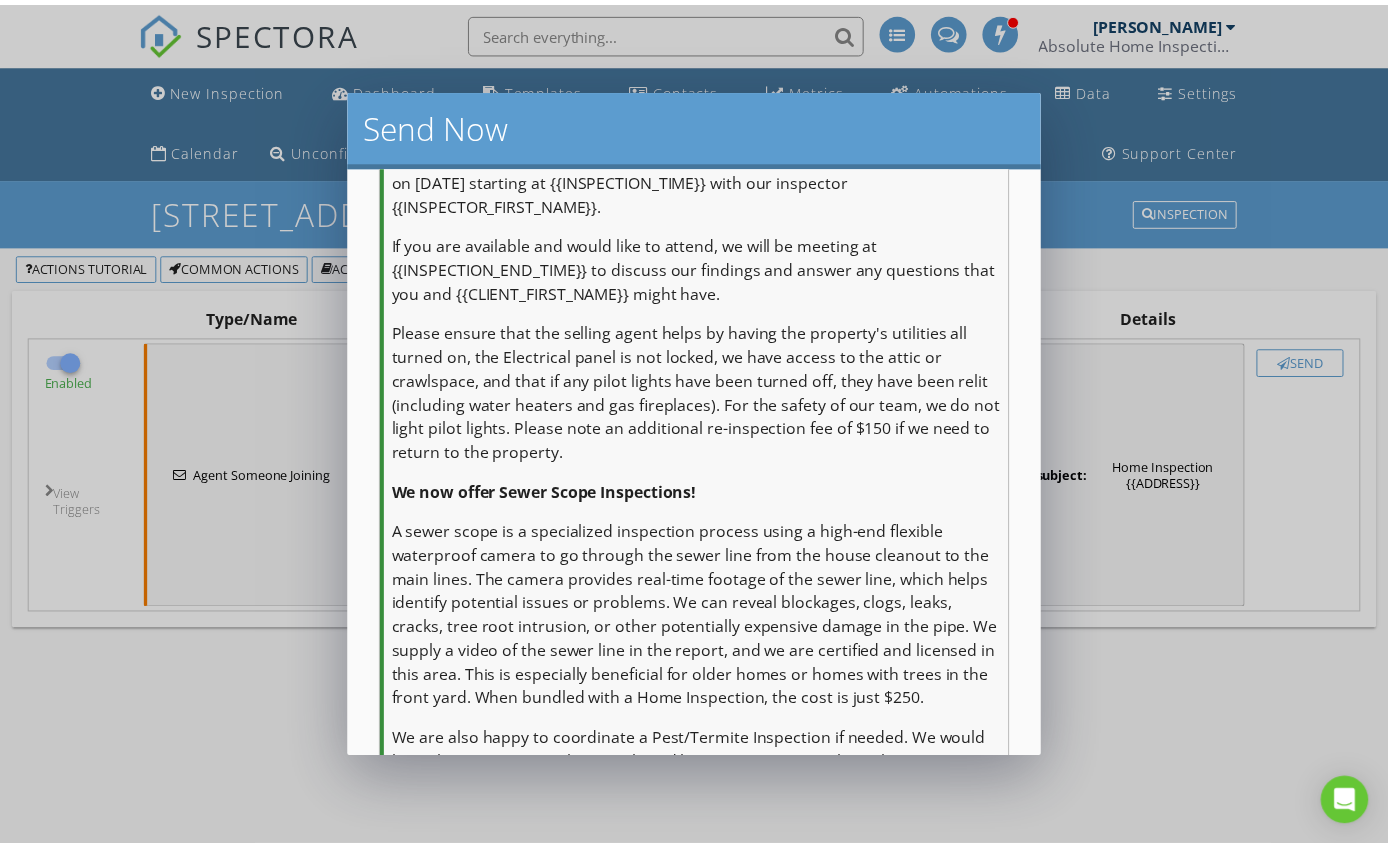 scroll, scrollTop: 743, scrollLeft: 0, axis: vertical 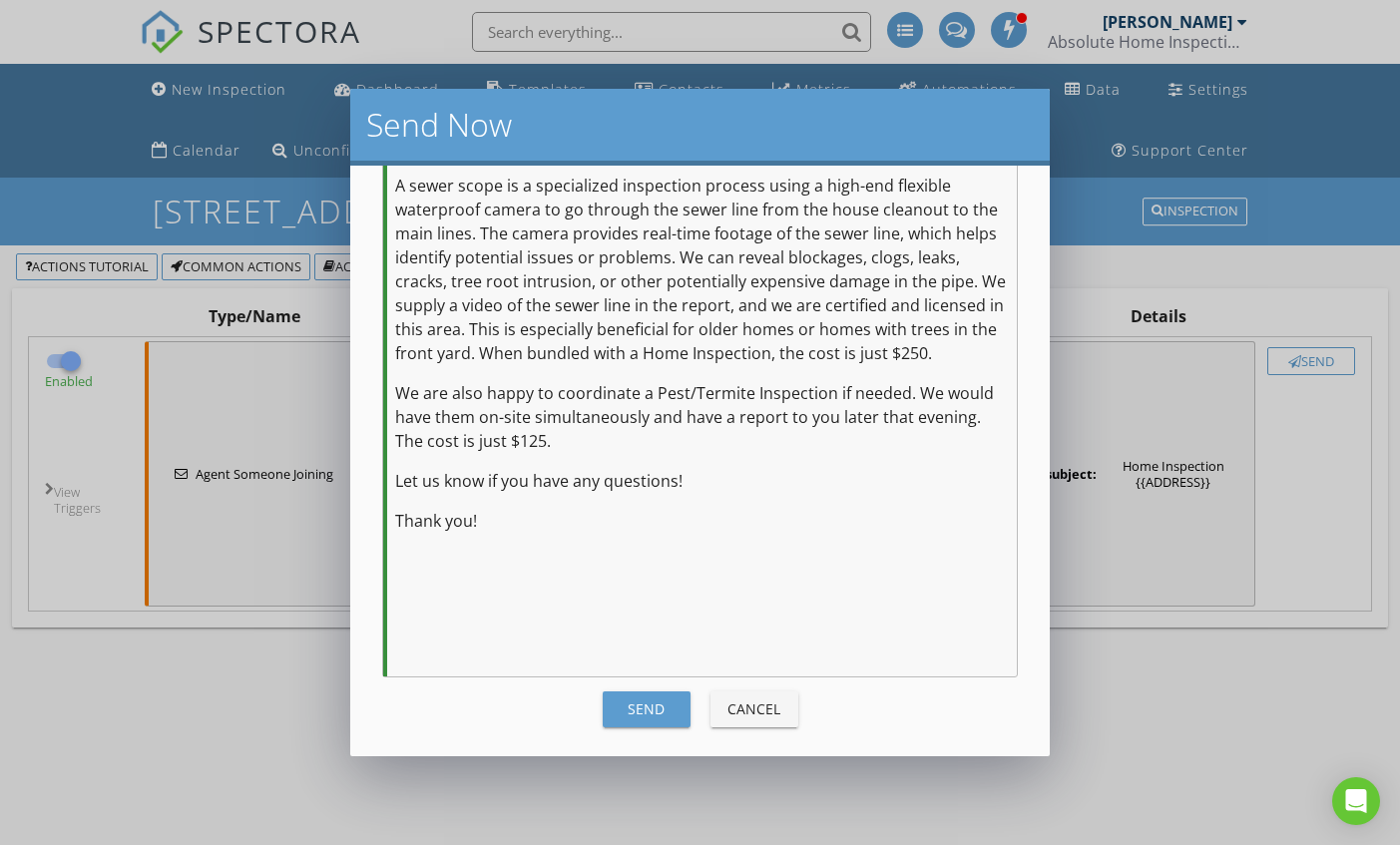 click on "Send" at bounding box center [647, 709] 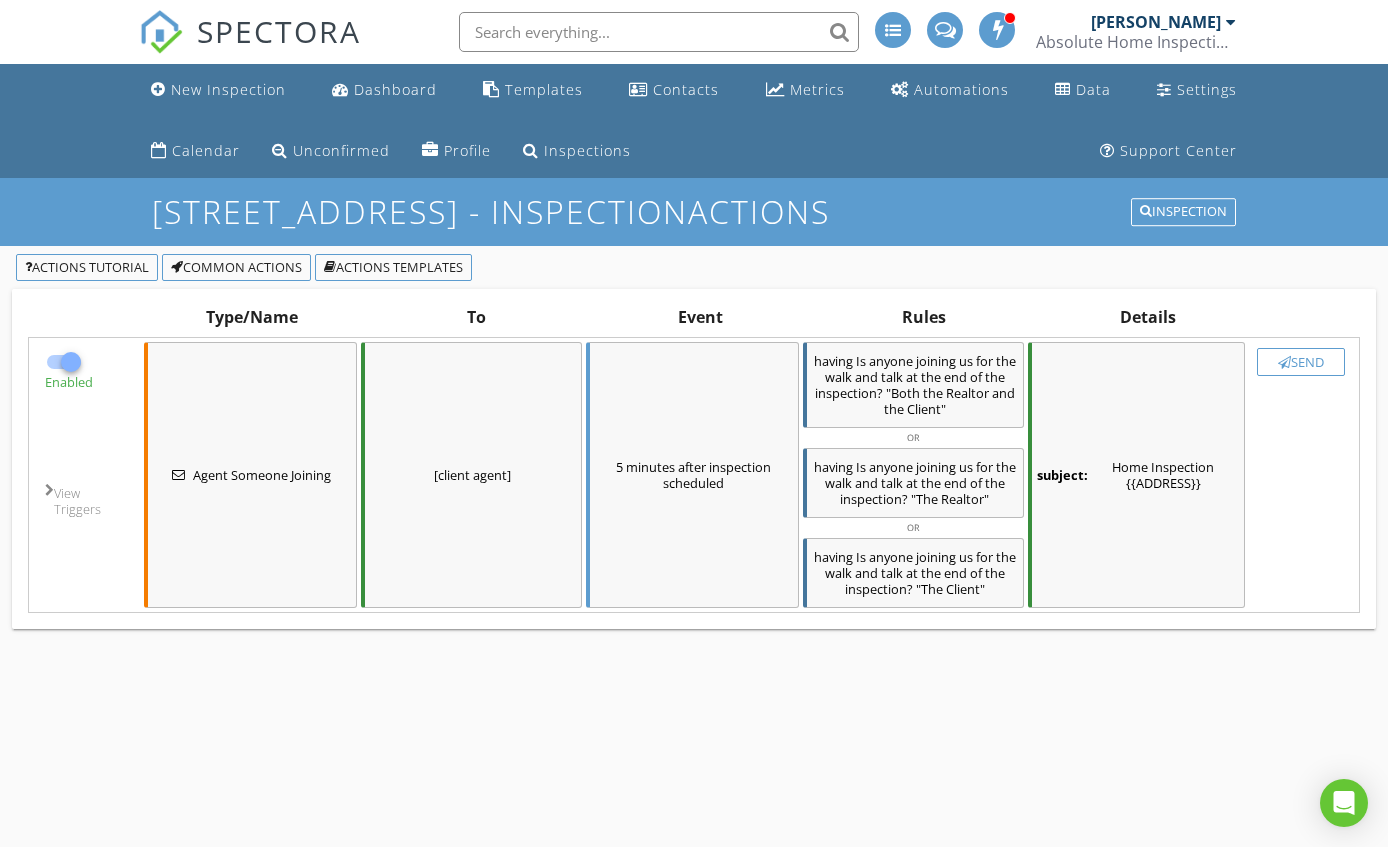 checkbox on "false" 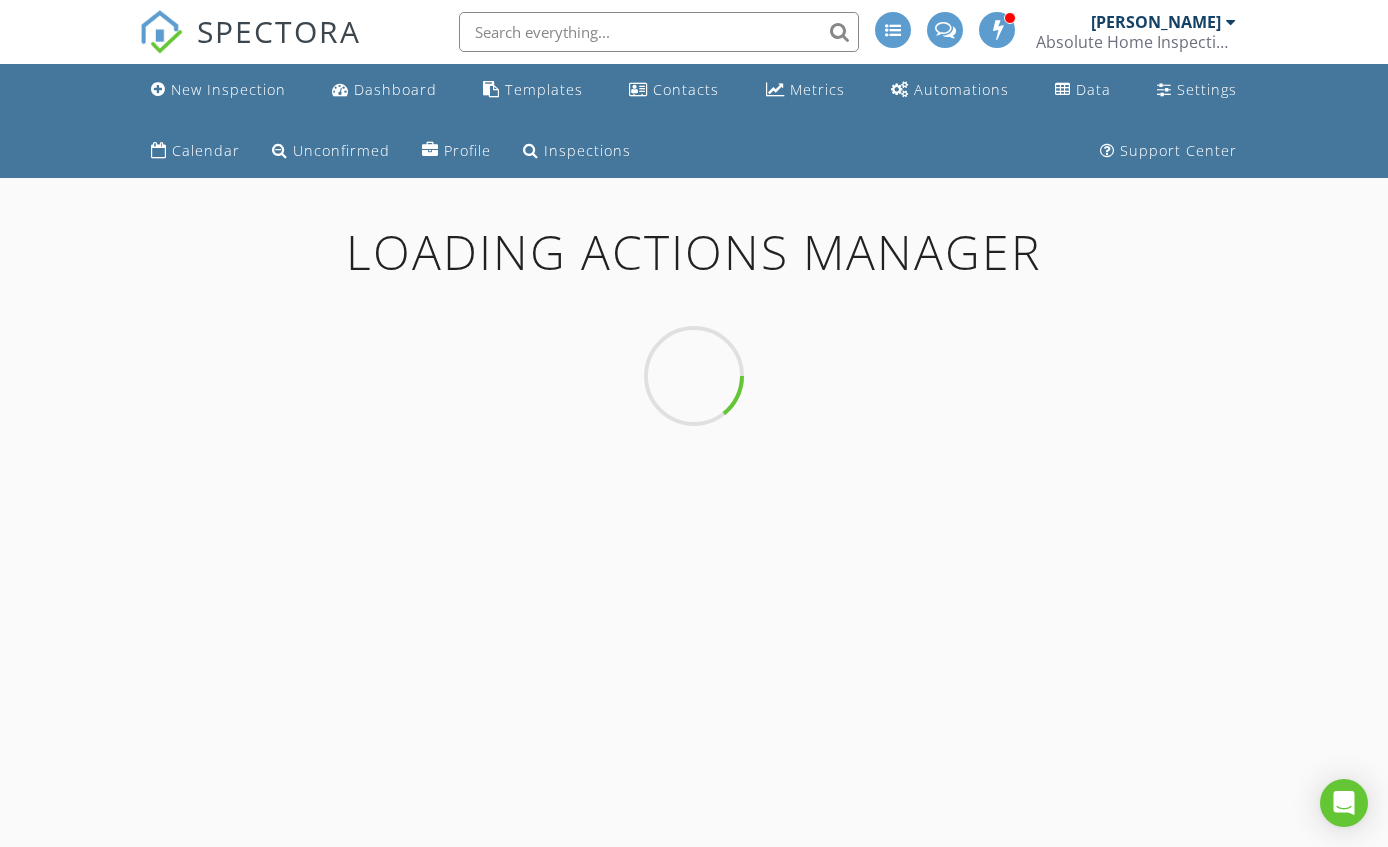scroll, scrollTop: 0, scrollLeft: 0, axis: both 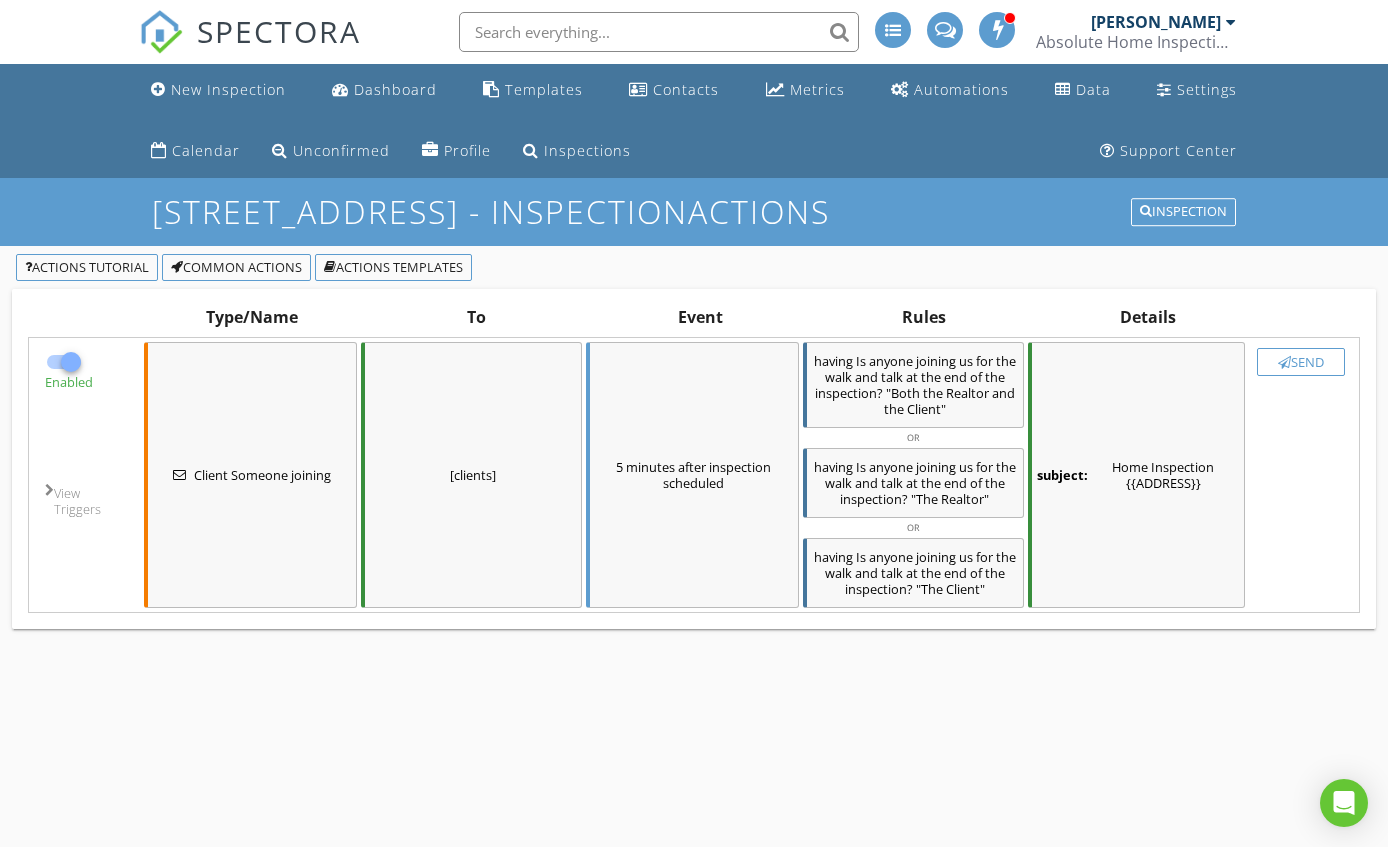 click on "subject:
Home Inspection {{ADDRESS}}" at bounding box center [1136, 475] 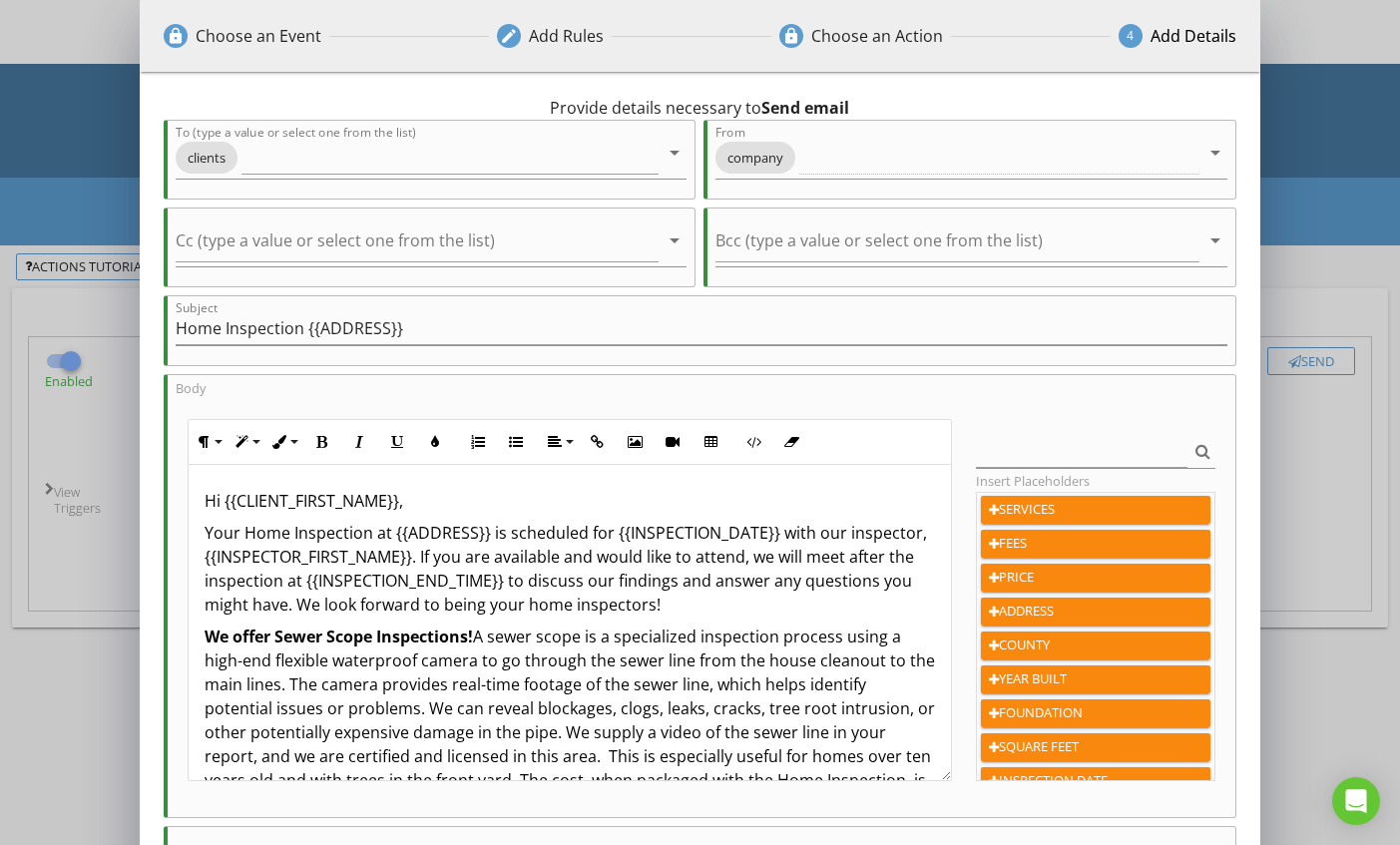 click on "Your Home Inspection at {{ADDRESS}} is scheduled for {{INSPECTION_DATE}} with our inspector, {{INSPECTOR_FIRST_NAME}}. If you are available and would like to attend, we will meet after the inspection at {{INSPECTION_END_TIME}} to discuss our findings and answer any questions you might have. We look forward to being your home inspectors!" at bounding box center (570, 569) 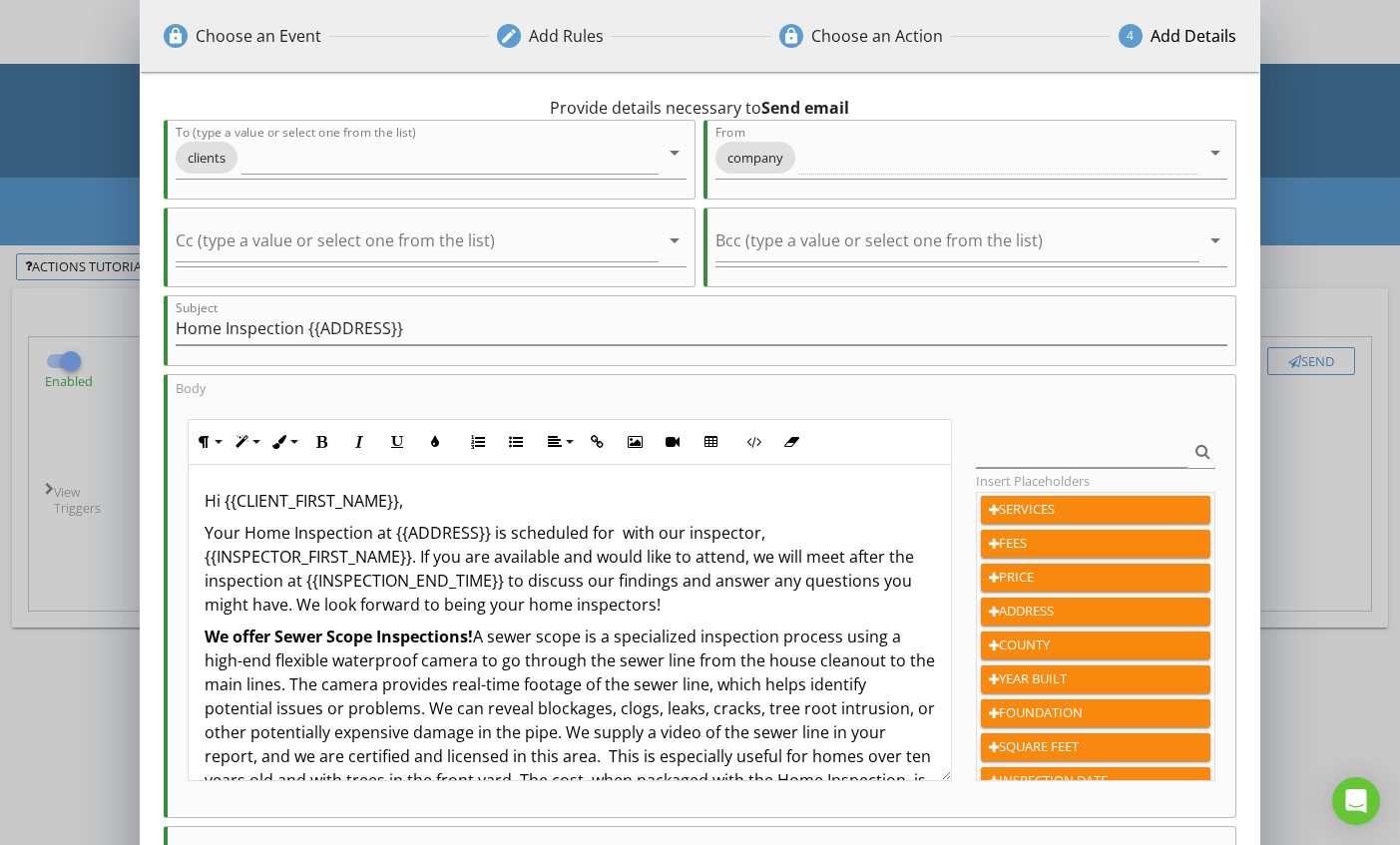 type 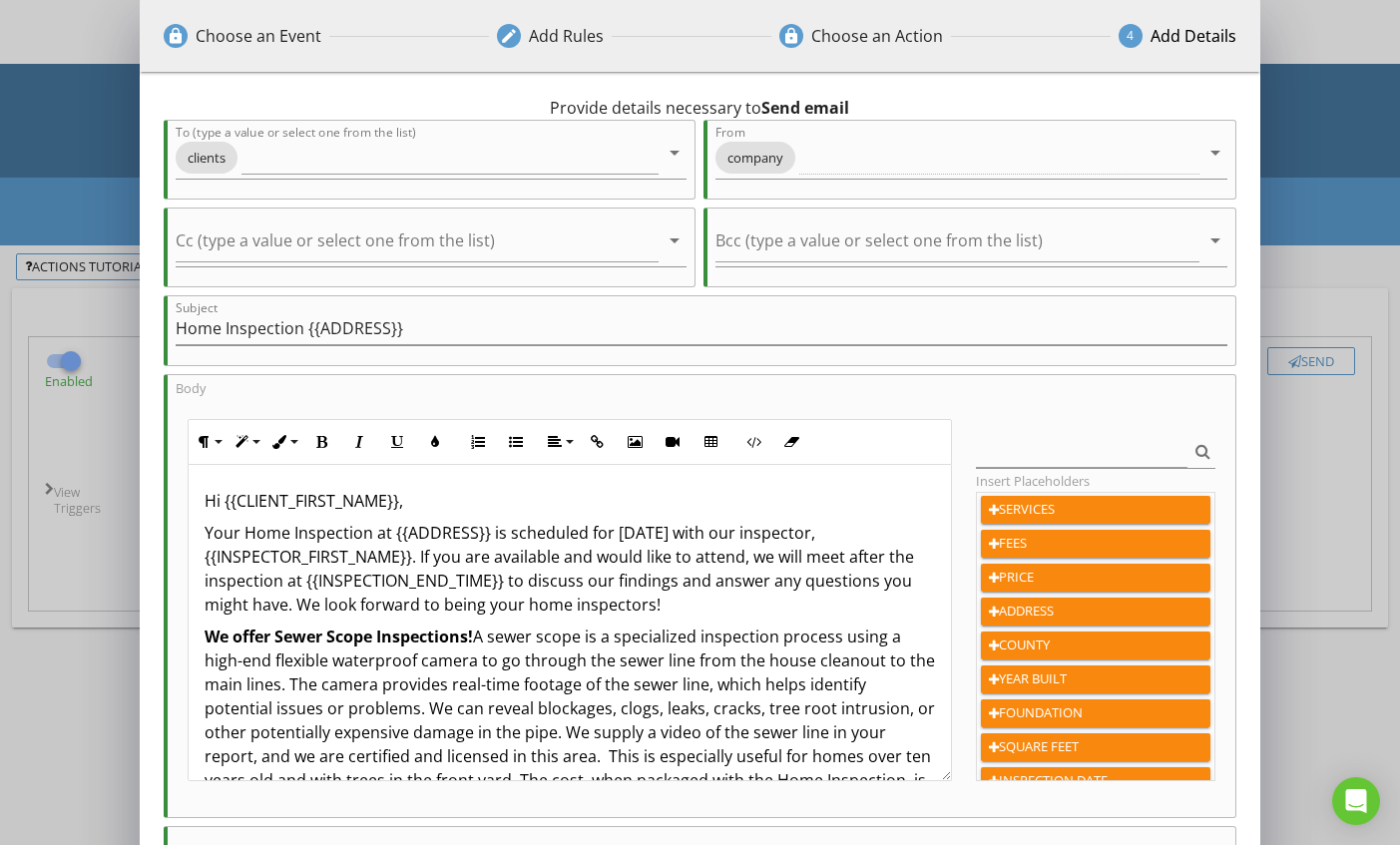 scroll, scrollTop: 487, scrollLeft: 0, axis: vertical 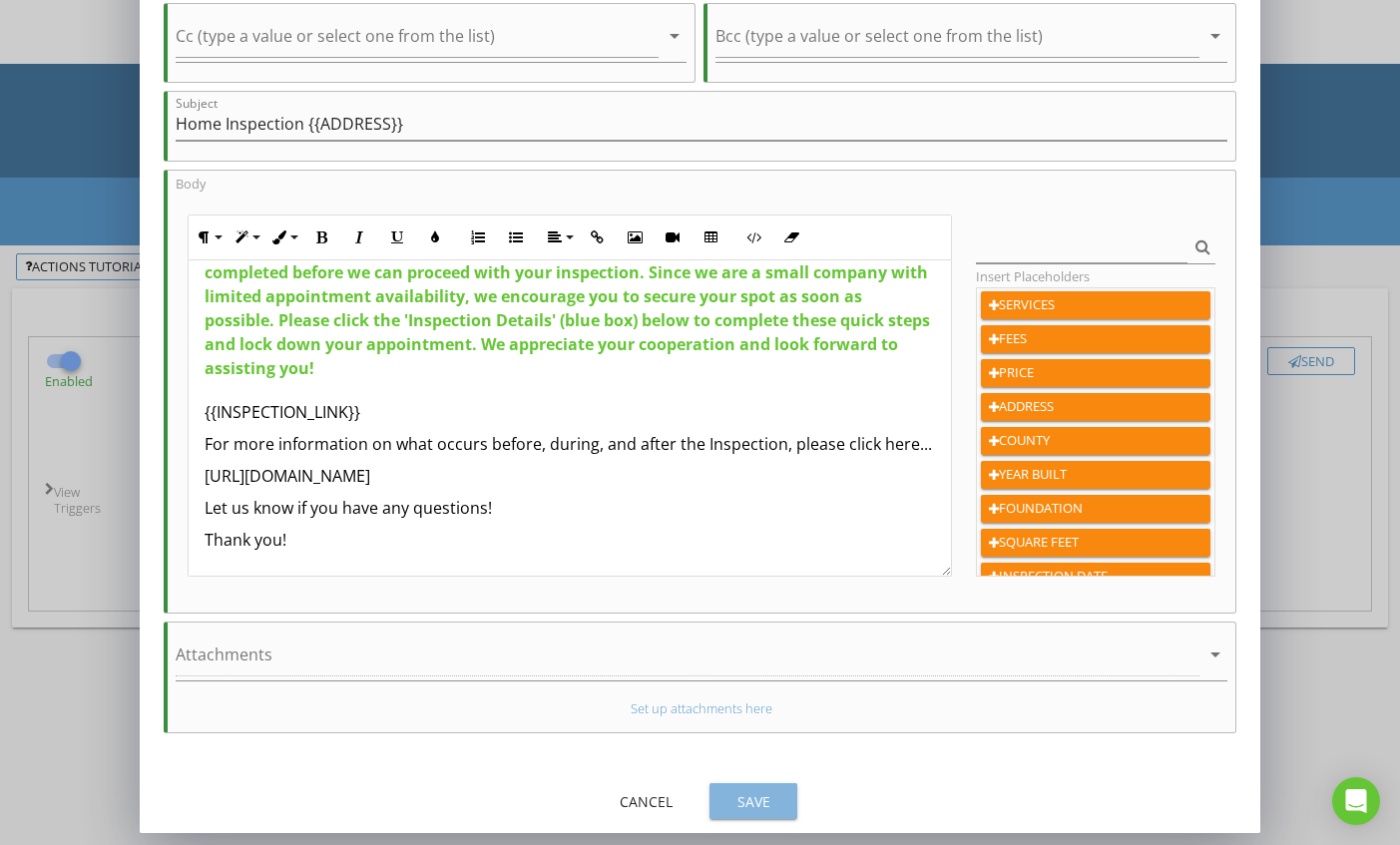 click on "Save" at bounding box center (753, 801) 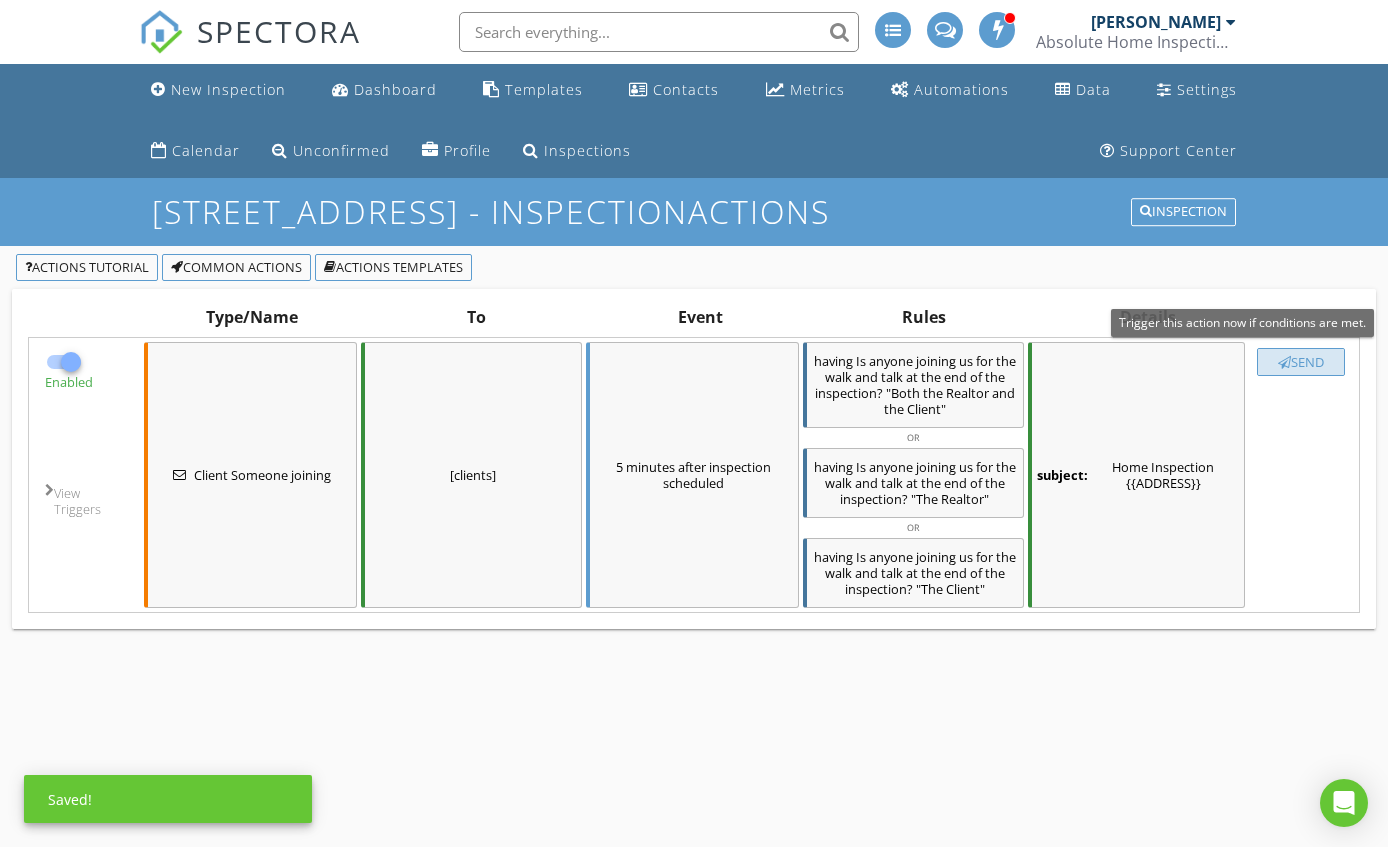 click on "Send" at bounding box center (1301, 362) 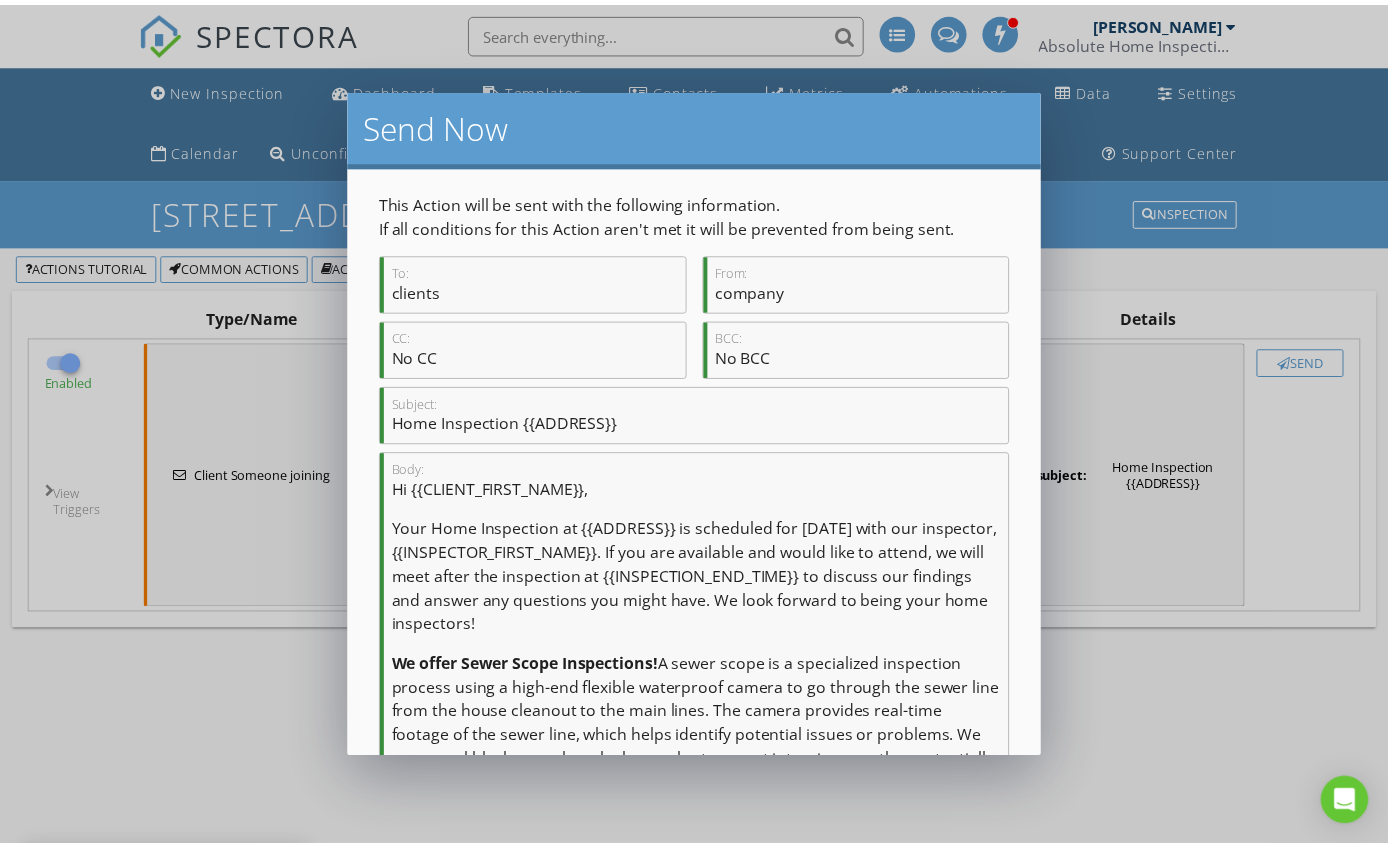 scroll, scrollTop: 747, scrollLeft: 0, axis: vertical 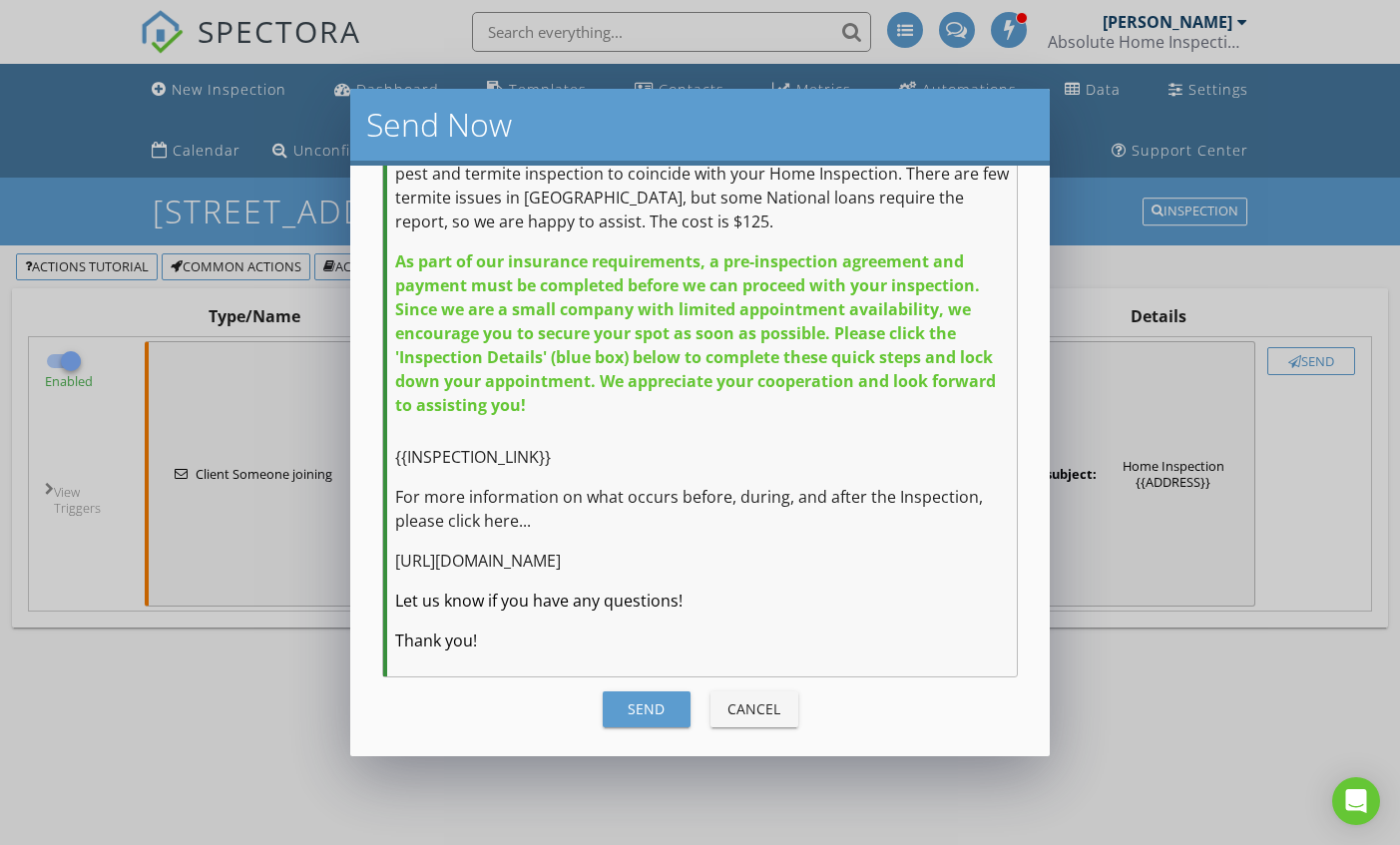 click on "Send" at bounding box center [647, 708] 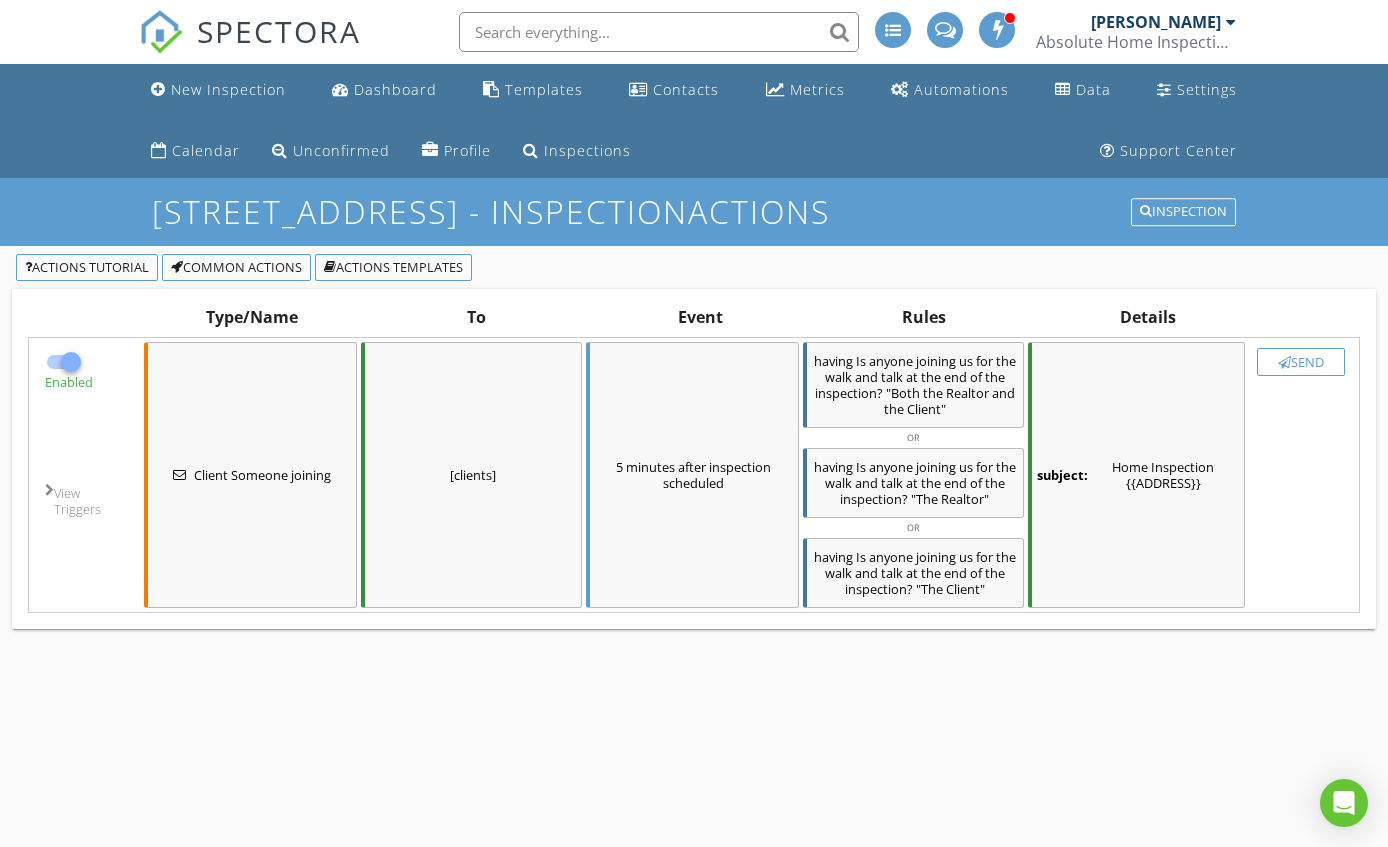 checkbox on "false" 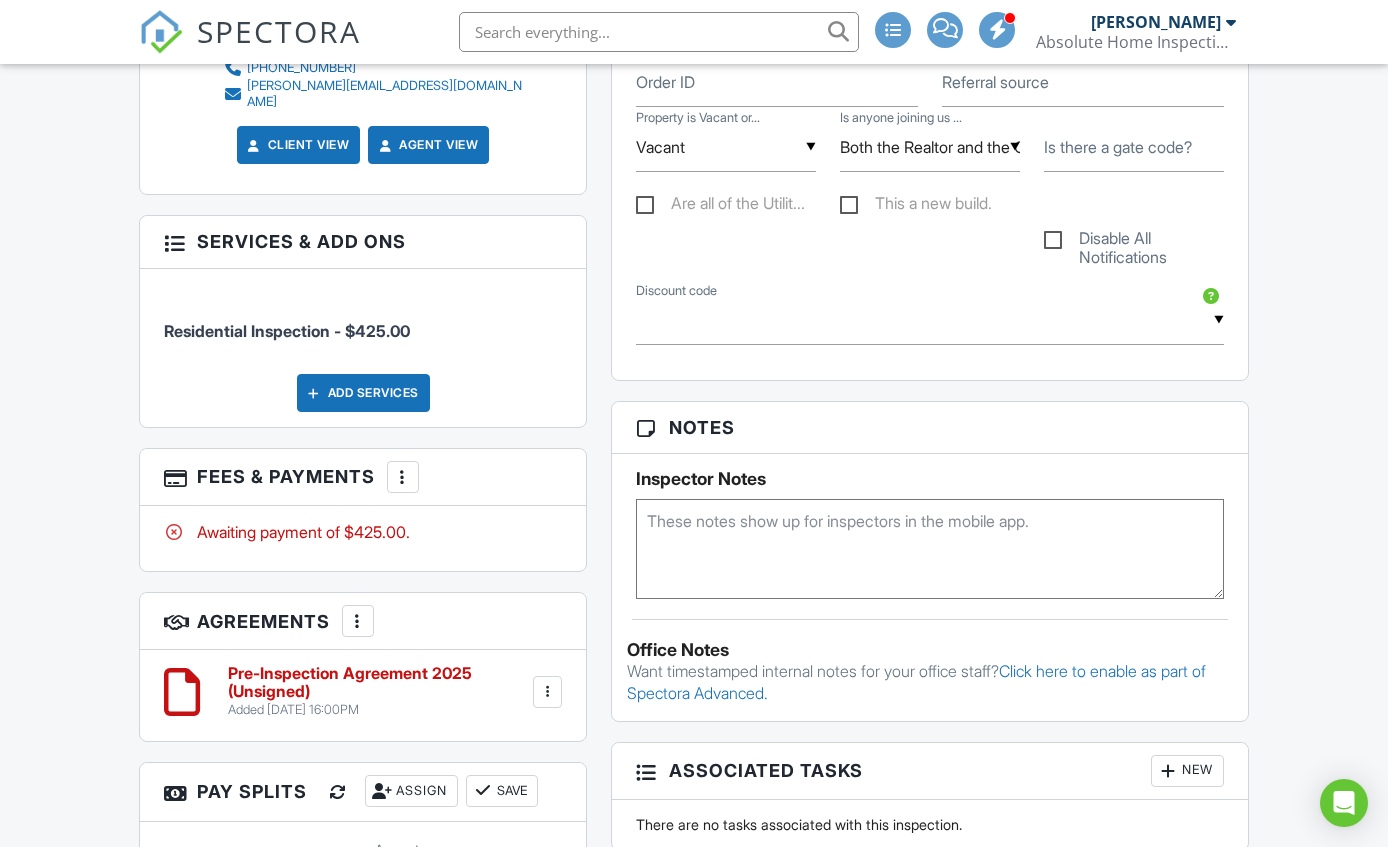 scroll, scrollTop: 1467, scrollLeft: 0, axis: vertical 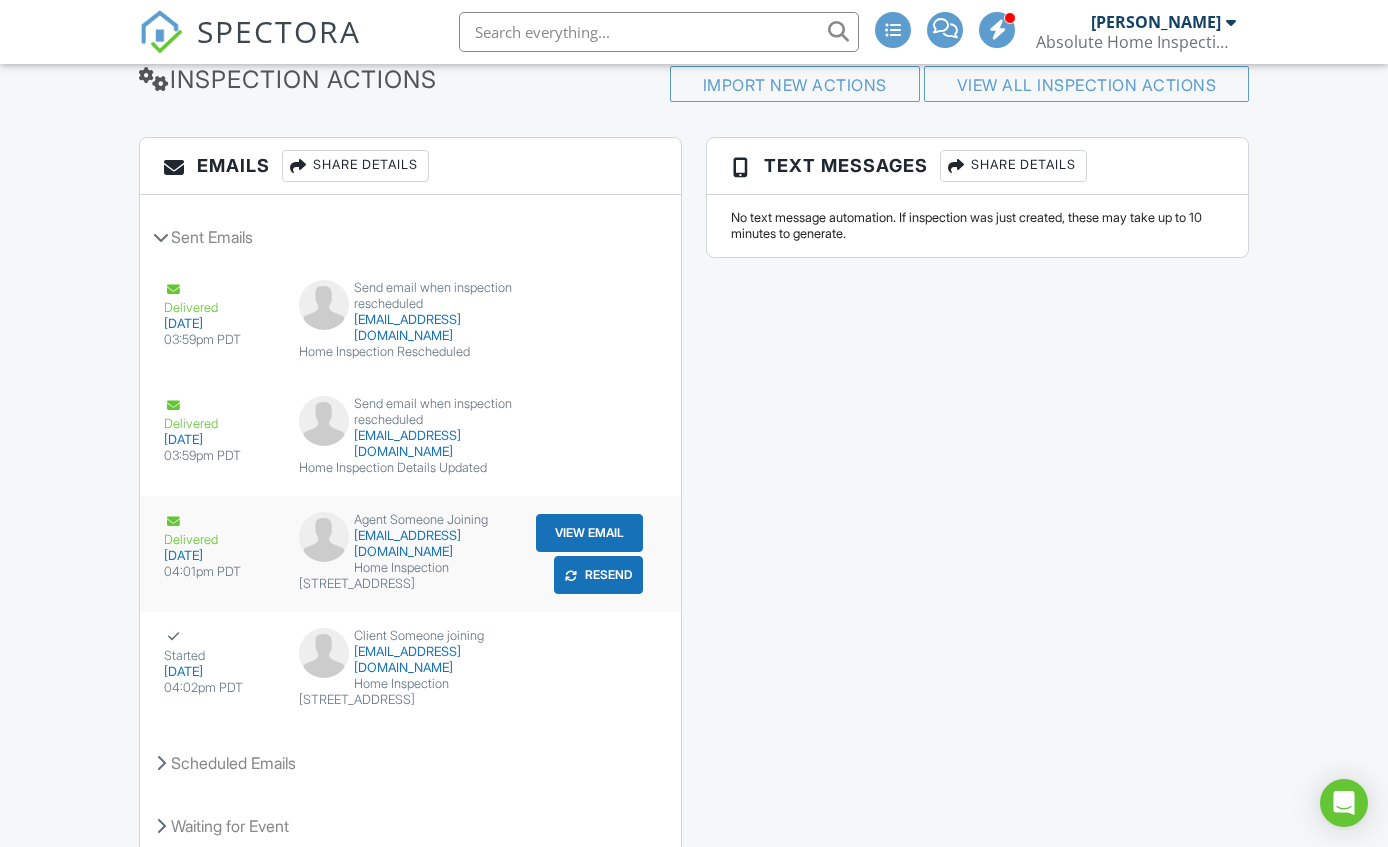 click on "Home Inspection 9025 W Tumblewood Ave, Las Vegas, NV 89143" at bounding box center (410, 576) 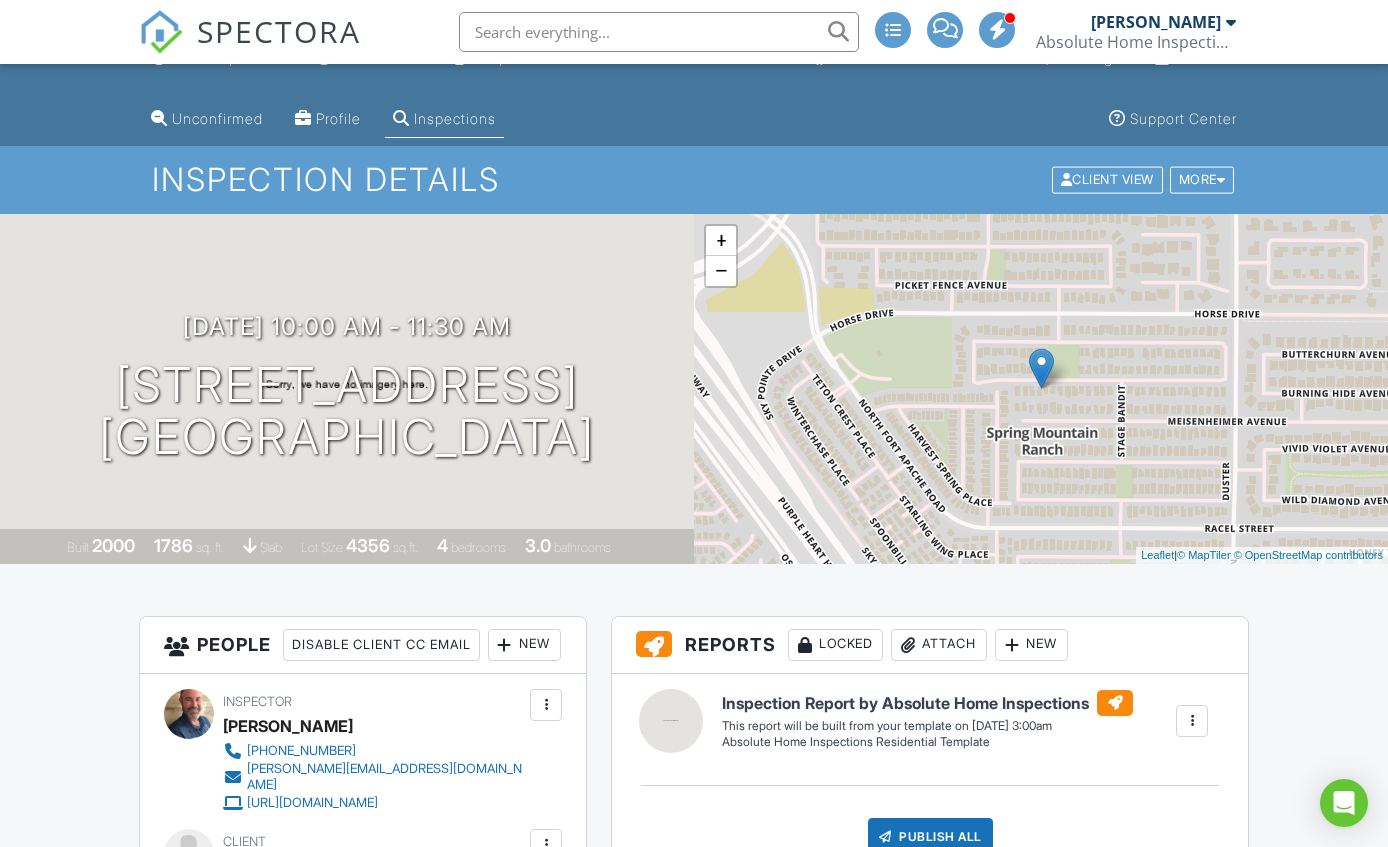 scroll, scrollTop: 0, scrollLeft: 0, axis: both 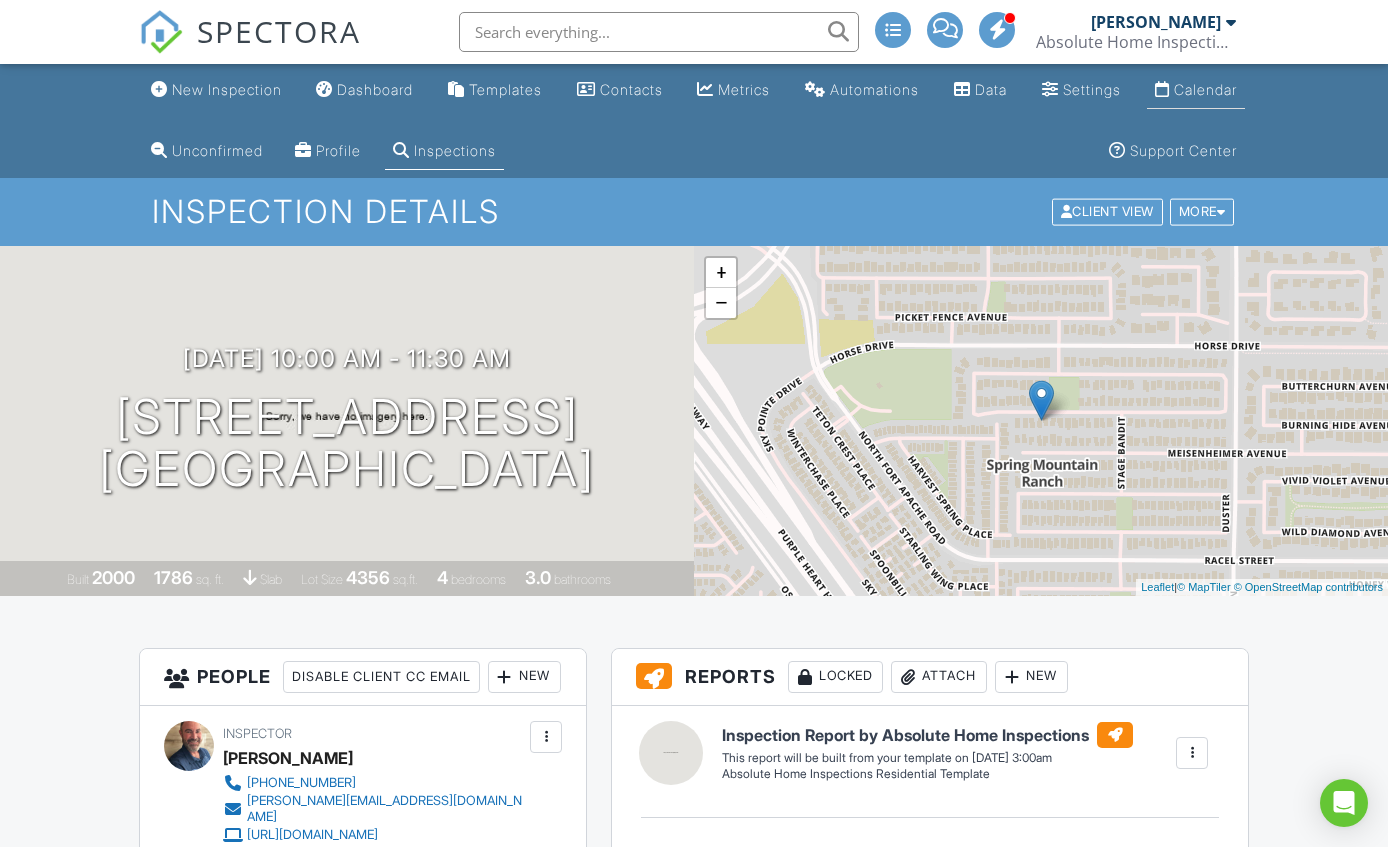 click on "Calendar" at bounding box center [1205, 89] 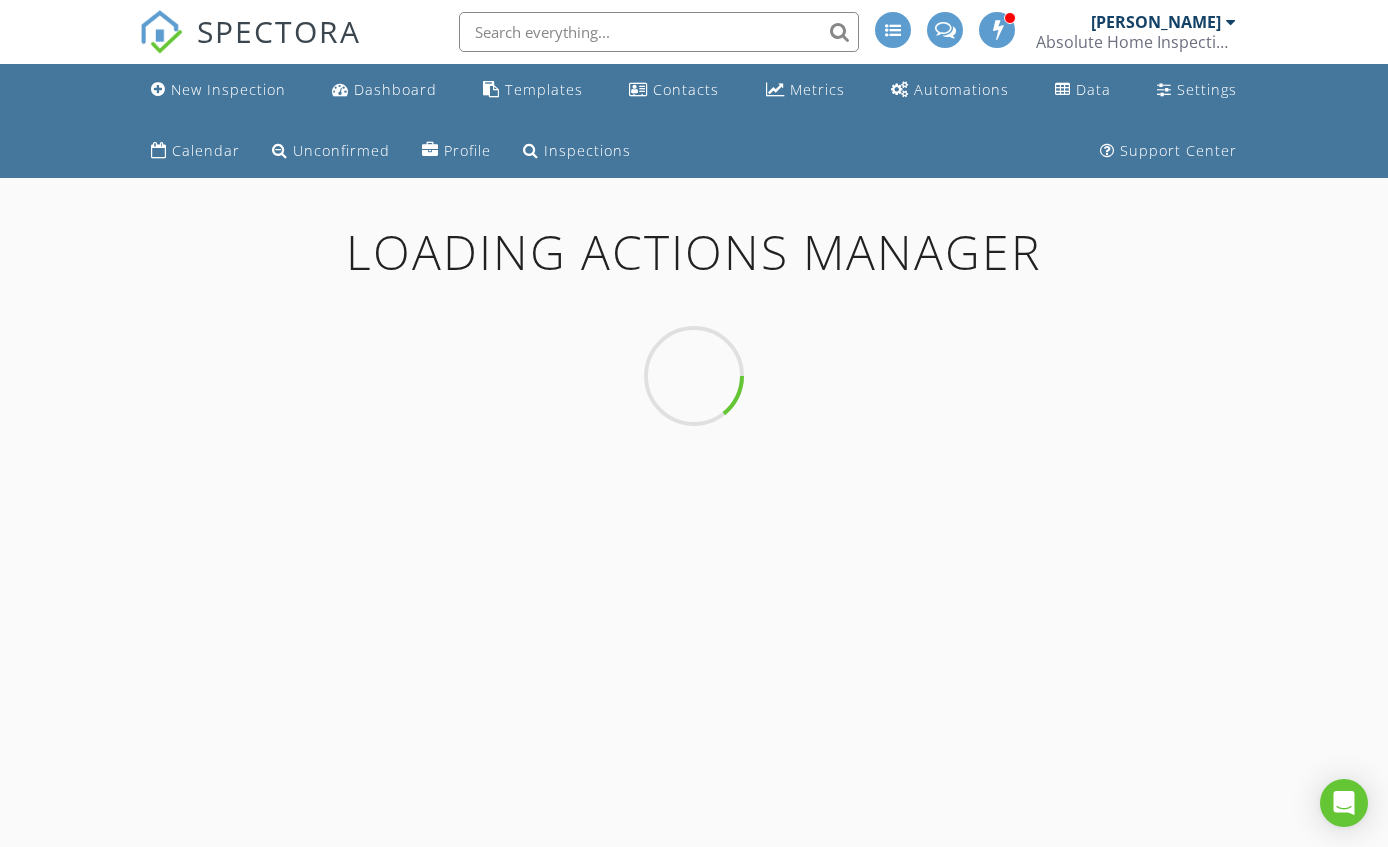 scroll, scrollTop: 0, scrollLeft: 0, axis: both 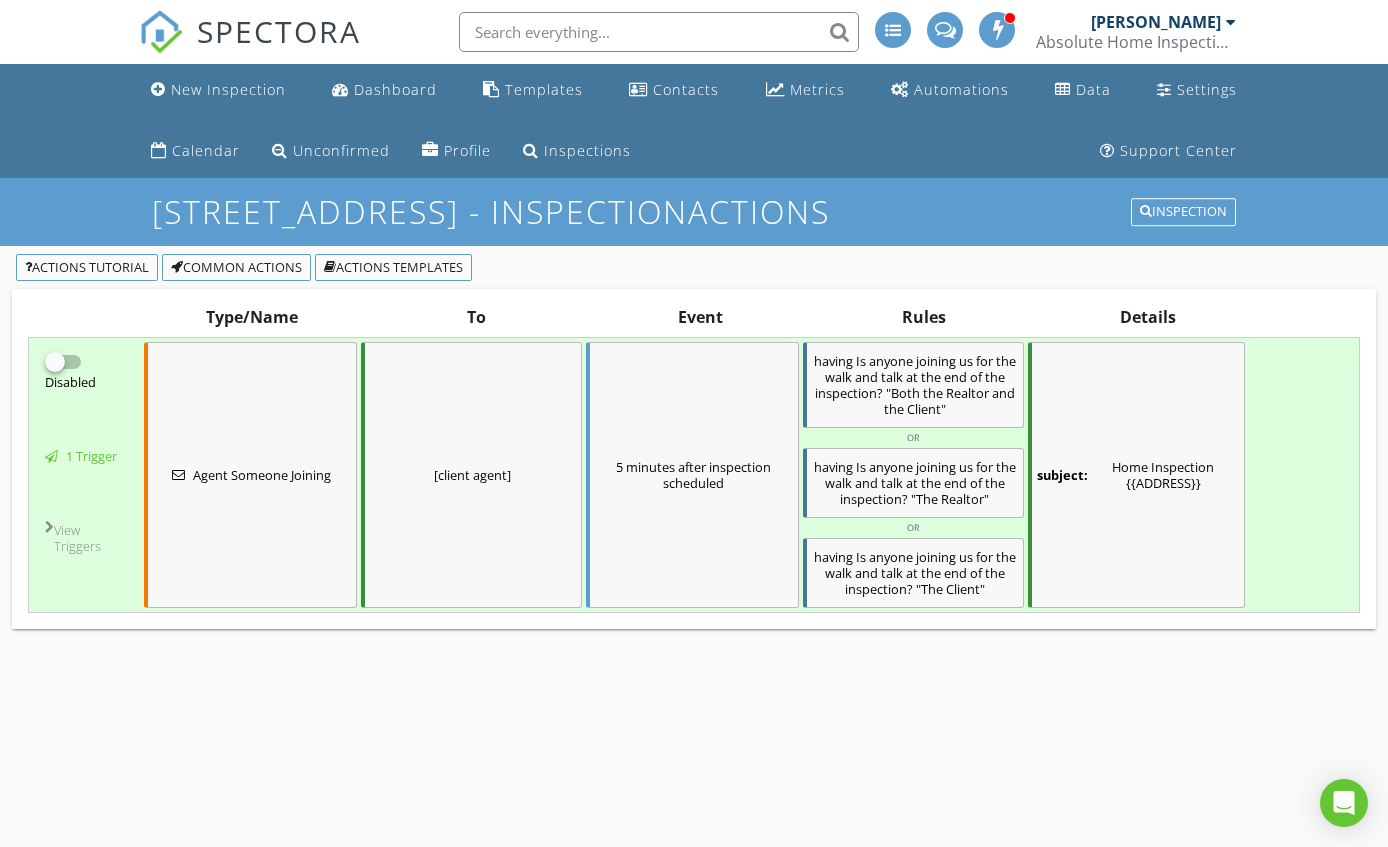 click on "subject:
Home Inspection {{ADDRESS}}" at bounding box center [1136, 475] 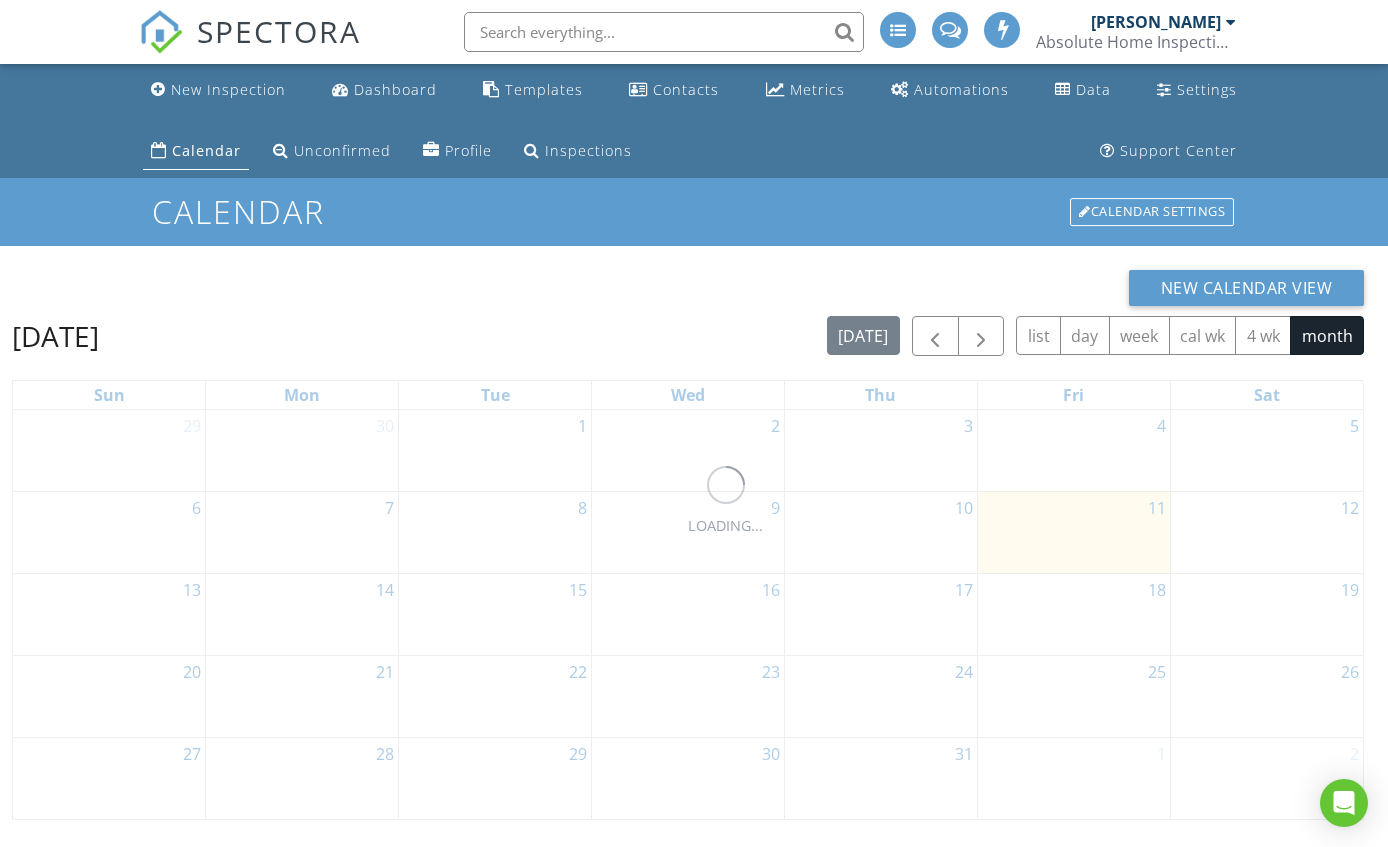 scroll, scrollTop: 0, scrollLeft: 0, axis: both 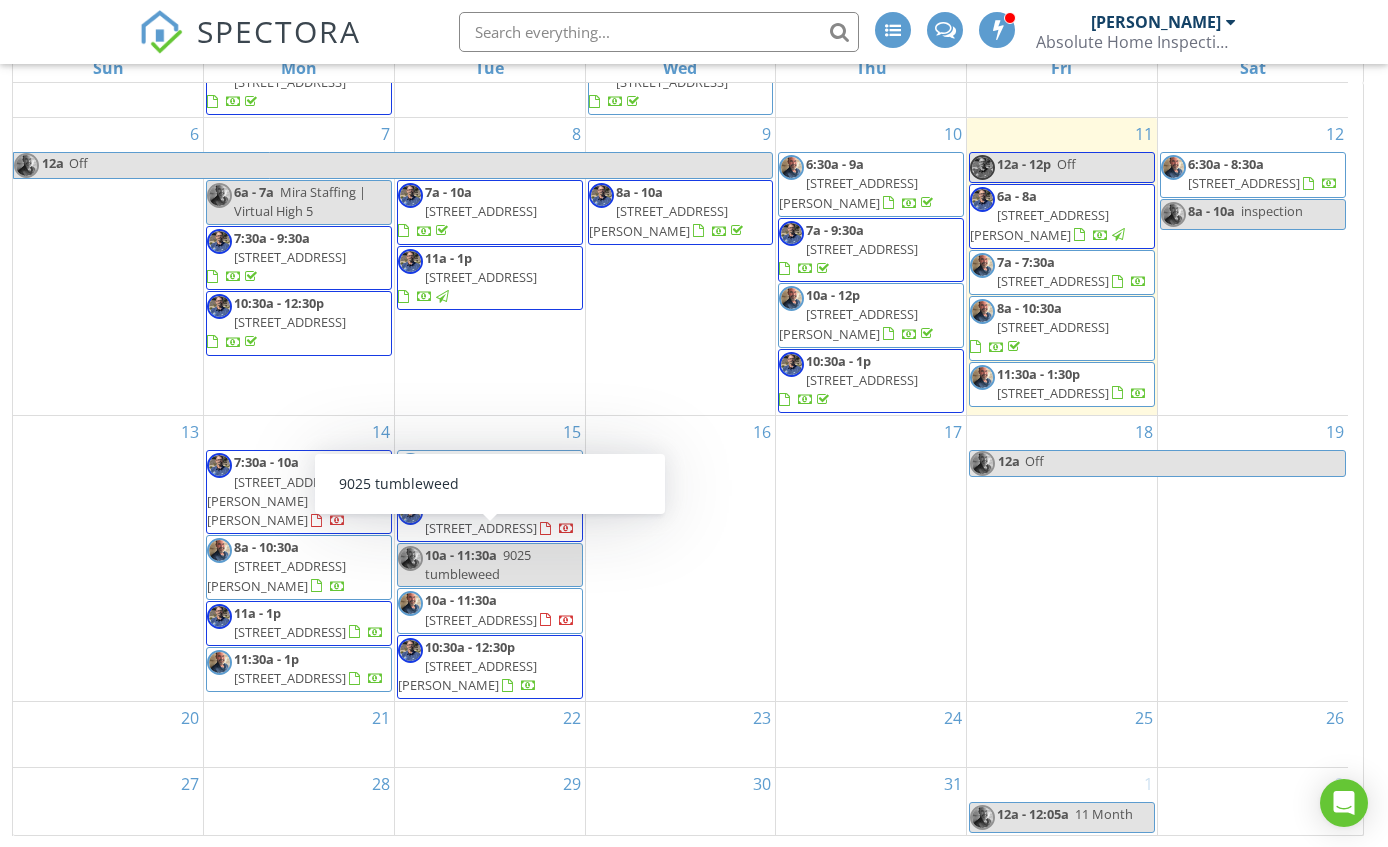 click on "10a - 11:30a
9025 tumbleweed" at bounding box center (490, 565) 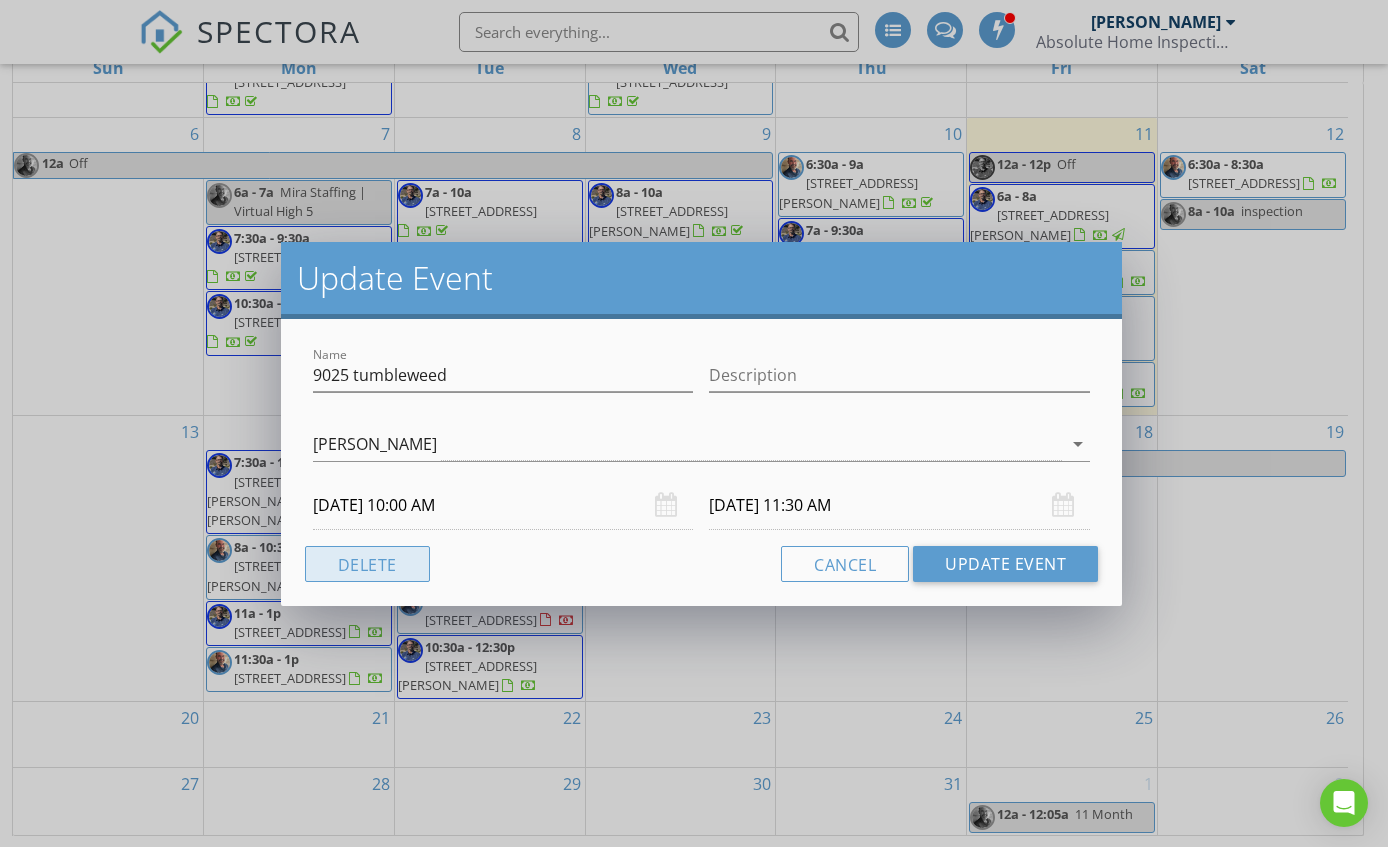 click on "Delete" at bounding box center (367, 564) 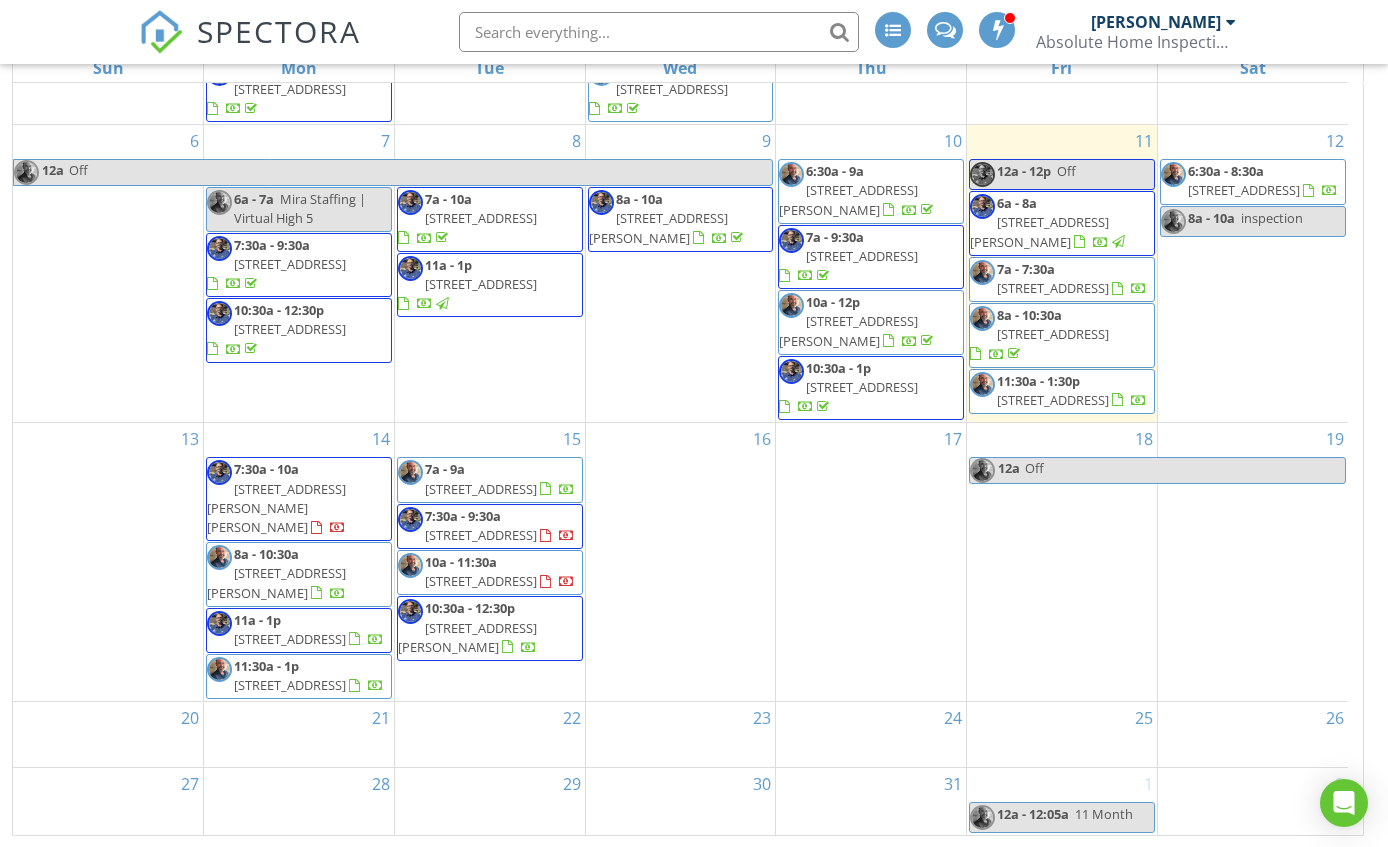 scroll, scrollTop: 0, scrollLeft: 0, axis: both 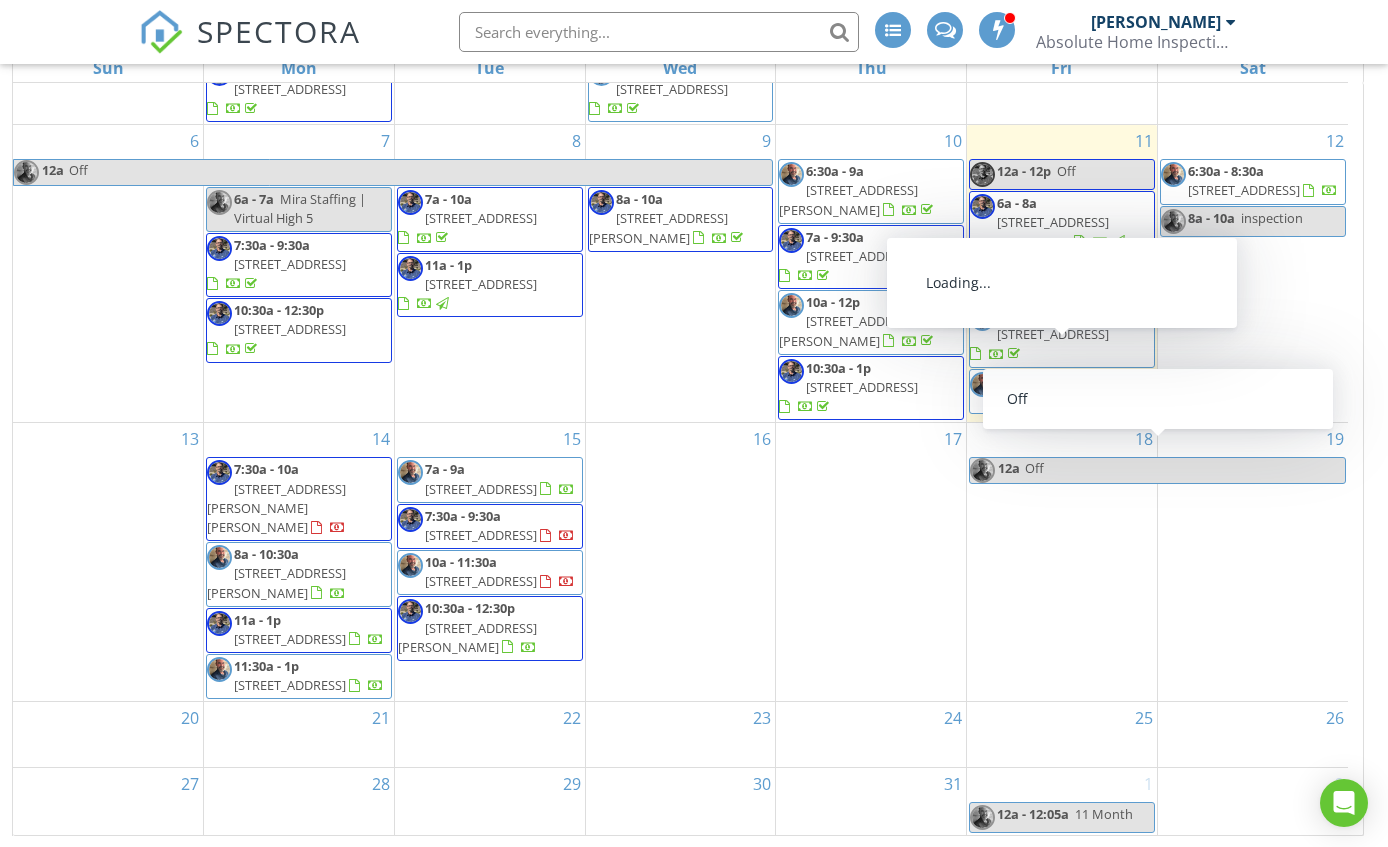 click on "[STREET_ADDRESS]" at bounding box center [1053, 400] 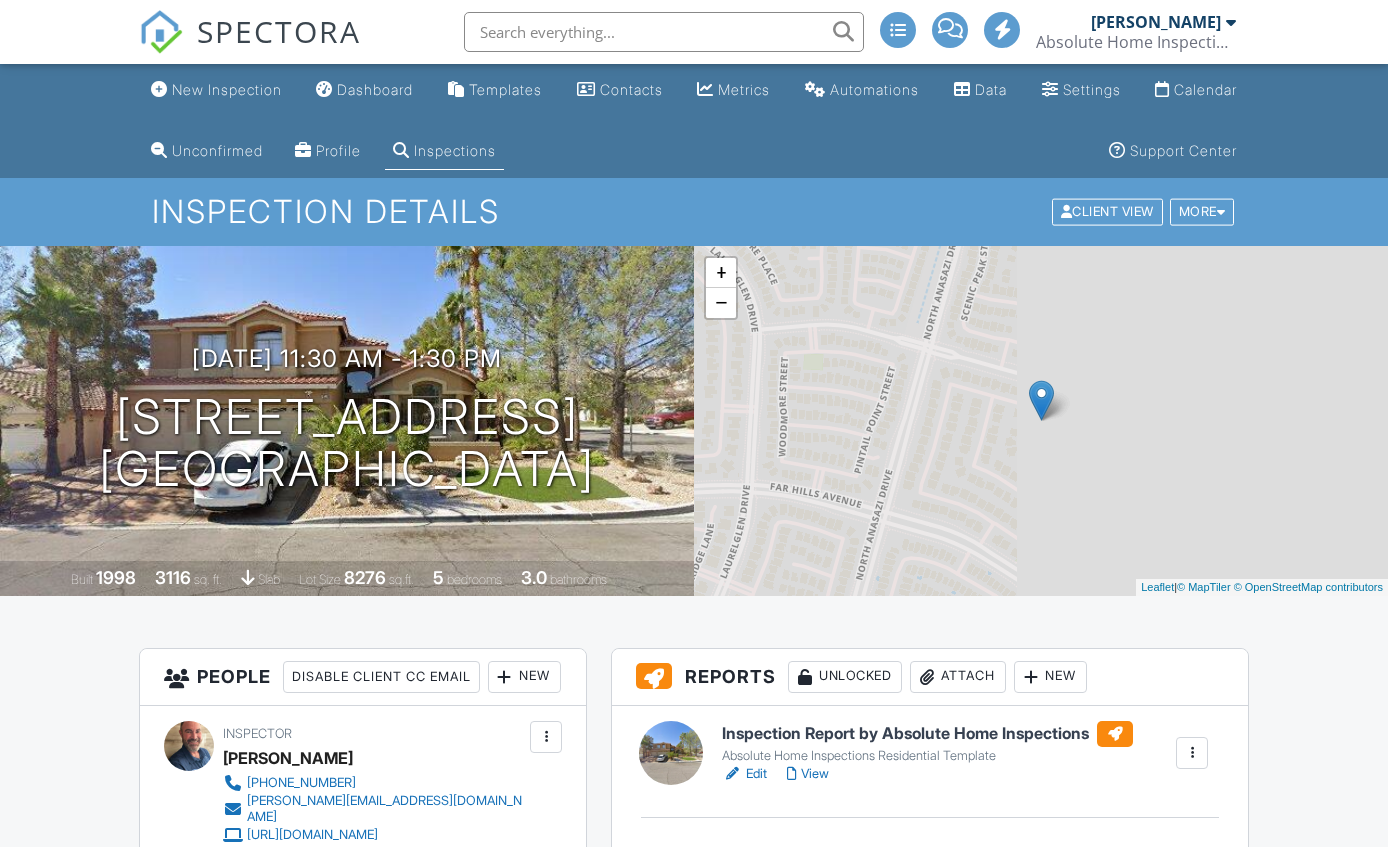 scroll, scrollTop: 0, scrollLeft: 0, axis: both 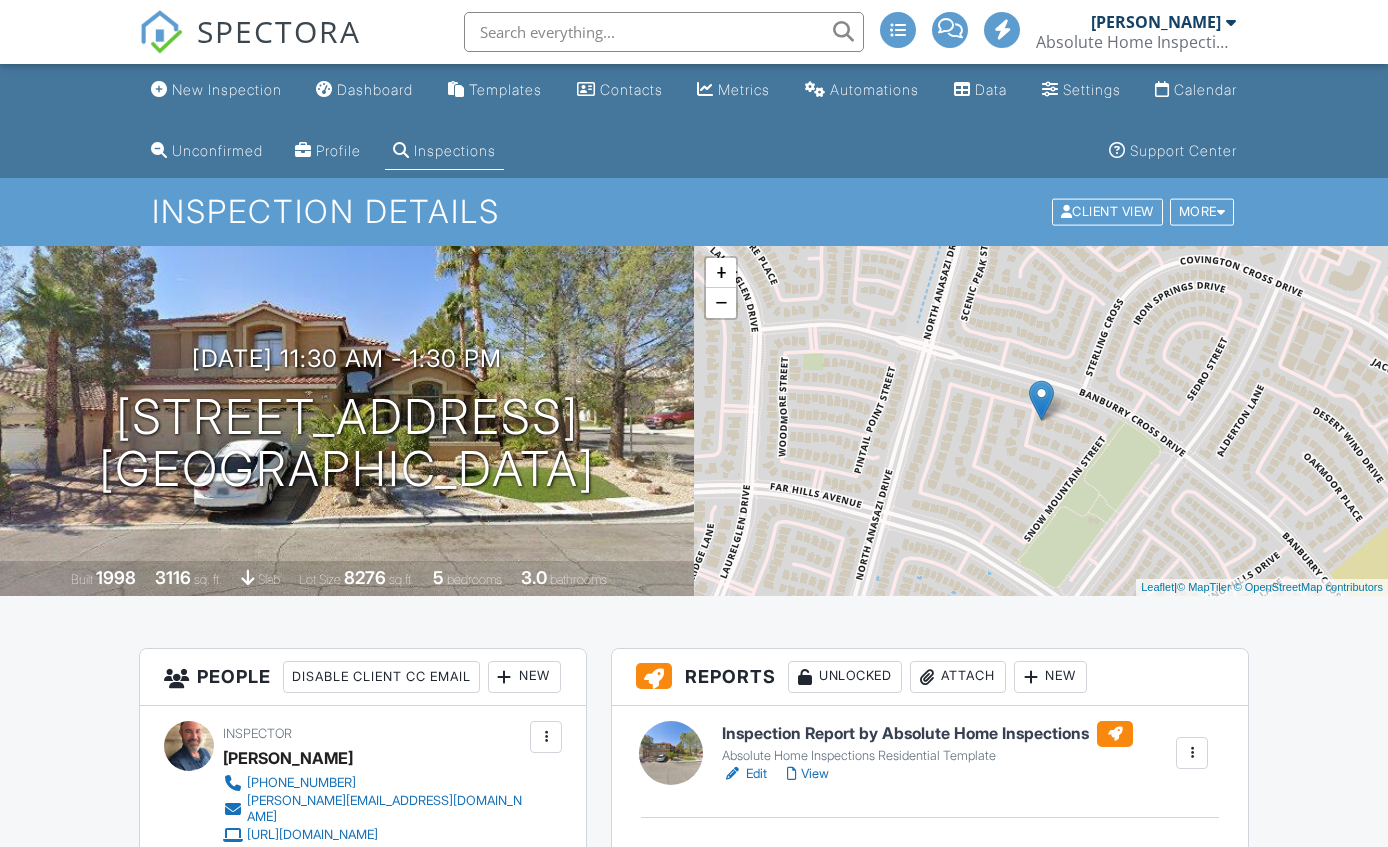 click on "Edit" at bounding box center [744, 774] 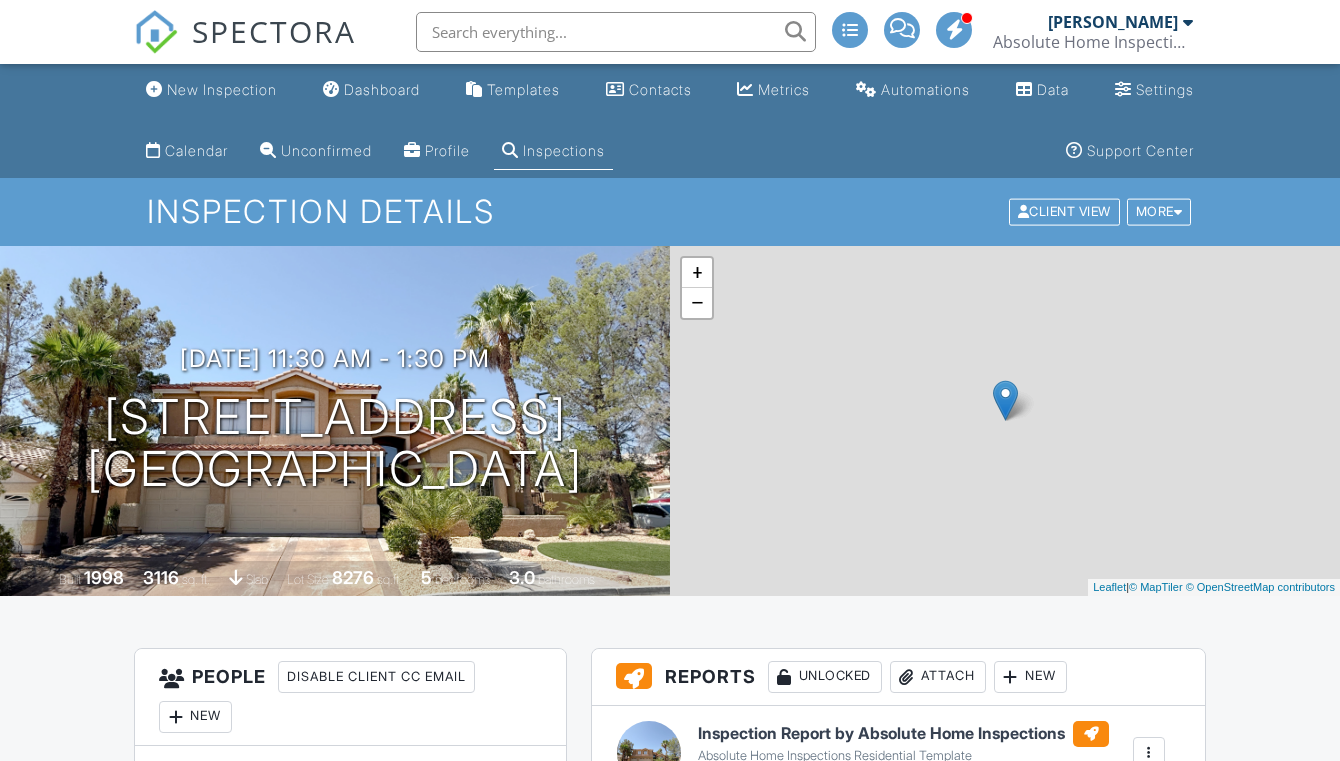 click on "View" at bounding box center (784, 774) 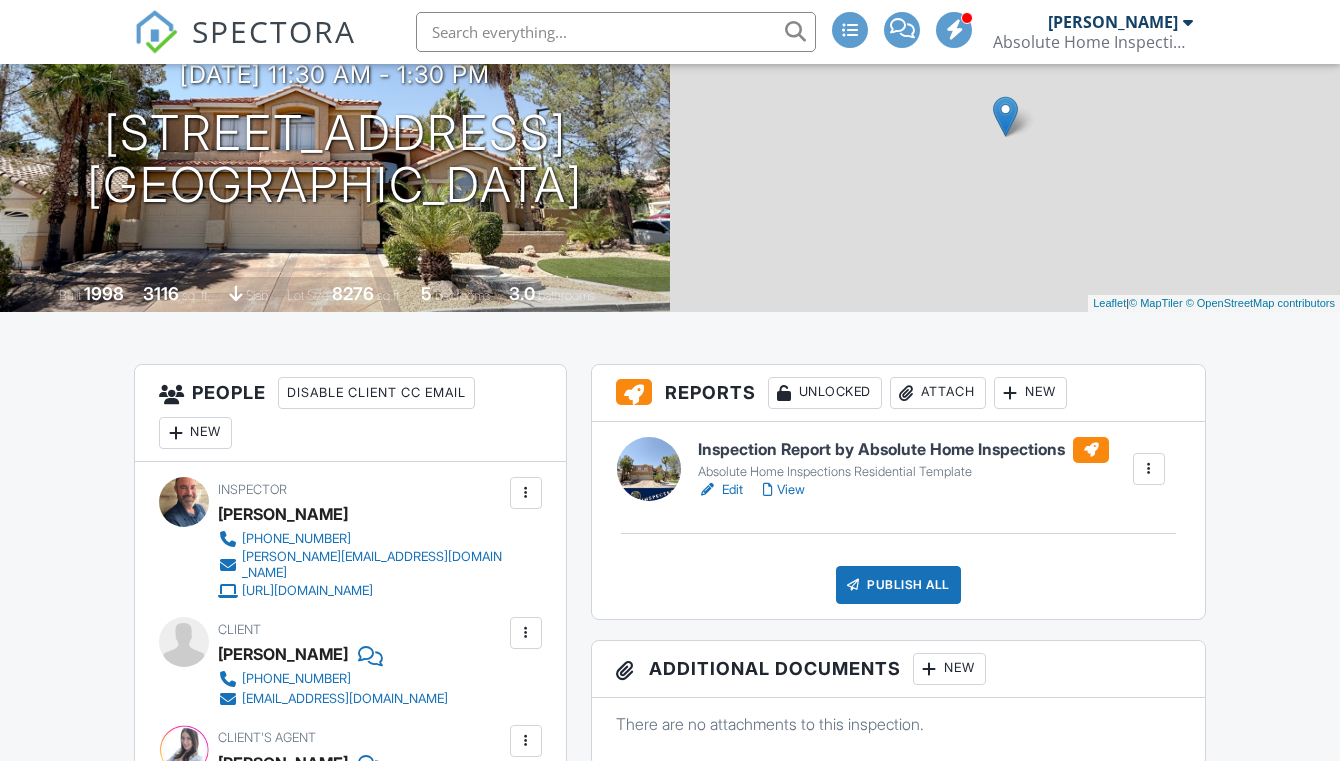 click at bounding box center [0, 0] 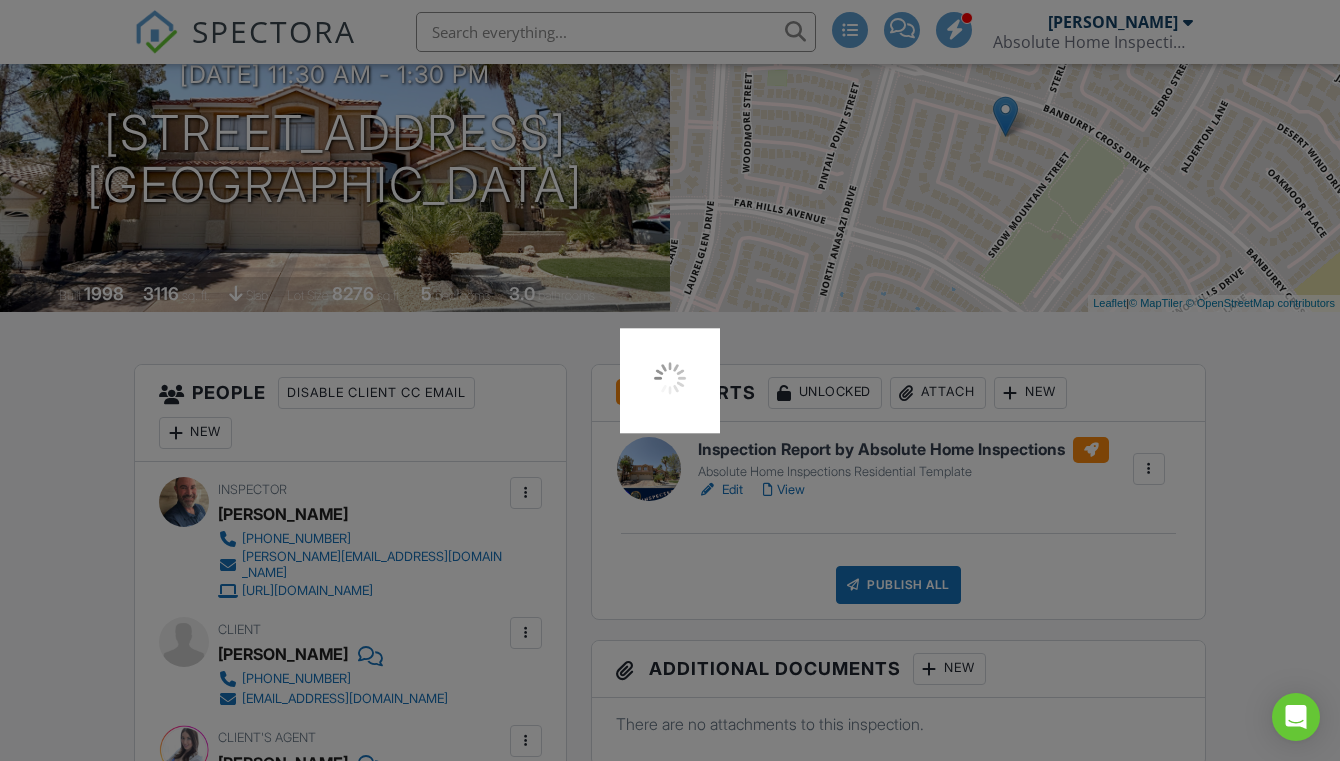 scroll, scrollTop: 284, scrollLeft: 0, axis: vertical 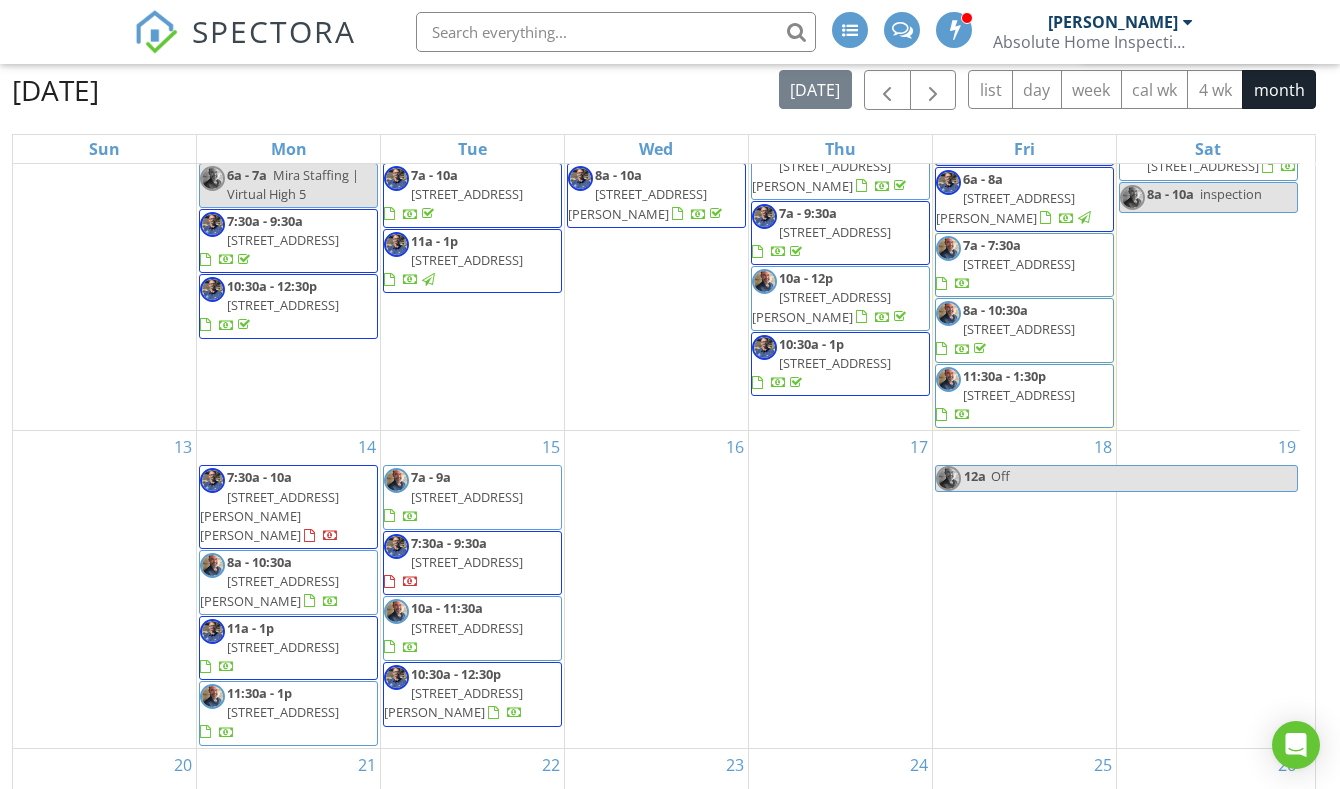 click on "New Calendar View       July 2025 today list day week cal wk 4 wk month Sun Mon Tue Wed Thu Fri Sat 29 30
7a - 9a
905 White Thunder St, Henderson 89002
8a - 10a
2630 Begonia Fls Ave, North Las Vegas 89081
10a - 12:30p
2750 Evolutionary Ln, Las Vegas 89138
11a - 1p
2766 Black Emerald Ave, North Las Vegas 89086
1
6:30a - 9a
120 Wynntry Dr, Henderson 89074" at bounding box center [670, 435] 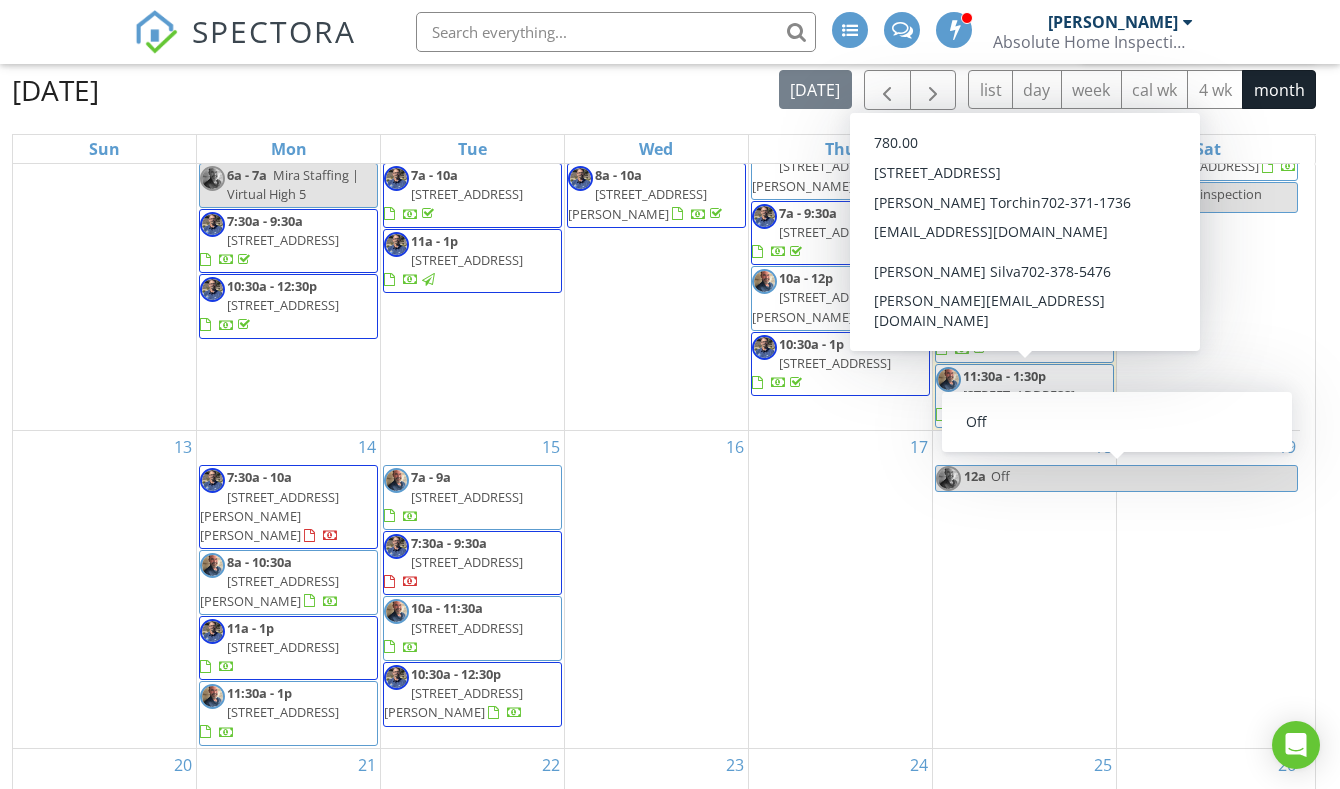 click on "10325 Falls Church Ave, Las Vegas 89144" at bounding box center [1019, 395] 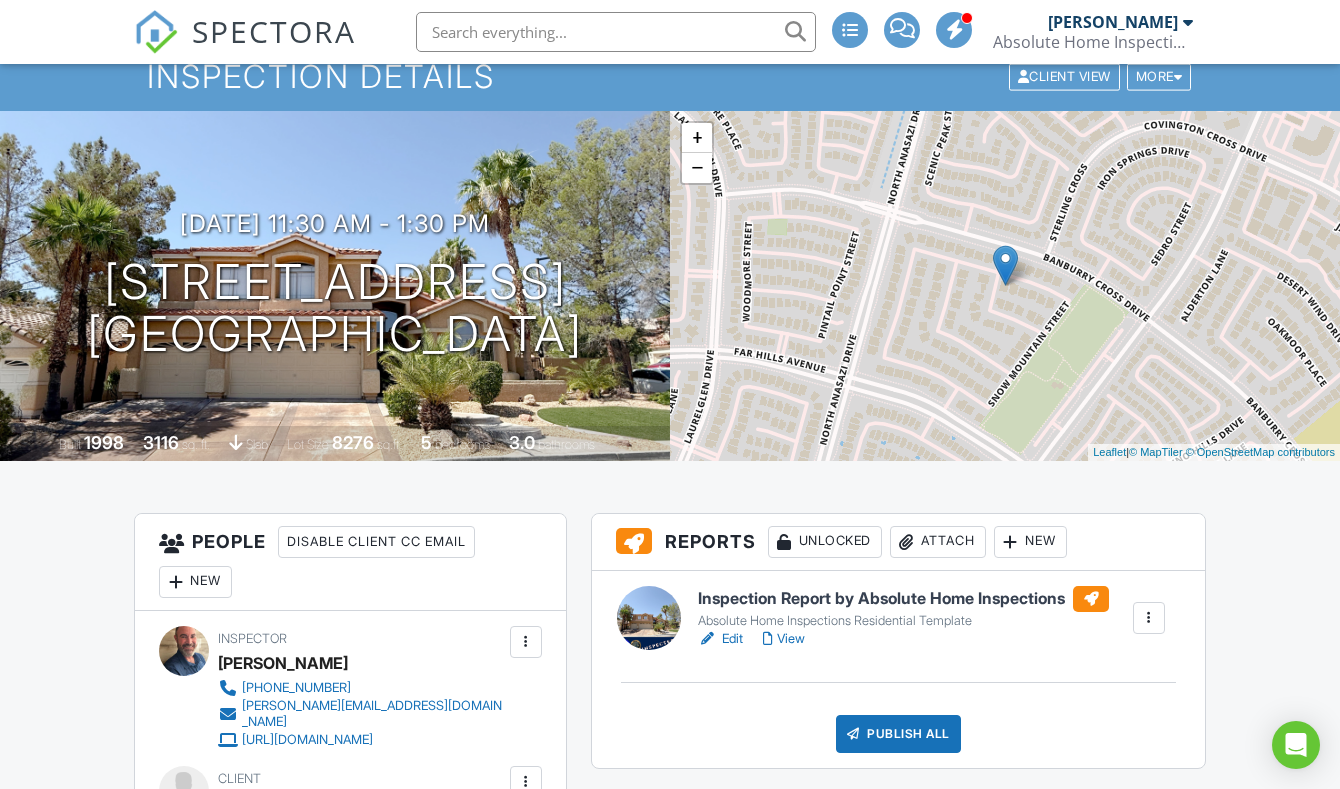 click on "Inspection Report by Absolute Home Inspections
Absolute Home Inspections Residential Template
Edit
View
Quick Publish
Copy
[GEOGRAPHIC_DATA]
Publish All
Checking report completion" at bounding box center [898, 669] 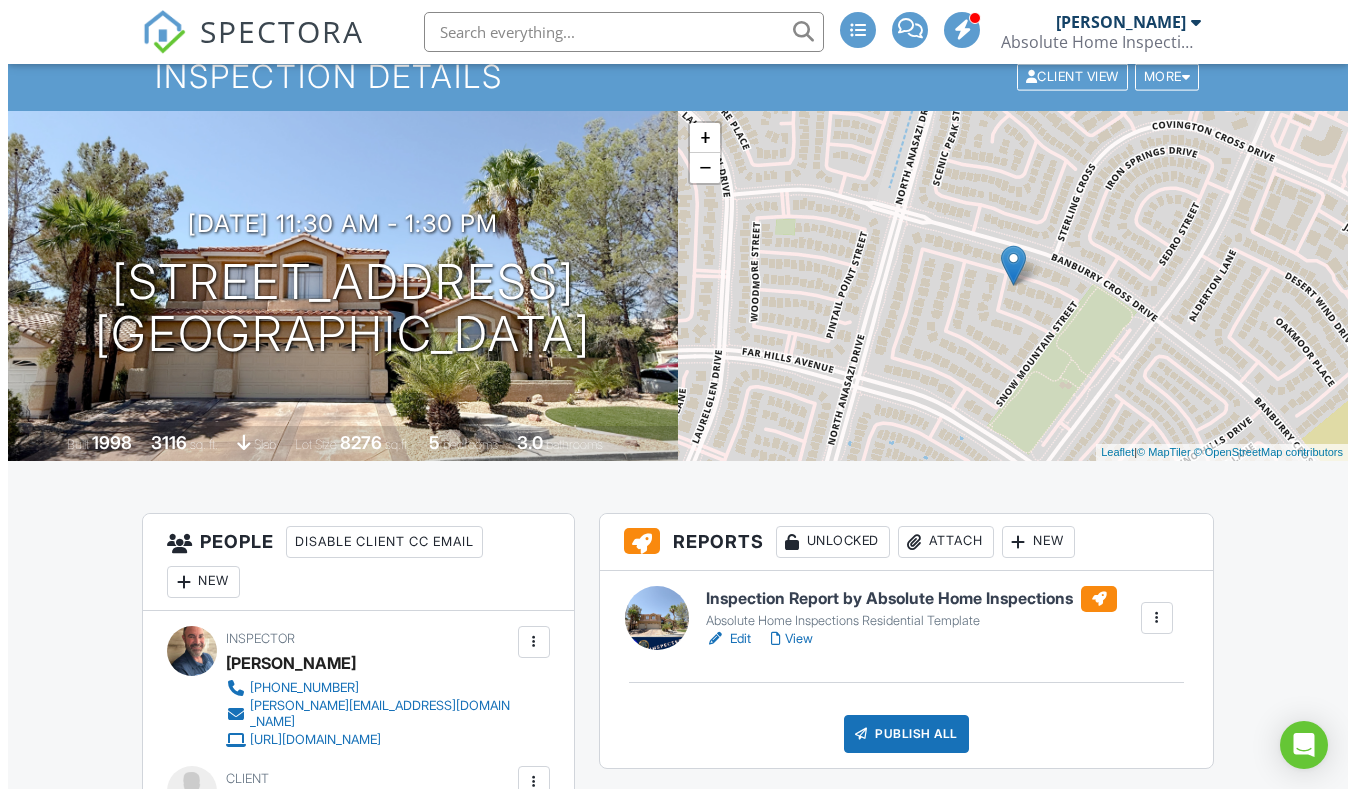 scroll, scrollTop: 135, scrollLeft: 0, axis: vertical 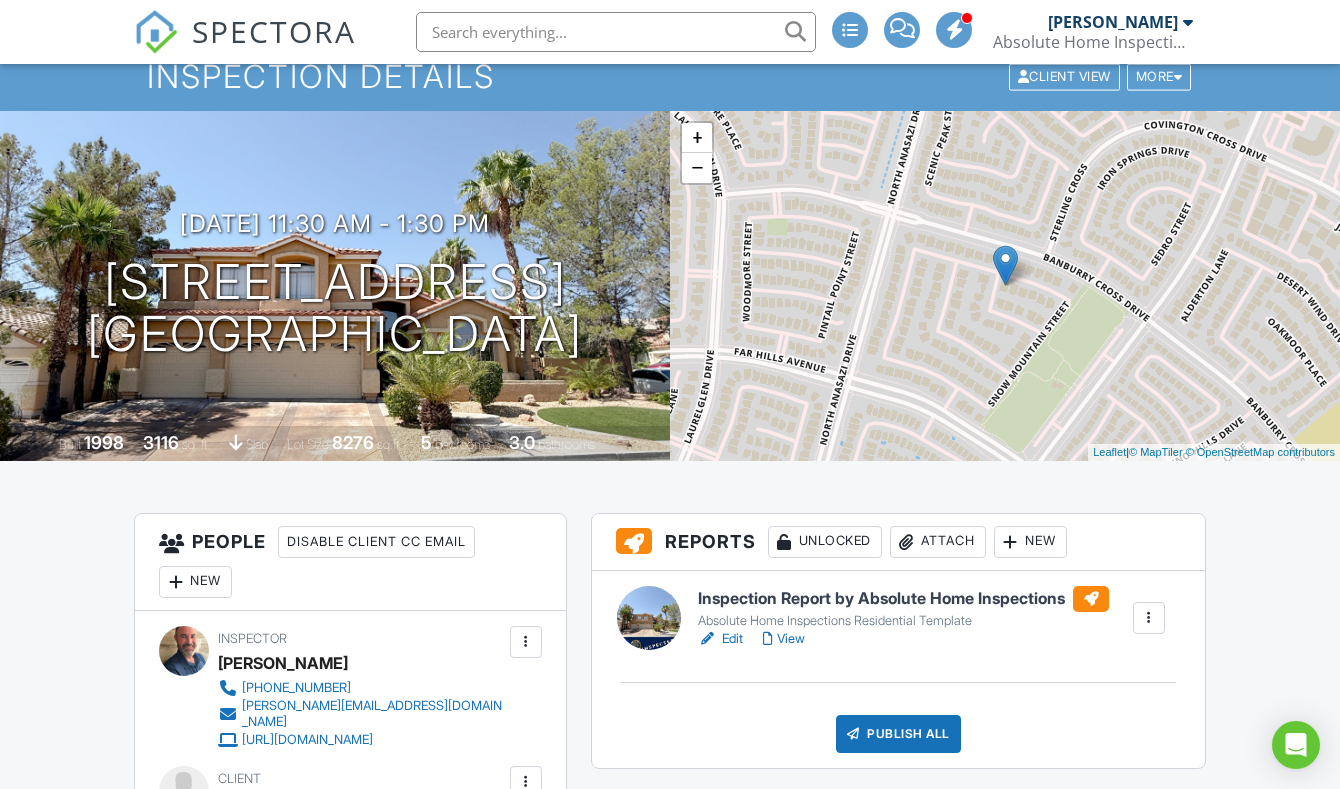 click on "Publish All" at bounding box center [898, 734] 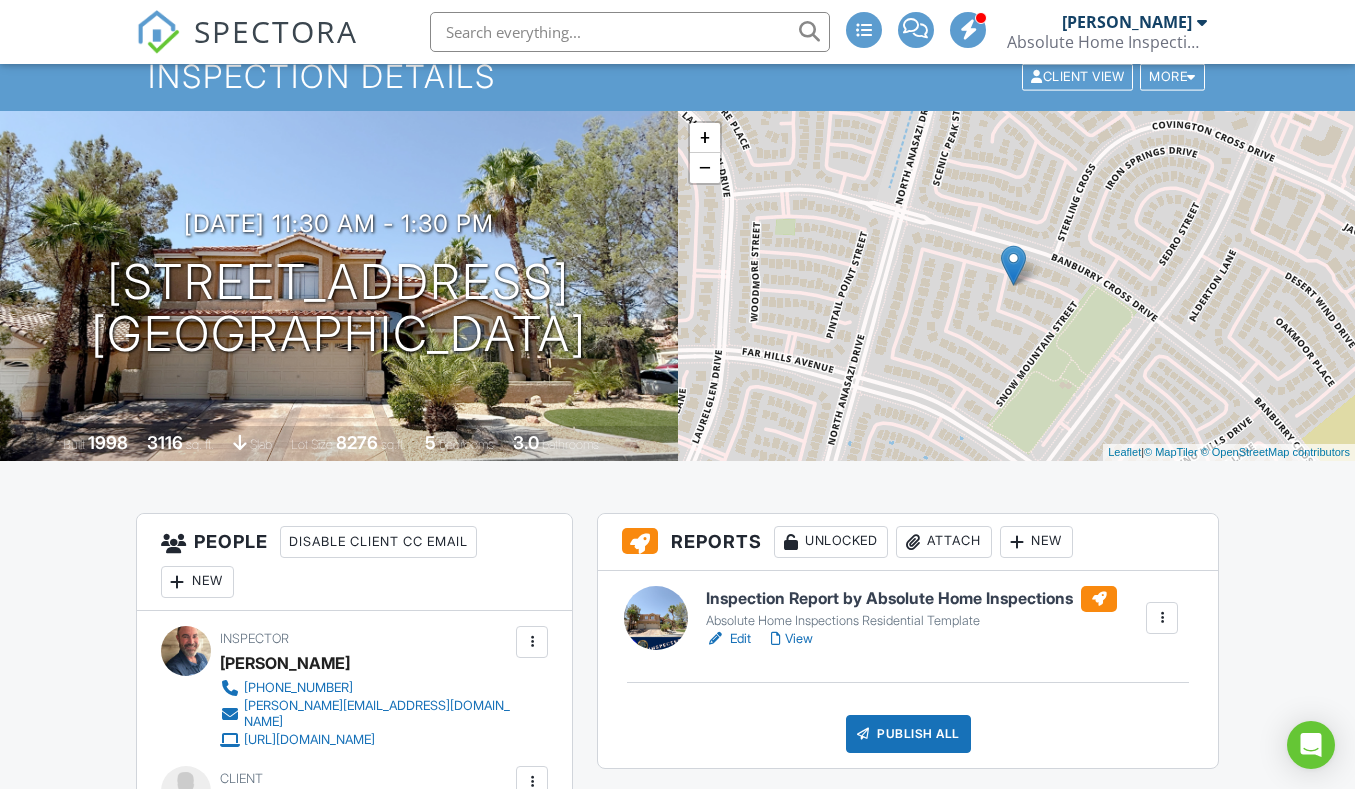 scroll, scrollTop: 0, scrollLeft: 0, axis: both 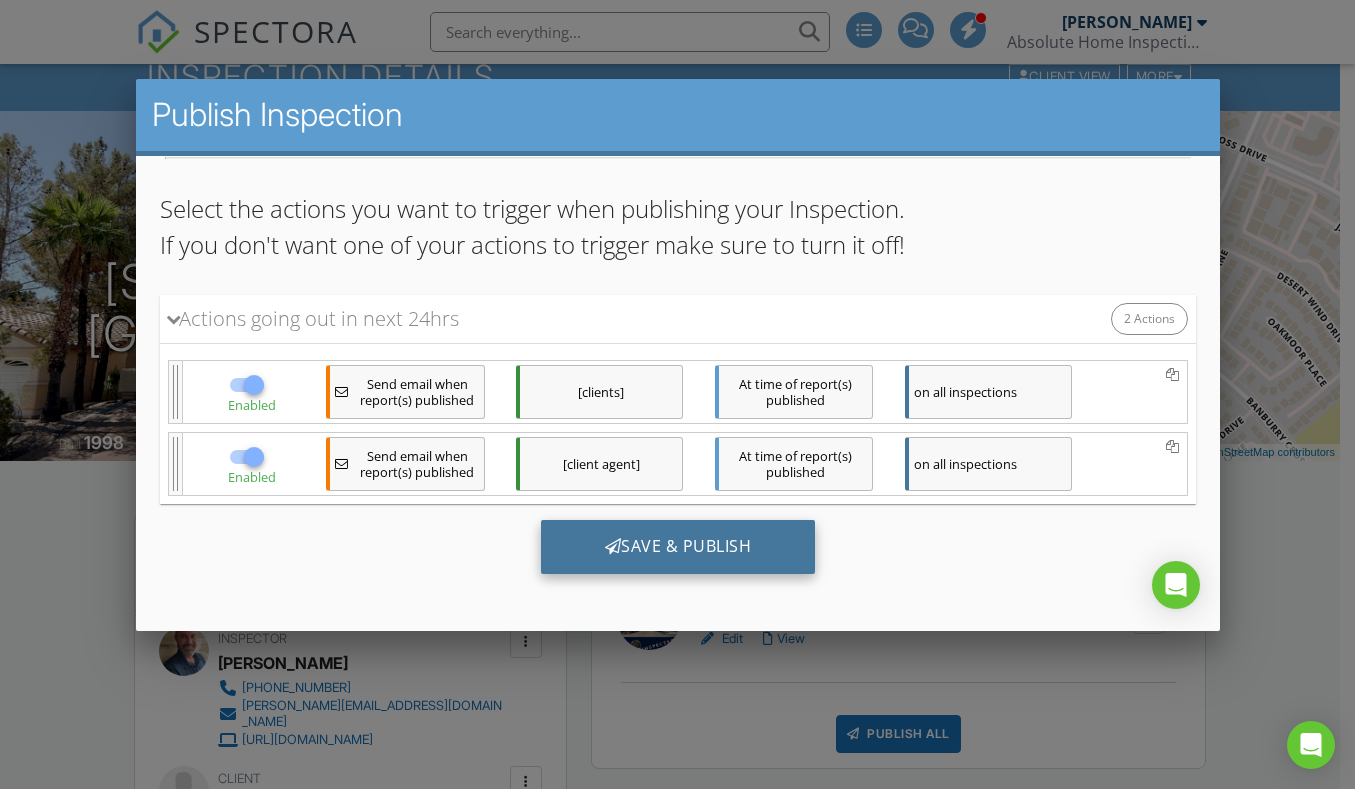 click on "Save & Publish" at bounding box center [677, 546] 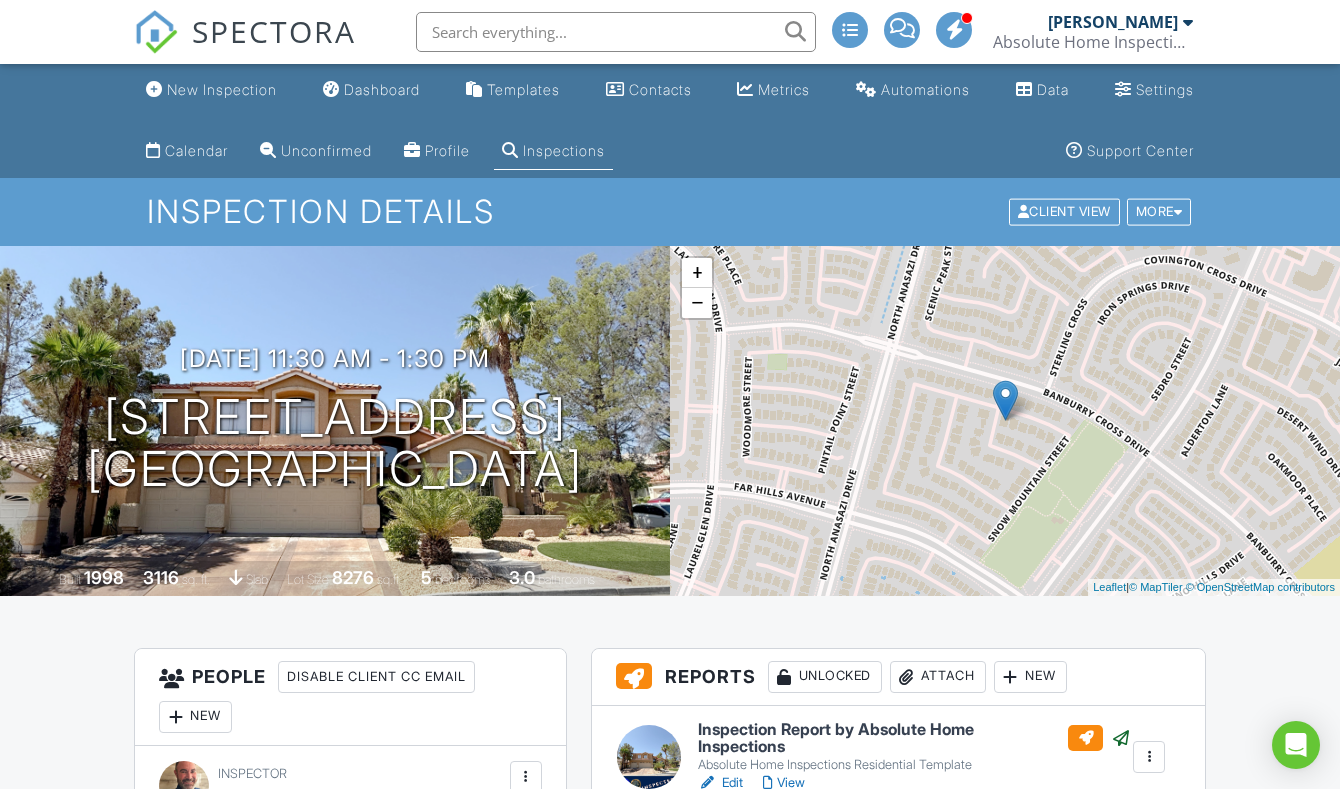 scroll, scrollTop: 297, scrollLeft: 0, axis: vertical 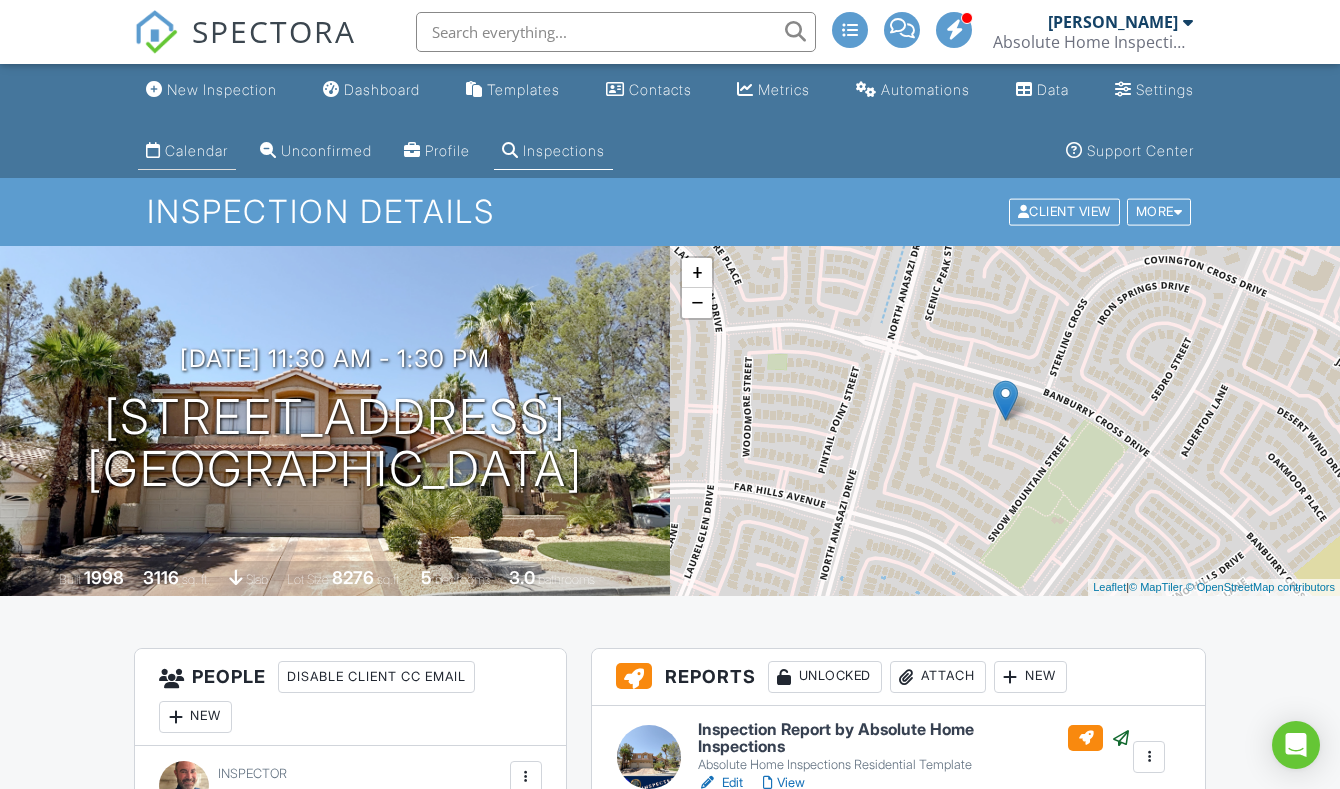 click on "Calendar" at bounding box center (196, 150) 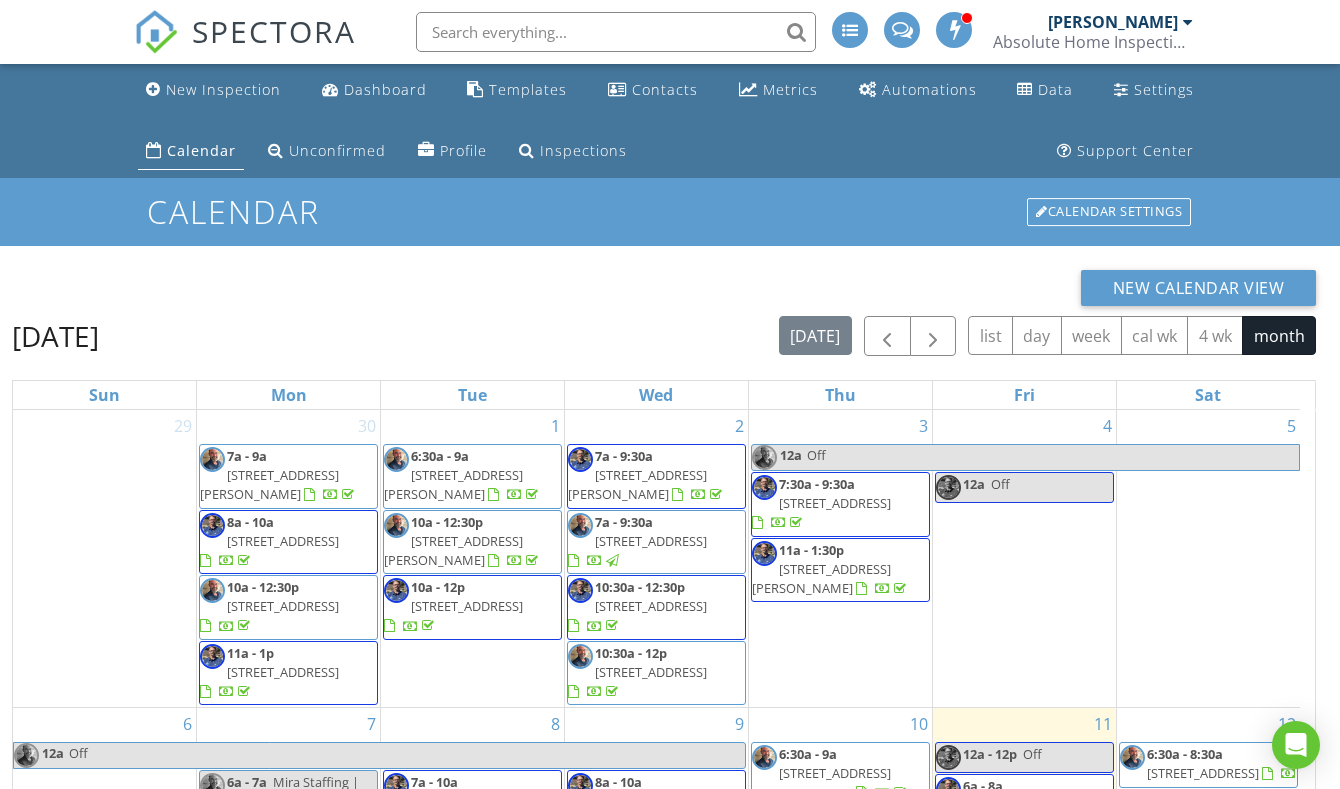 scroll, scrollTop: 0, scrollLeft: 0, axis: both 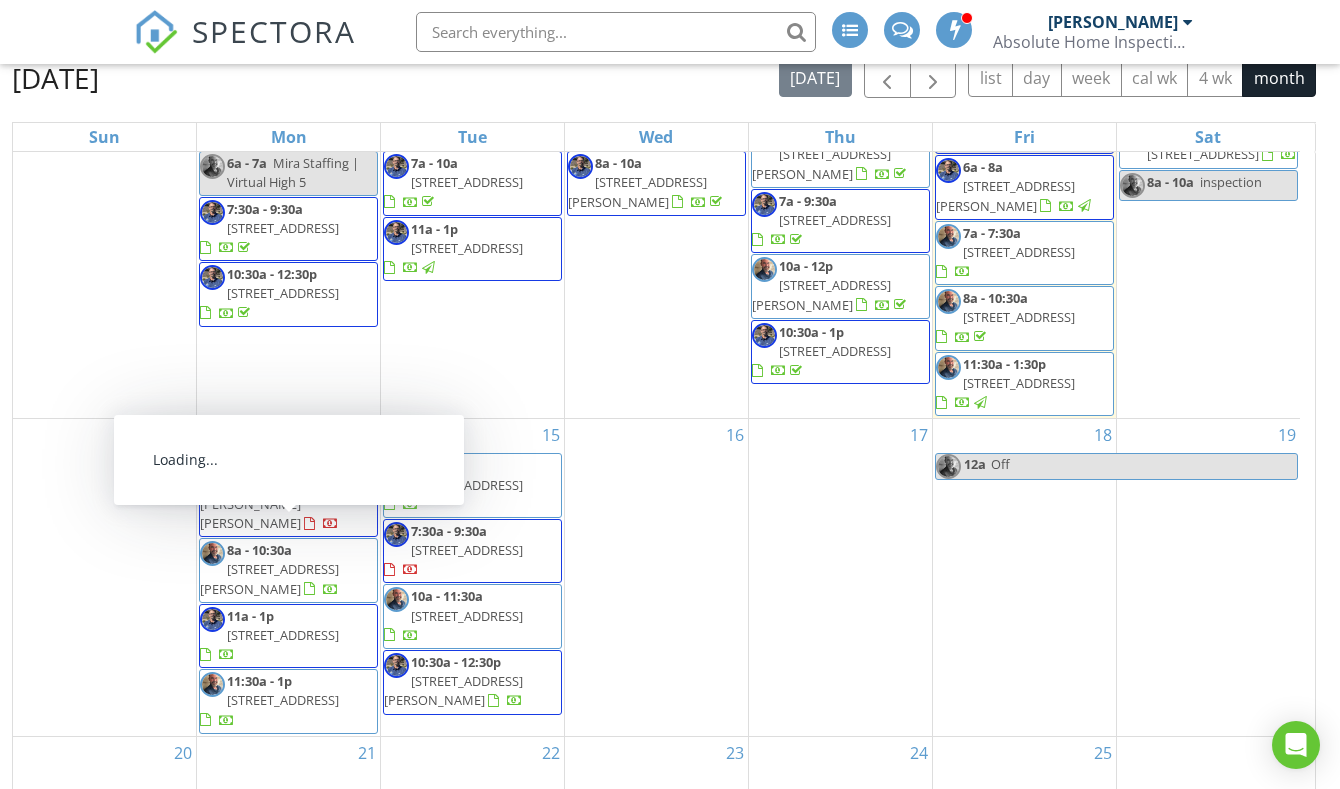 click on "7:30a - 10a" at bounding box center (259, 465) 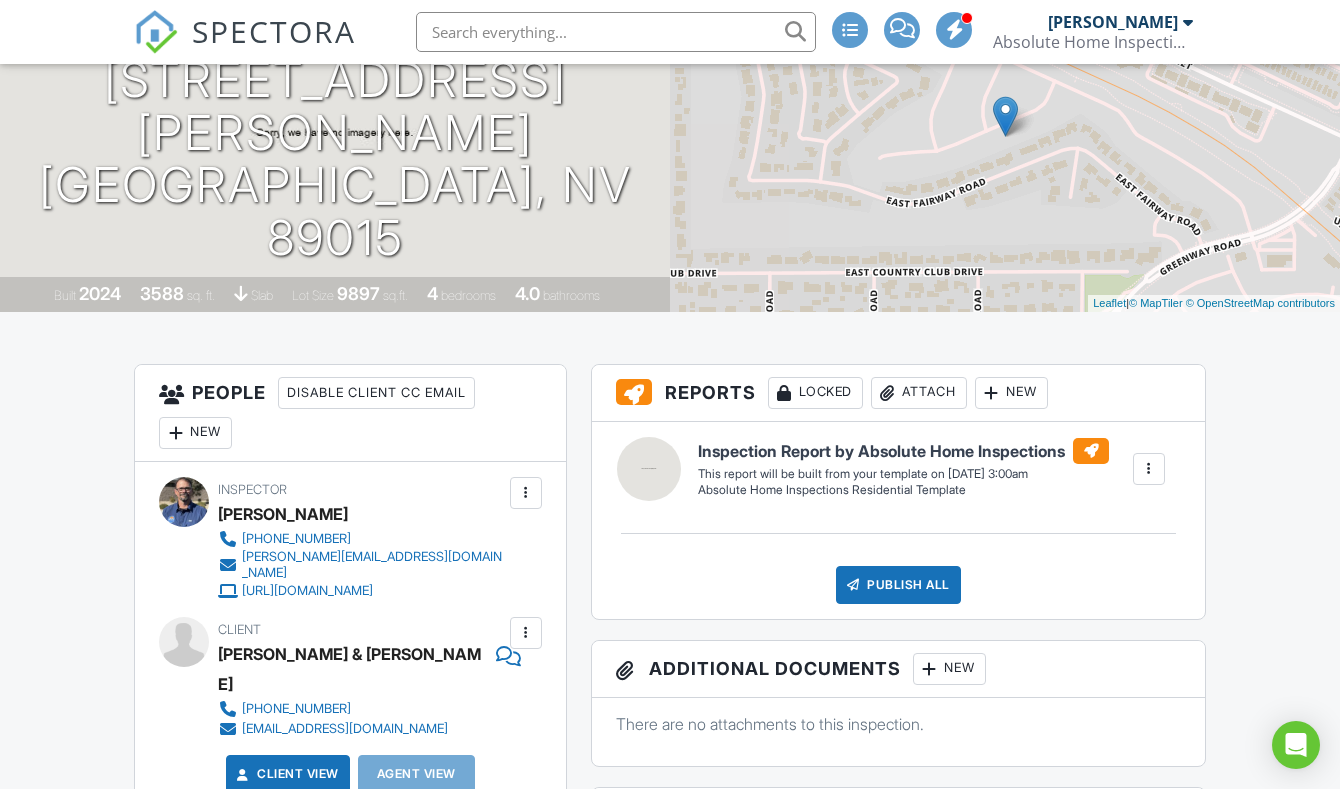 scroll, scrollTop: 0, scrollLeft: 0, axis: both 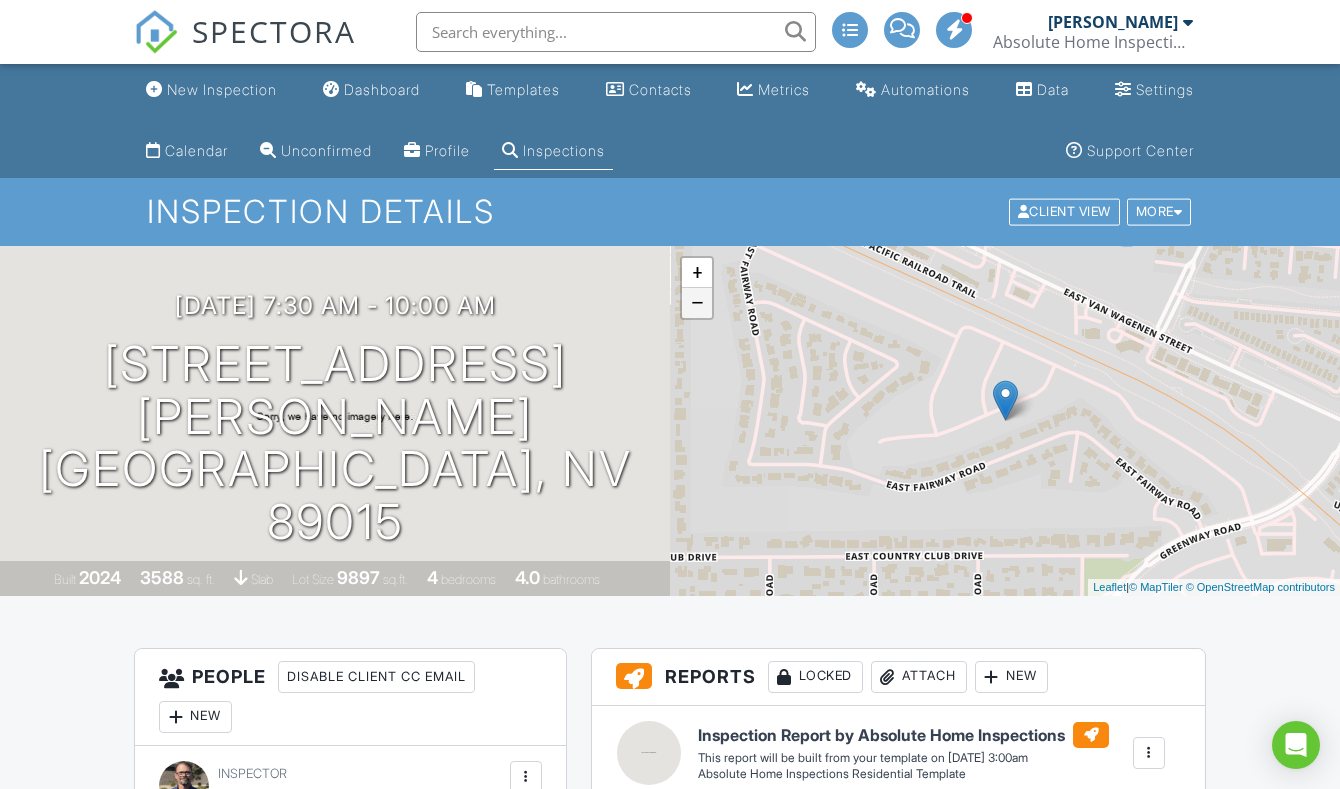 click on "−" at bounding box center (697, 303) 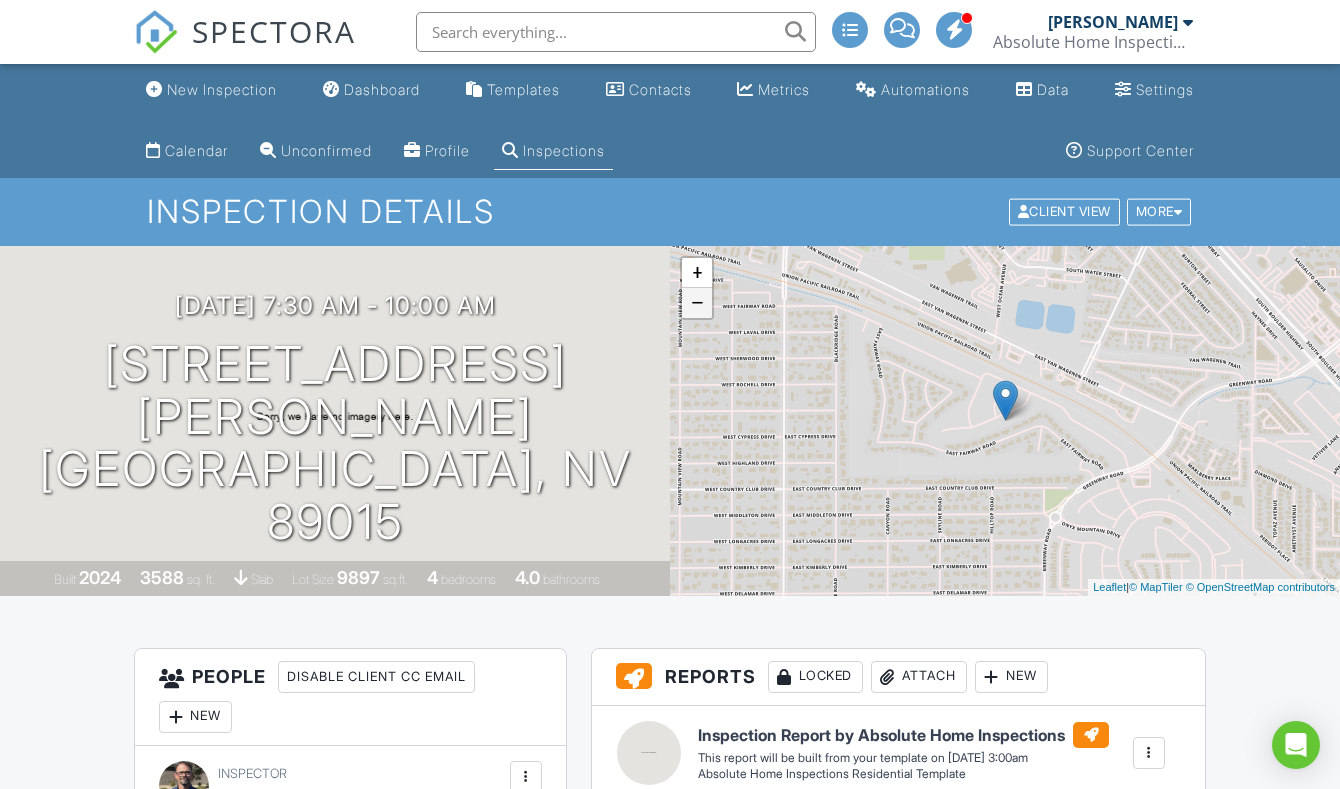 click on "−" at bounding box center [697, 303] 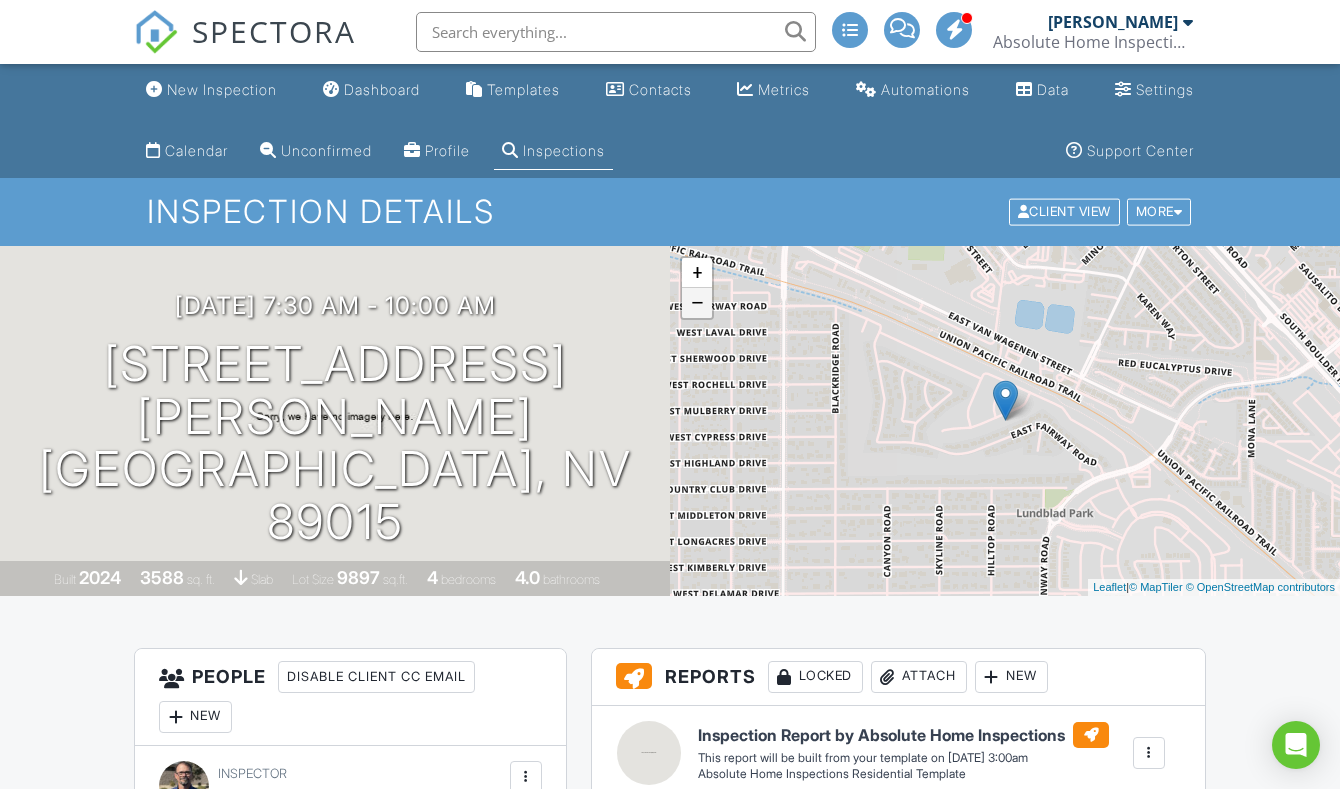 click on "−" at bounding box center (697, 303) 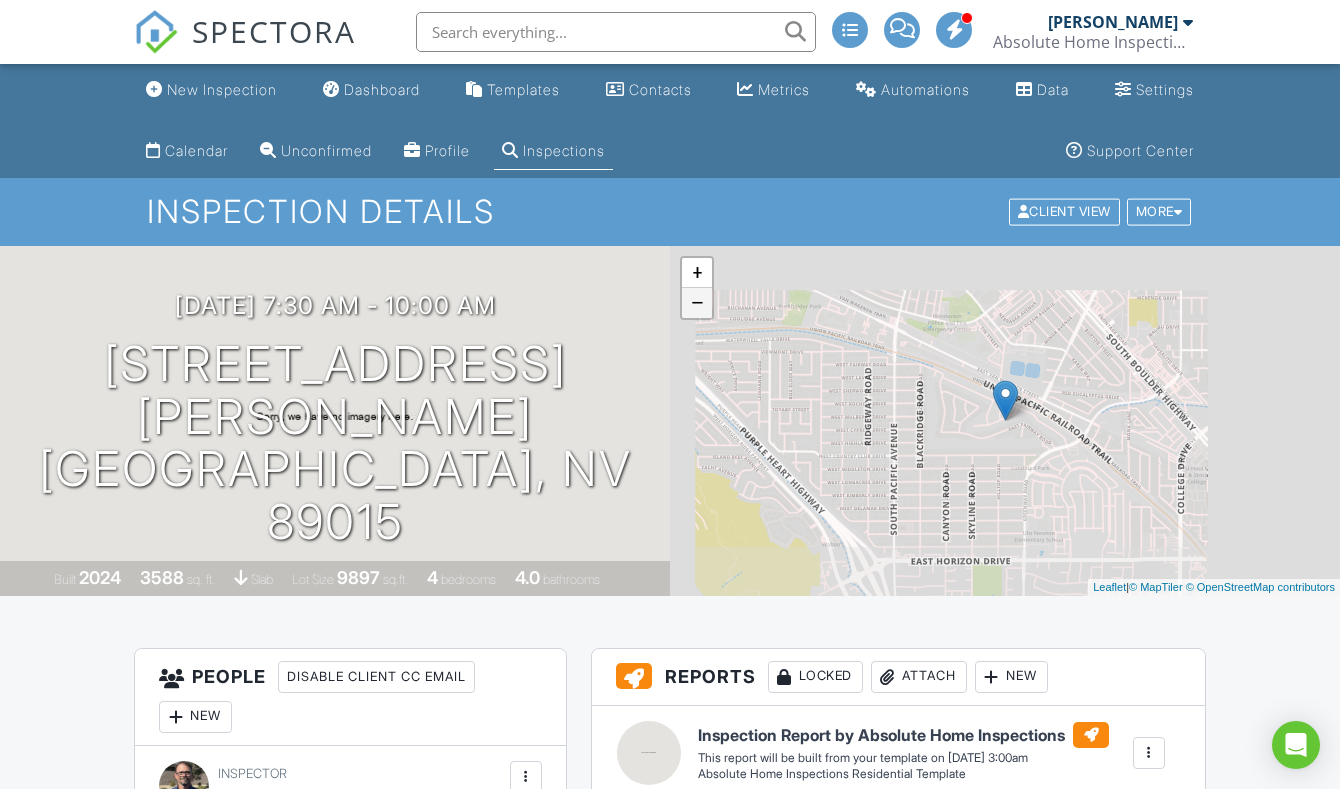 click on "−" at bounding box center [697, 303] 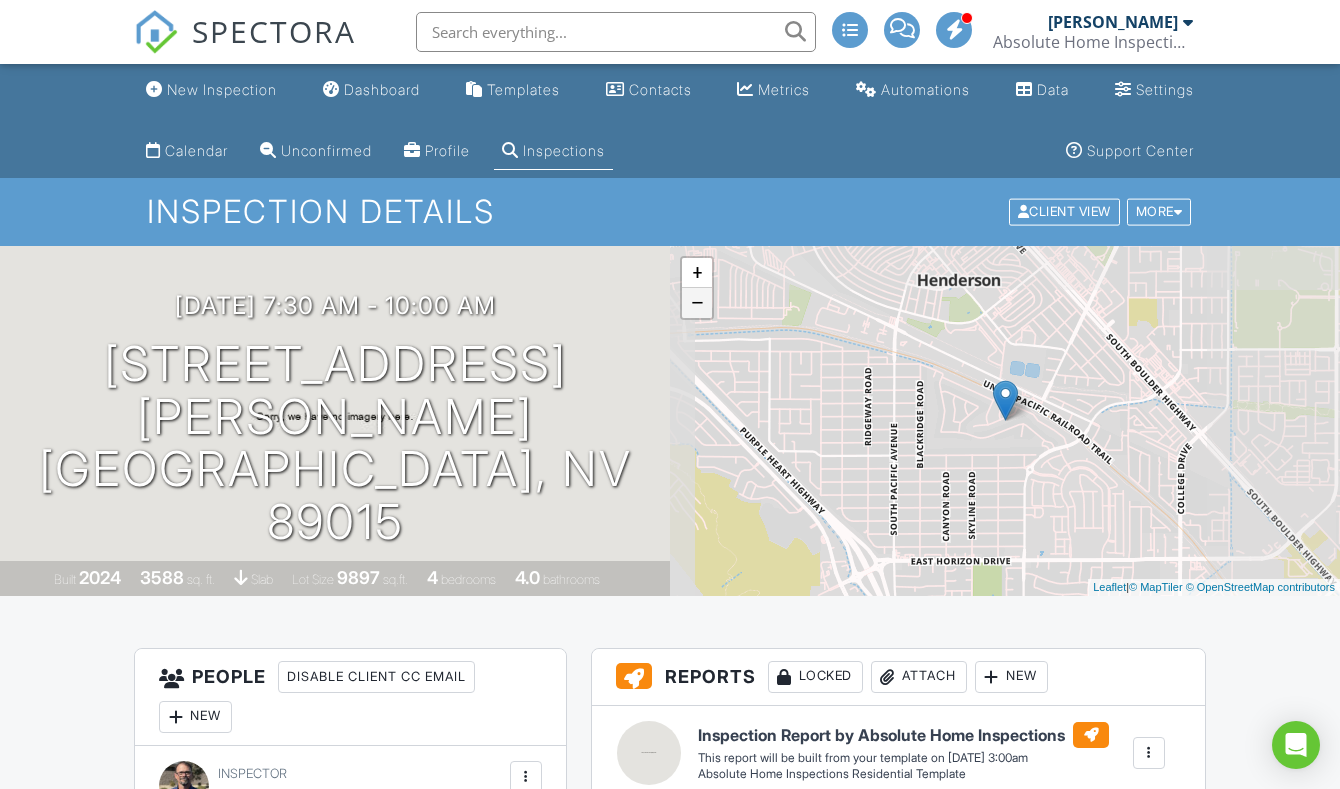 click on "−" at bounding box center (697, 303) 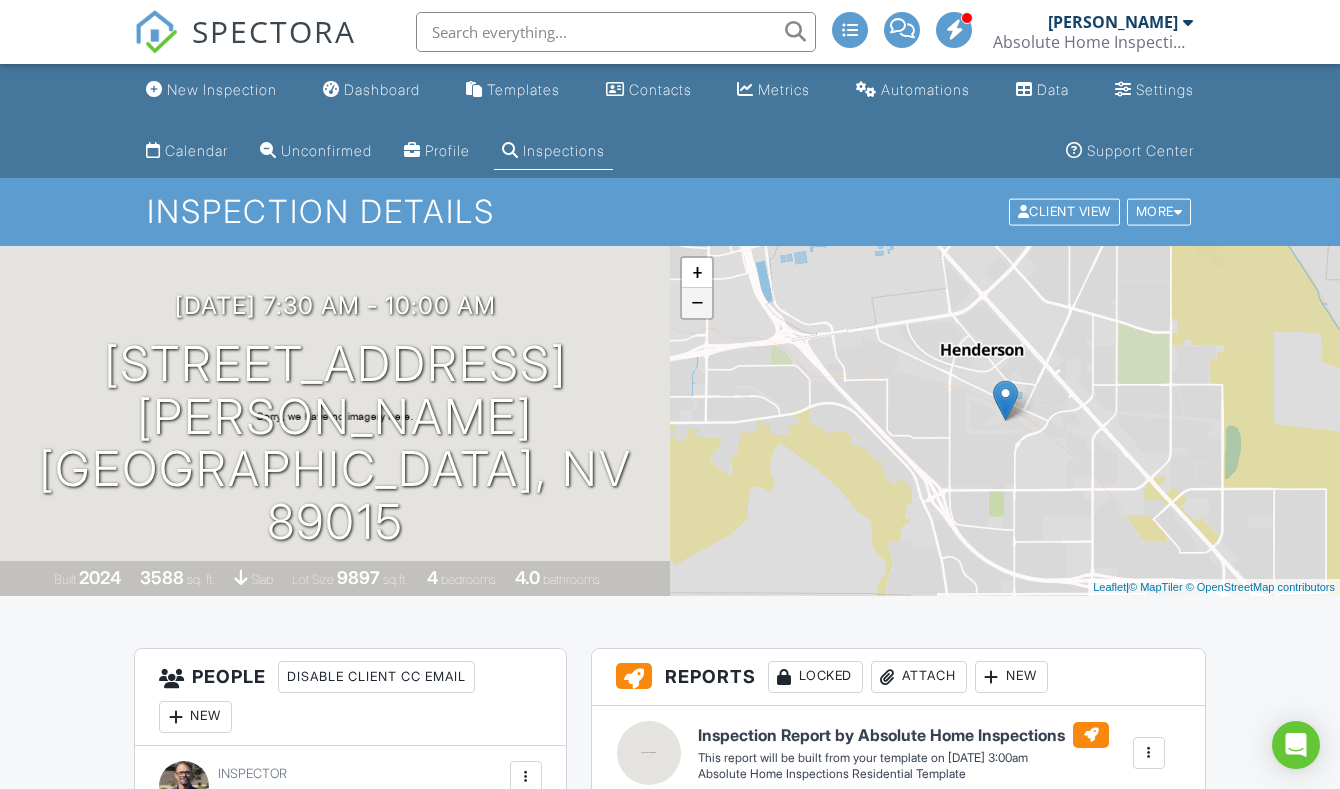 click on "−" at bounding box center (697, 303) 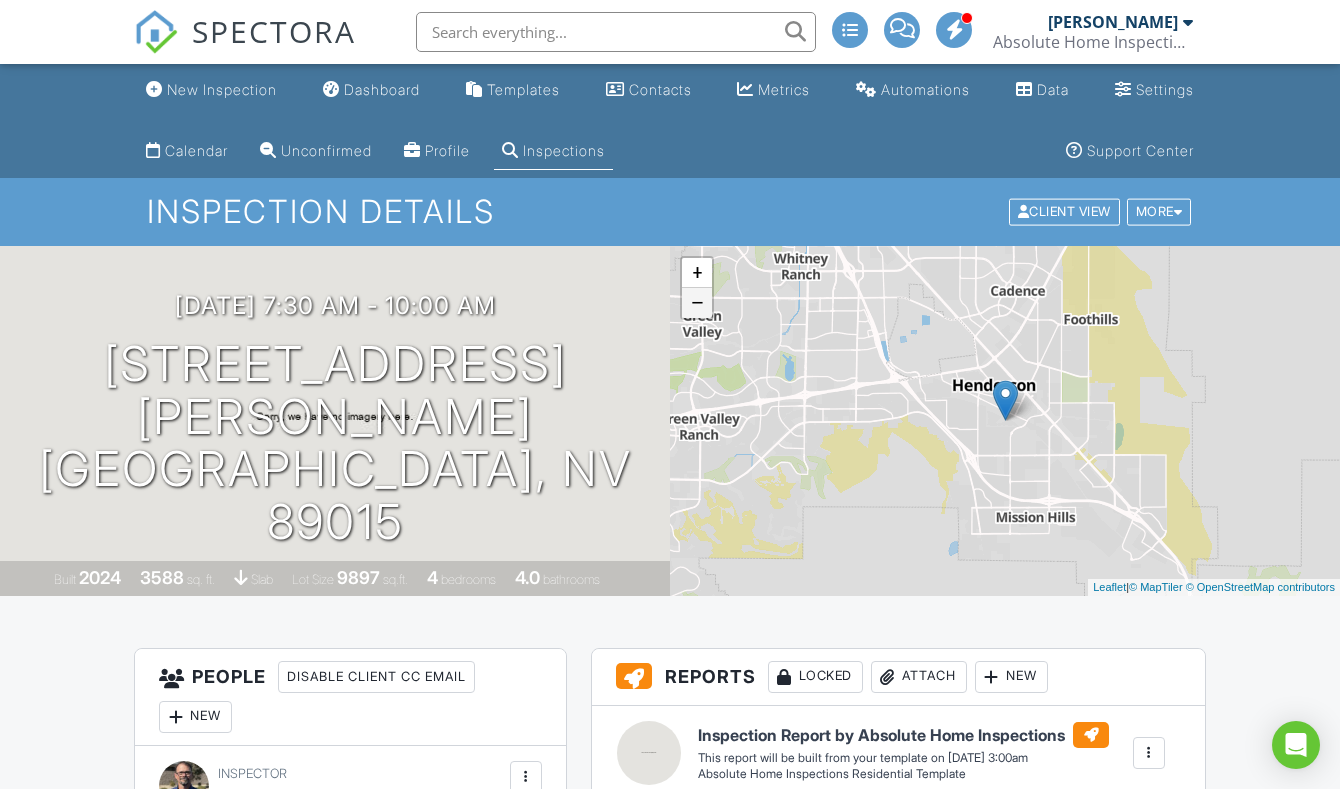 click on "−" at bounding box center [697, 303] 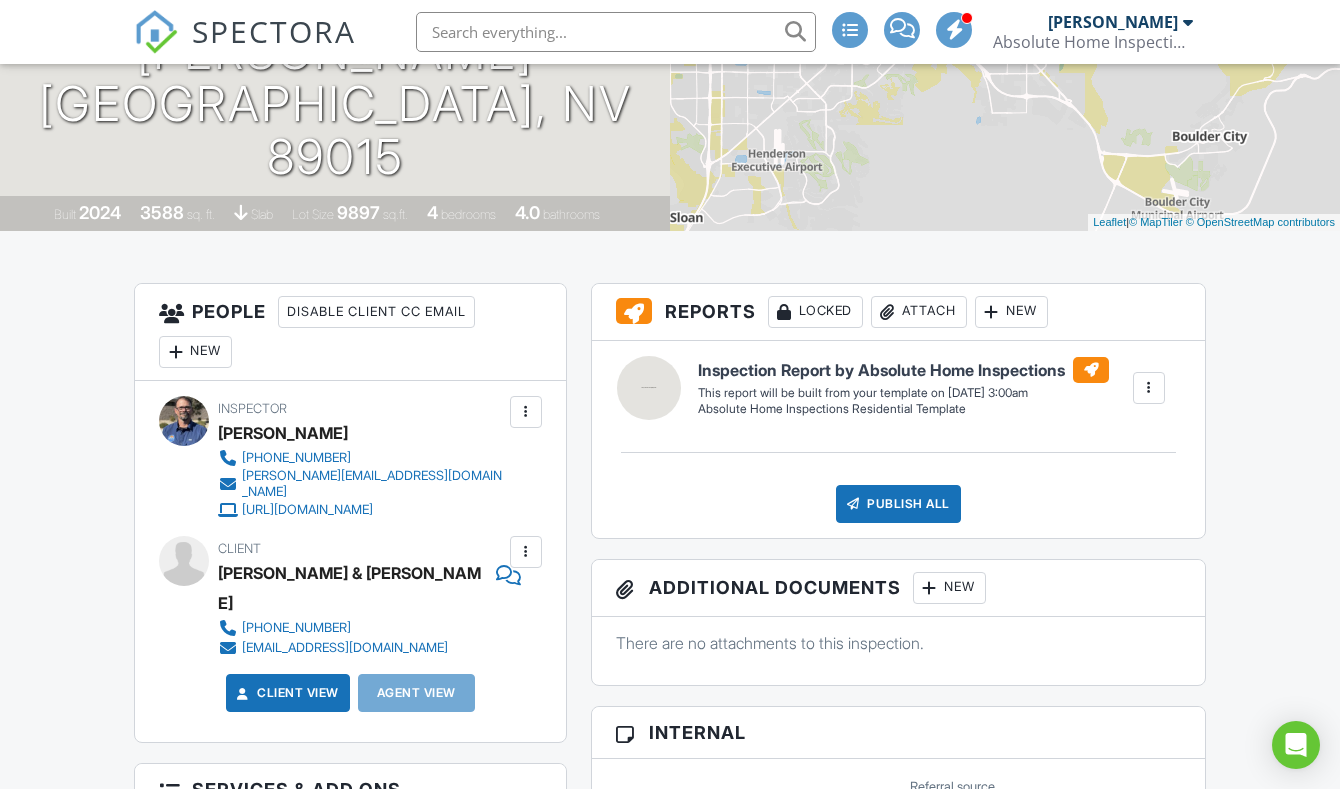 scroll, scrollTop: 0, scrollLeft: 0, axis: both 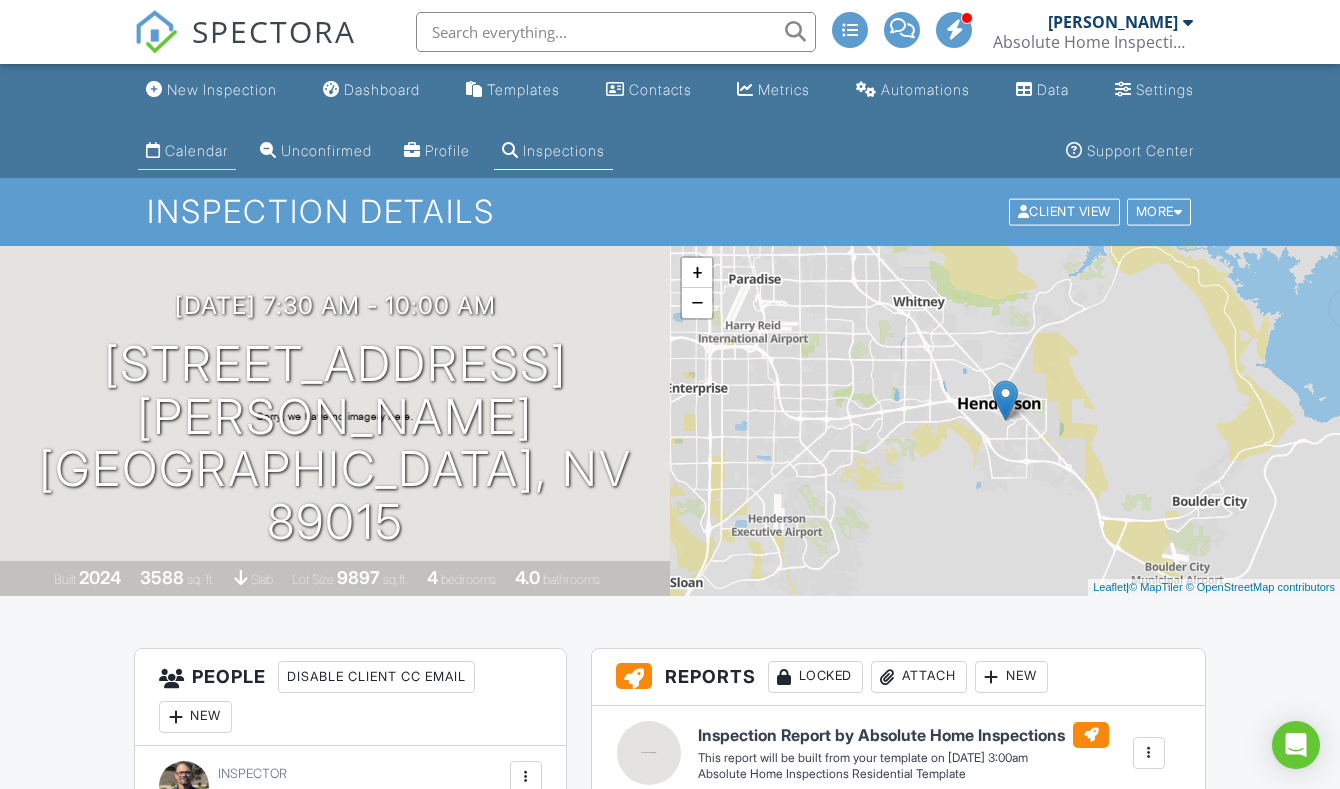 click on "Calendar" at bounding box center [196, 150] 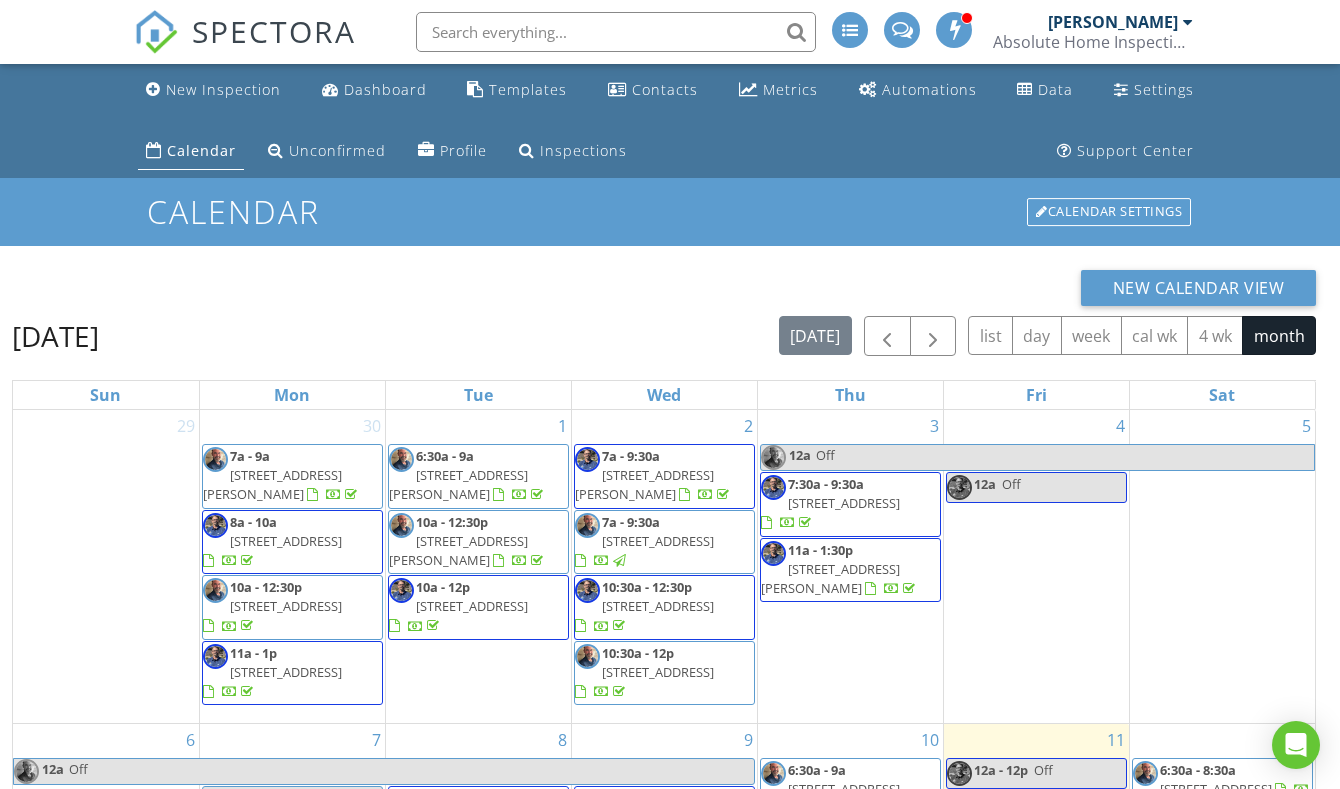scroll, scrollTop: 0, scrollLeft: 0, axis: both 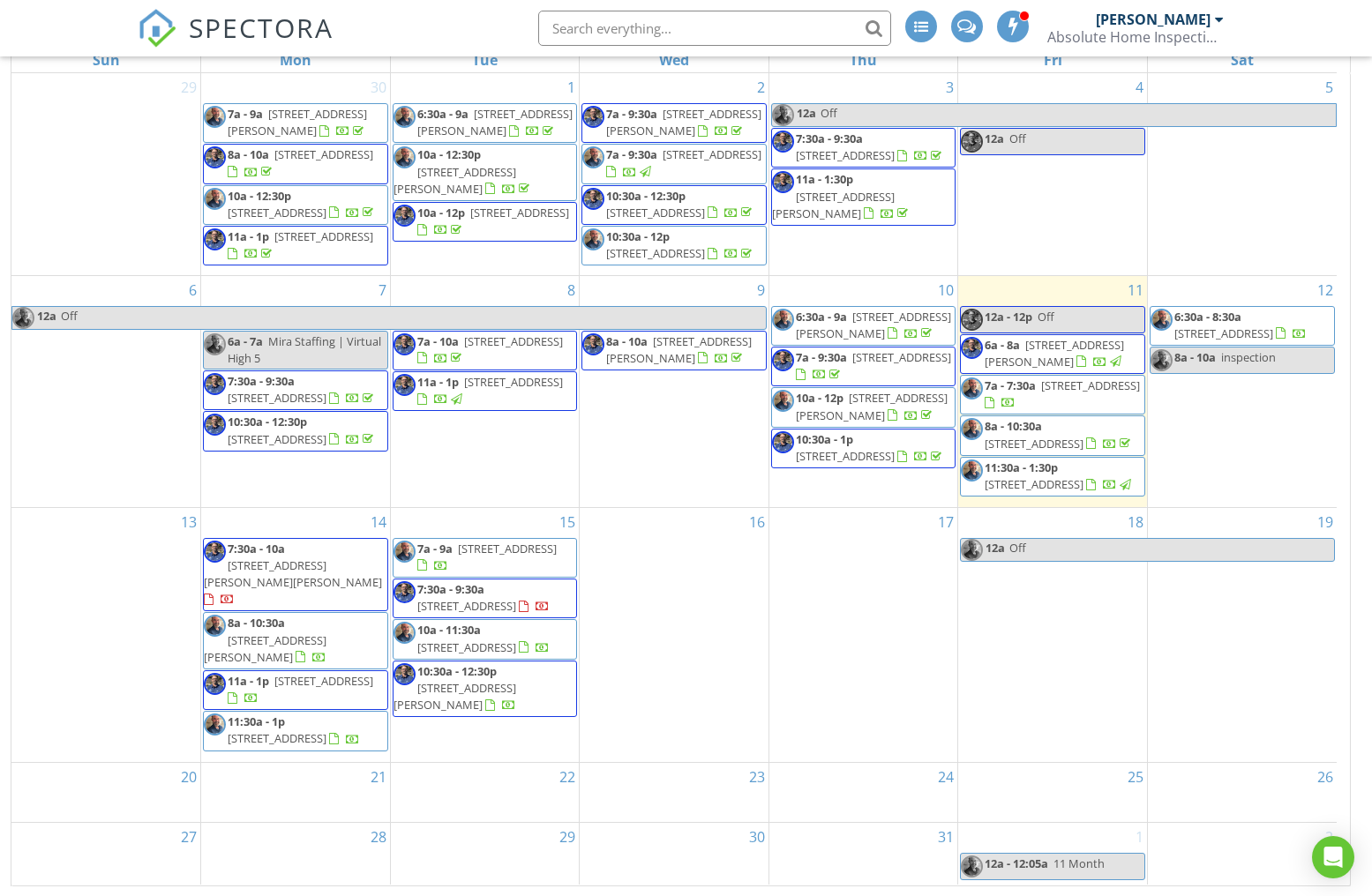 click on "[STREET_ADDRESS]" at bounding box center (1224, 333) 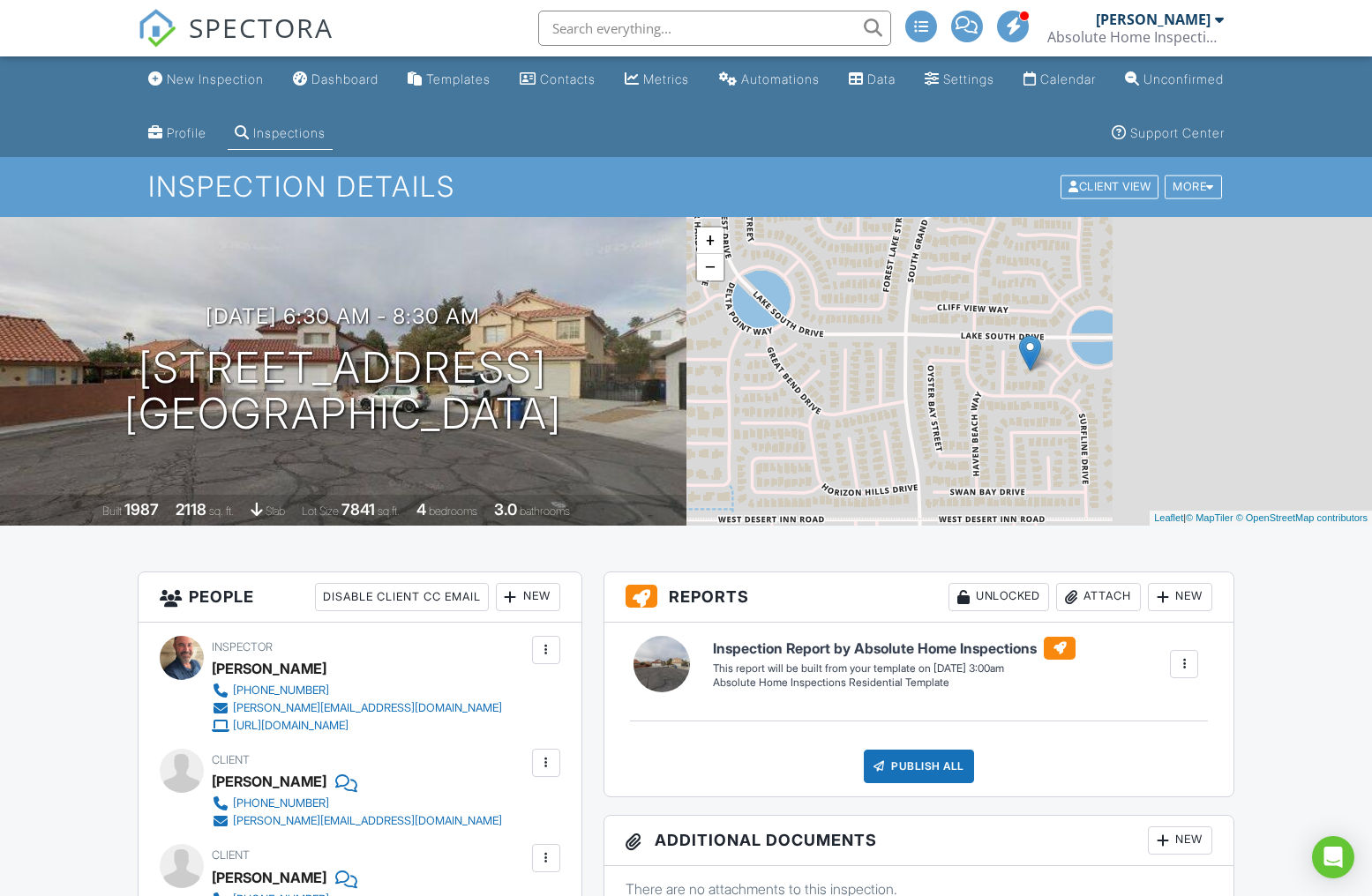 scroll, scrollTop: 0, scrollLeft: 0, axis: both 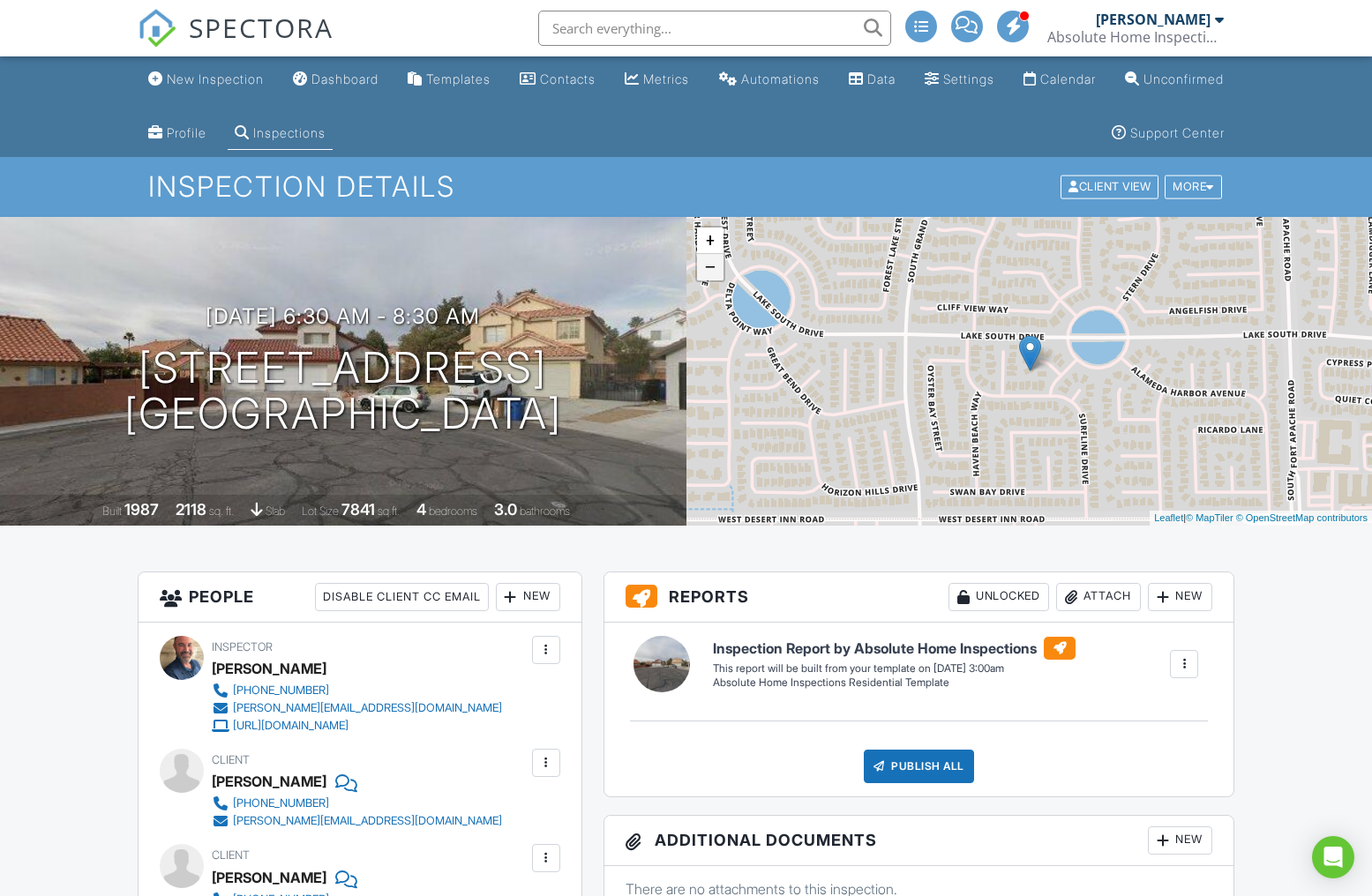 click on "−" at bounding box center [710, 267] 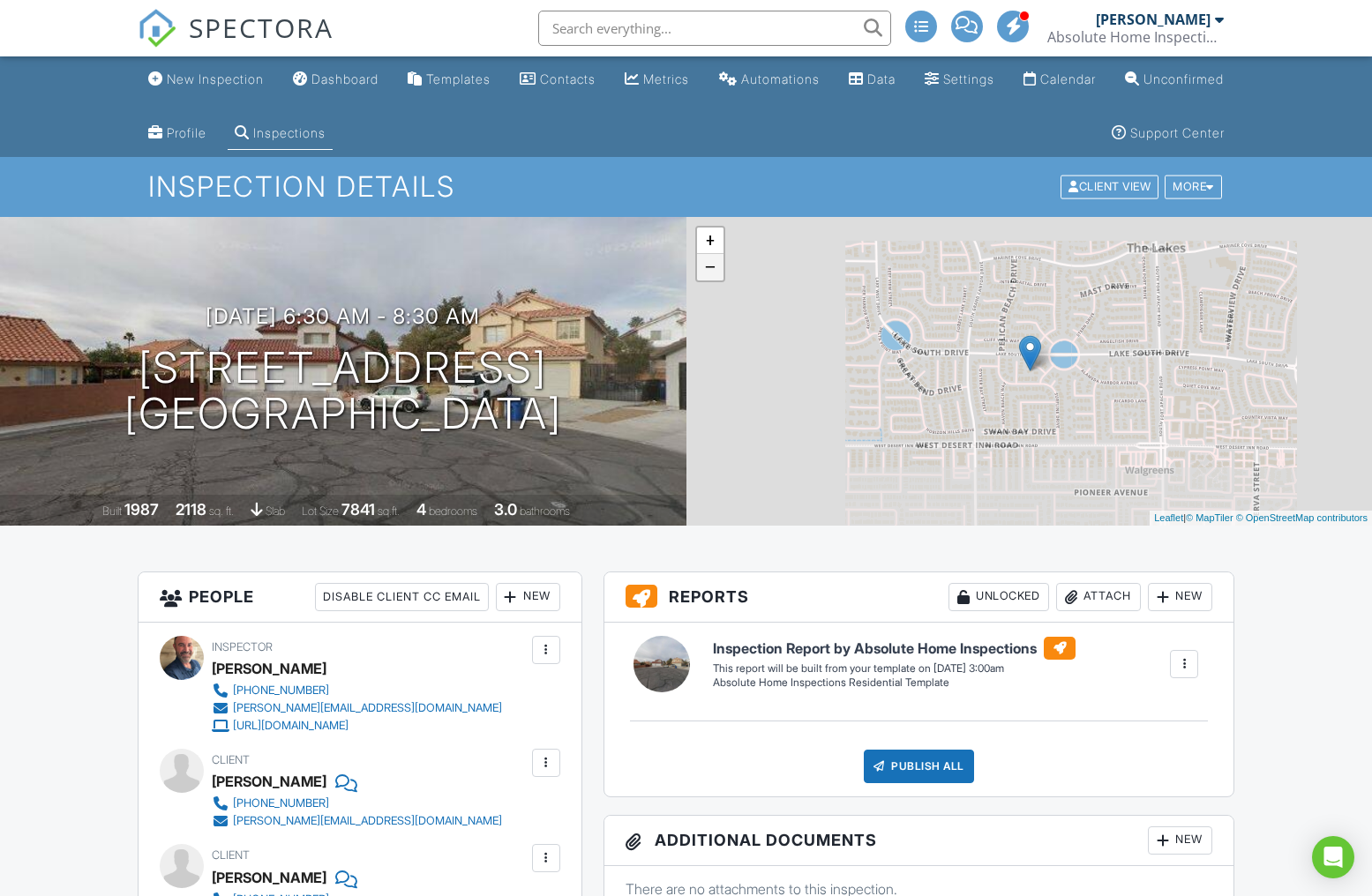 click on "−" at bounding box center (710, 267) 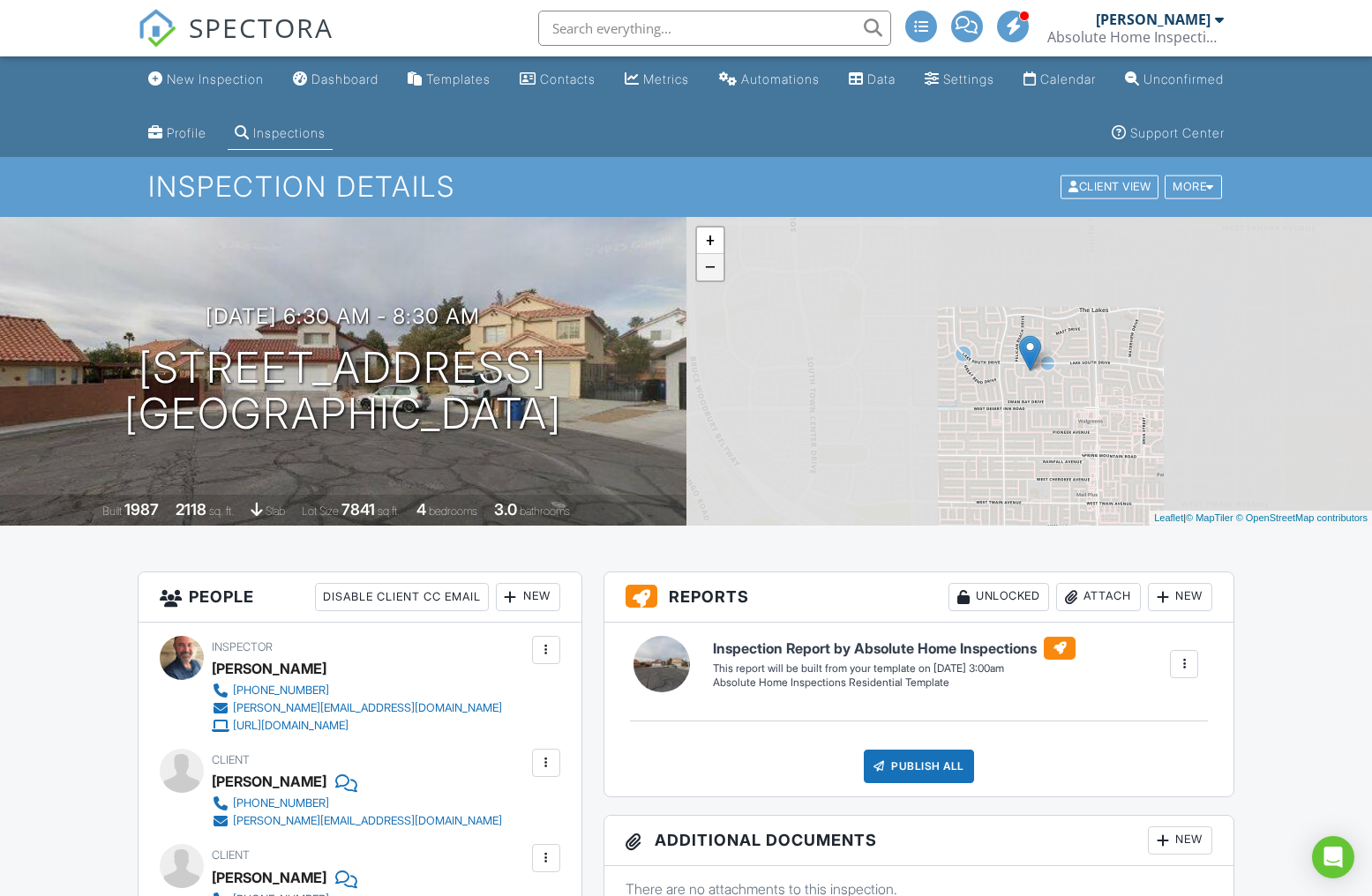 click on "−" at bounding box center (710, 267) 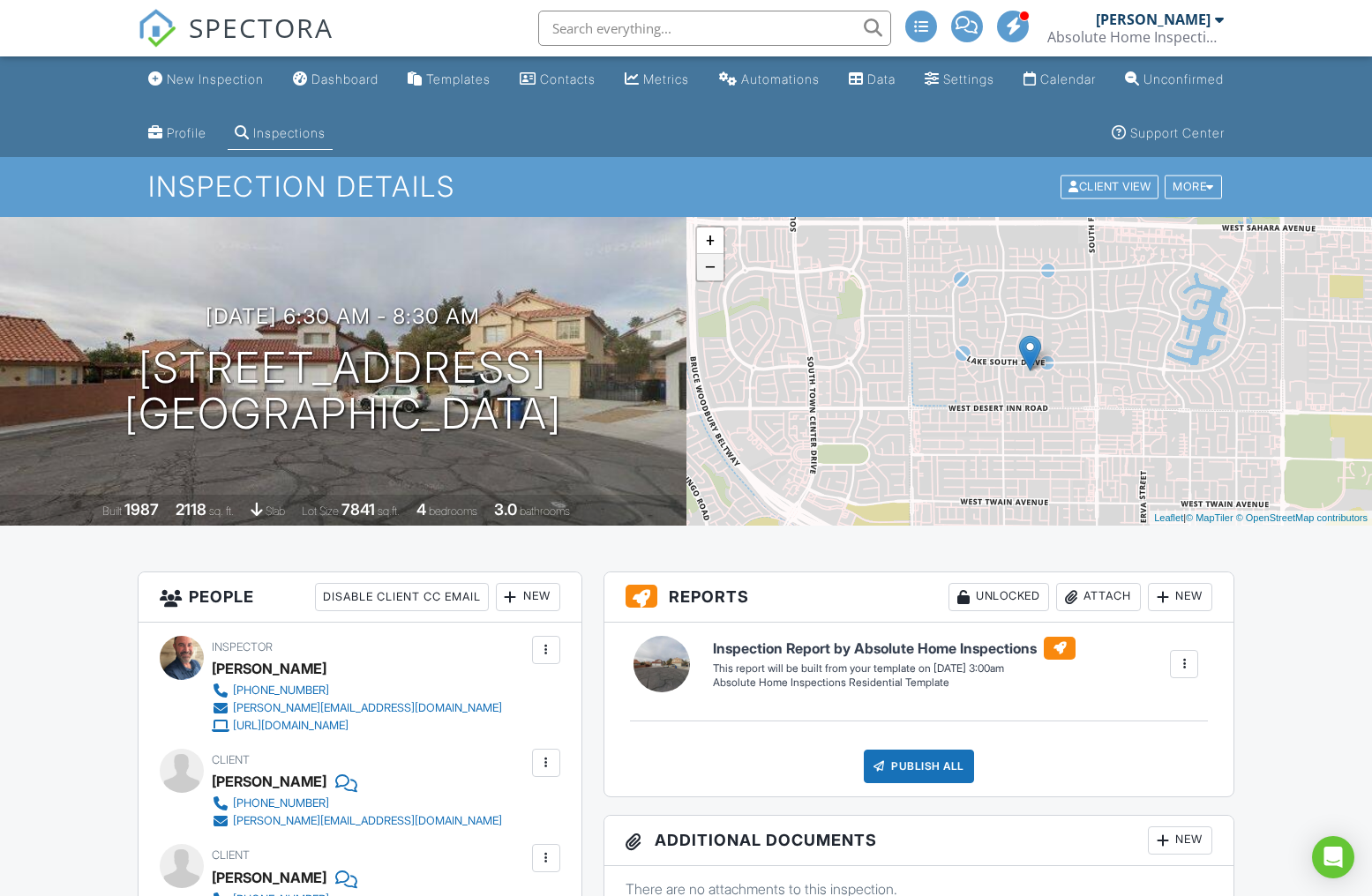 click on "−" at bounding box center [710, 267] 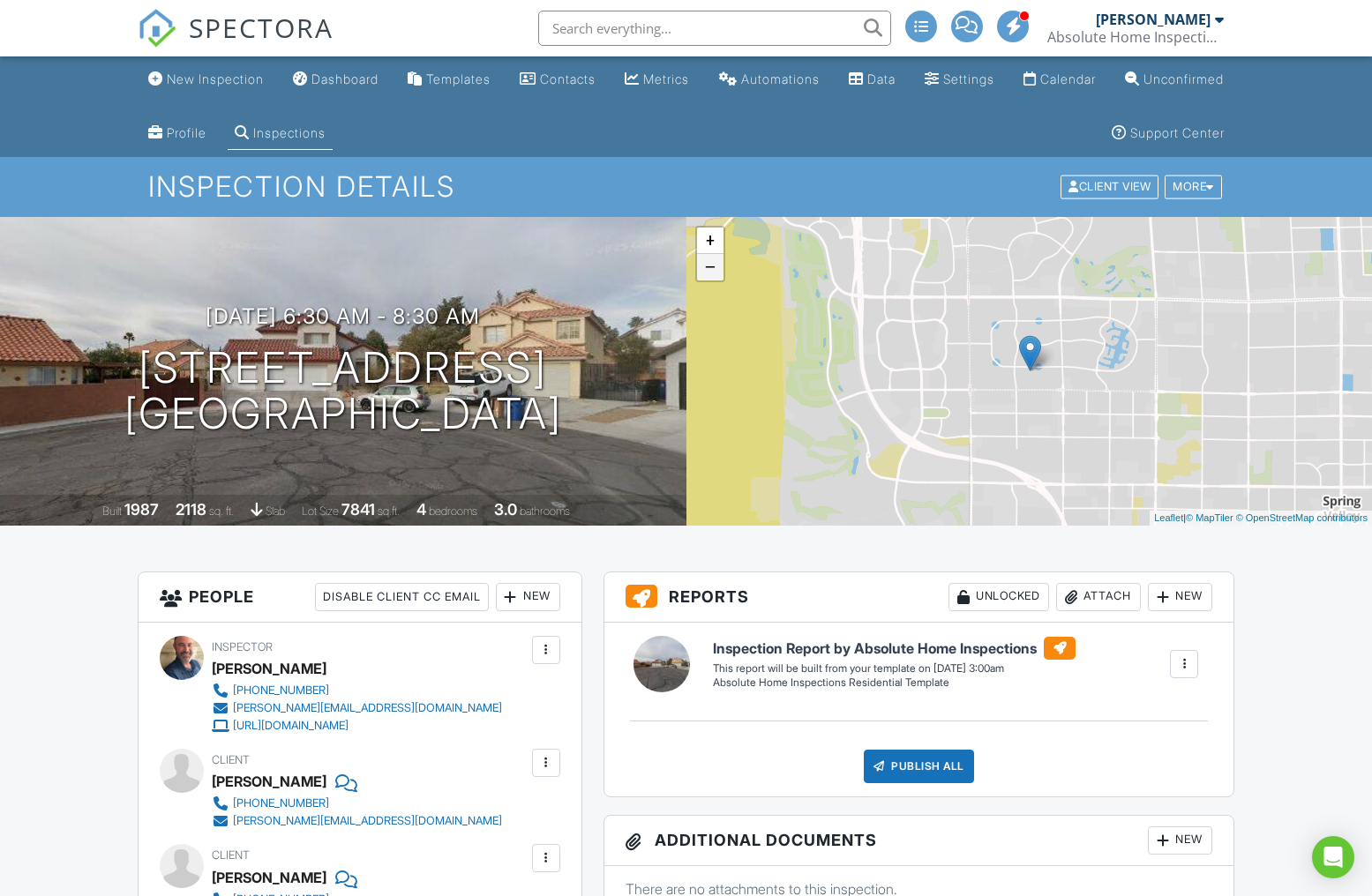 click on "−" at bounding box center (710, 267) 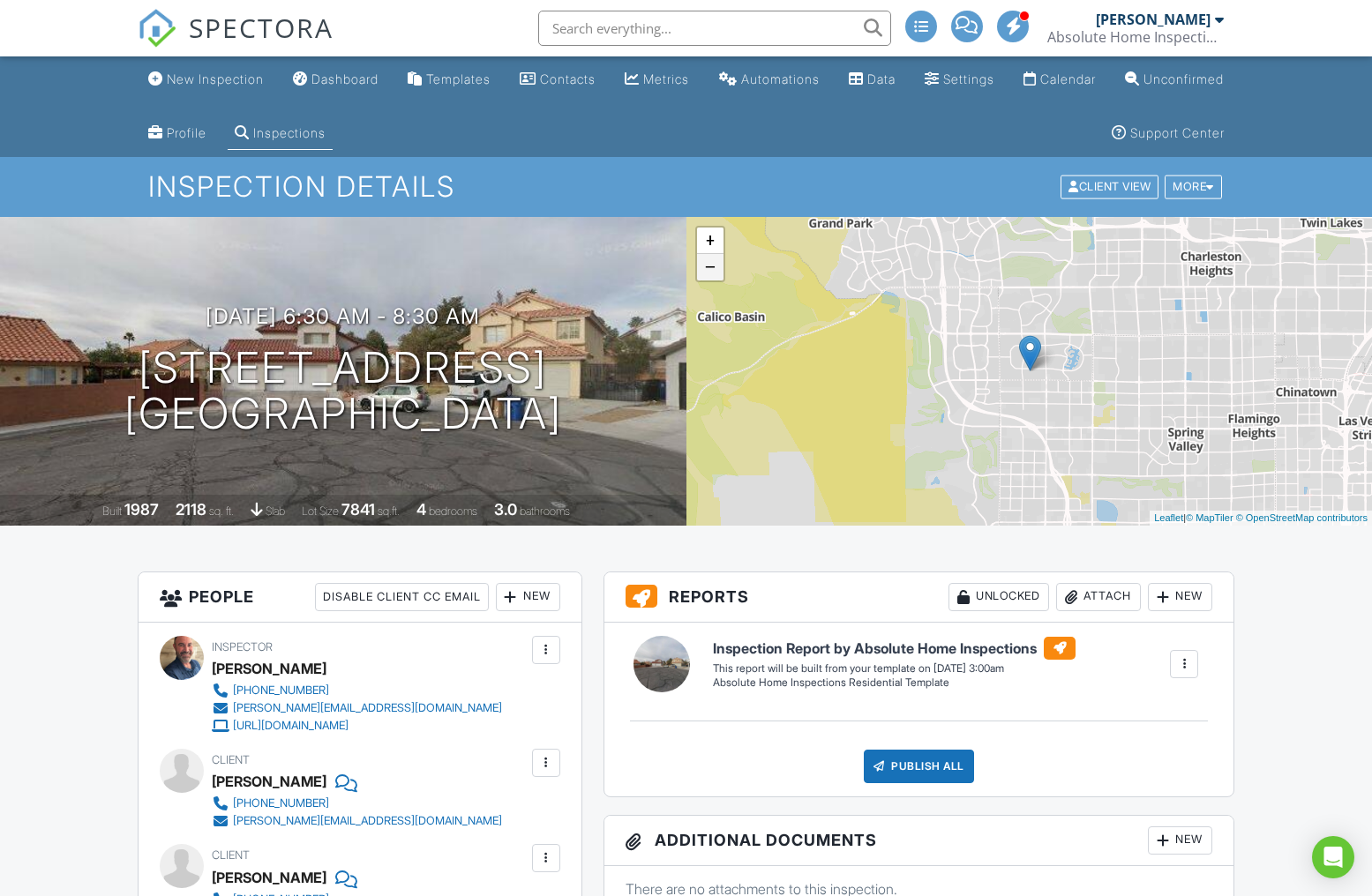 click on "−" at bounding box center (710, 267) 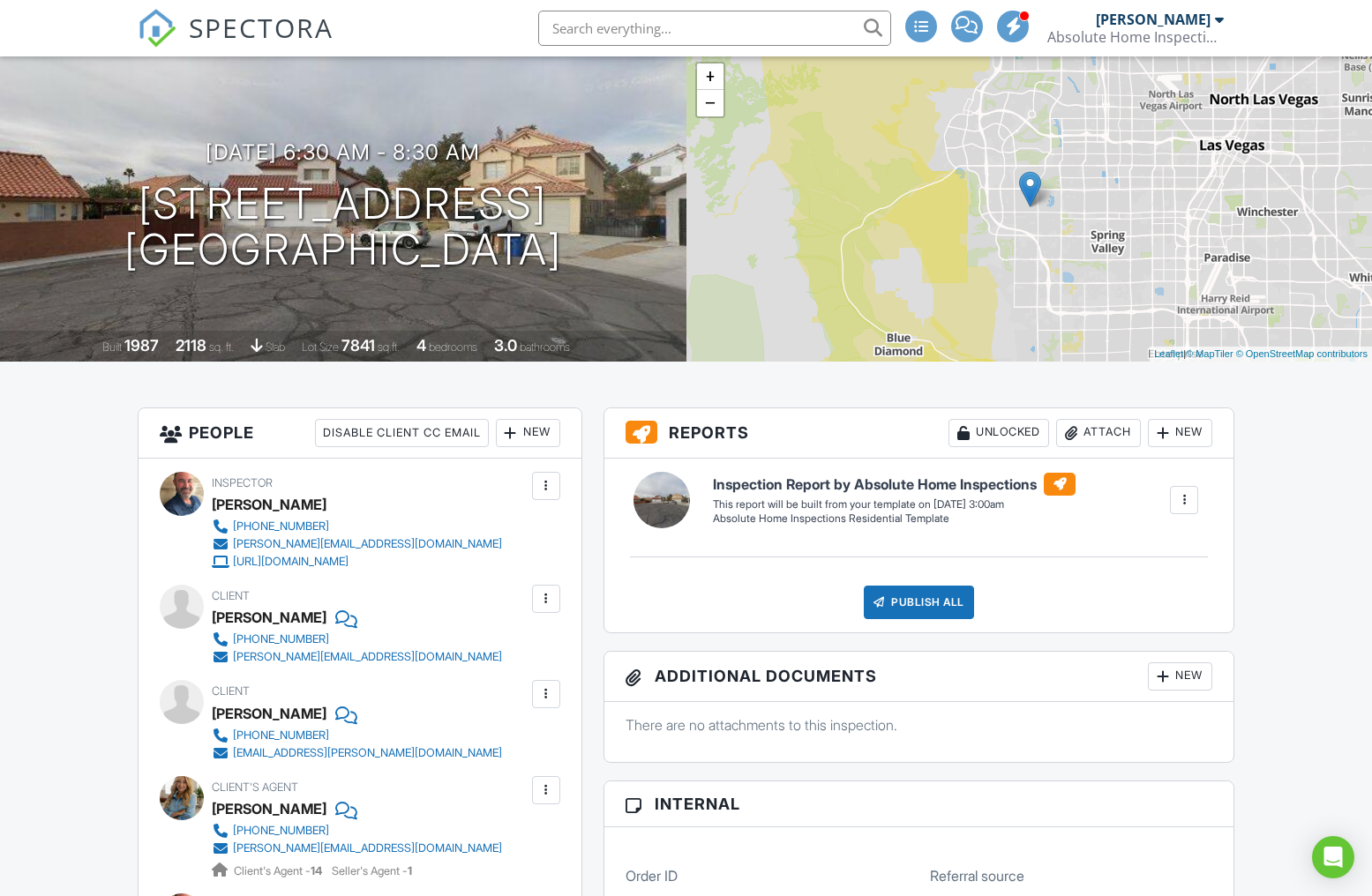scroll, scrollTop: 0, scrollLeft: 0, axis: both 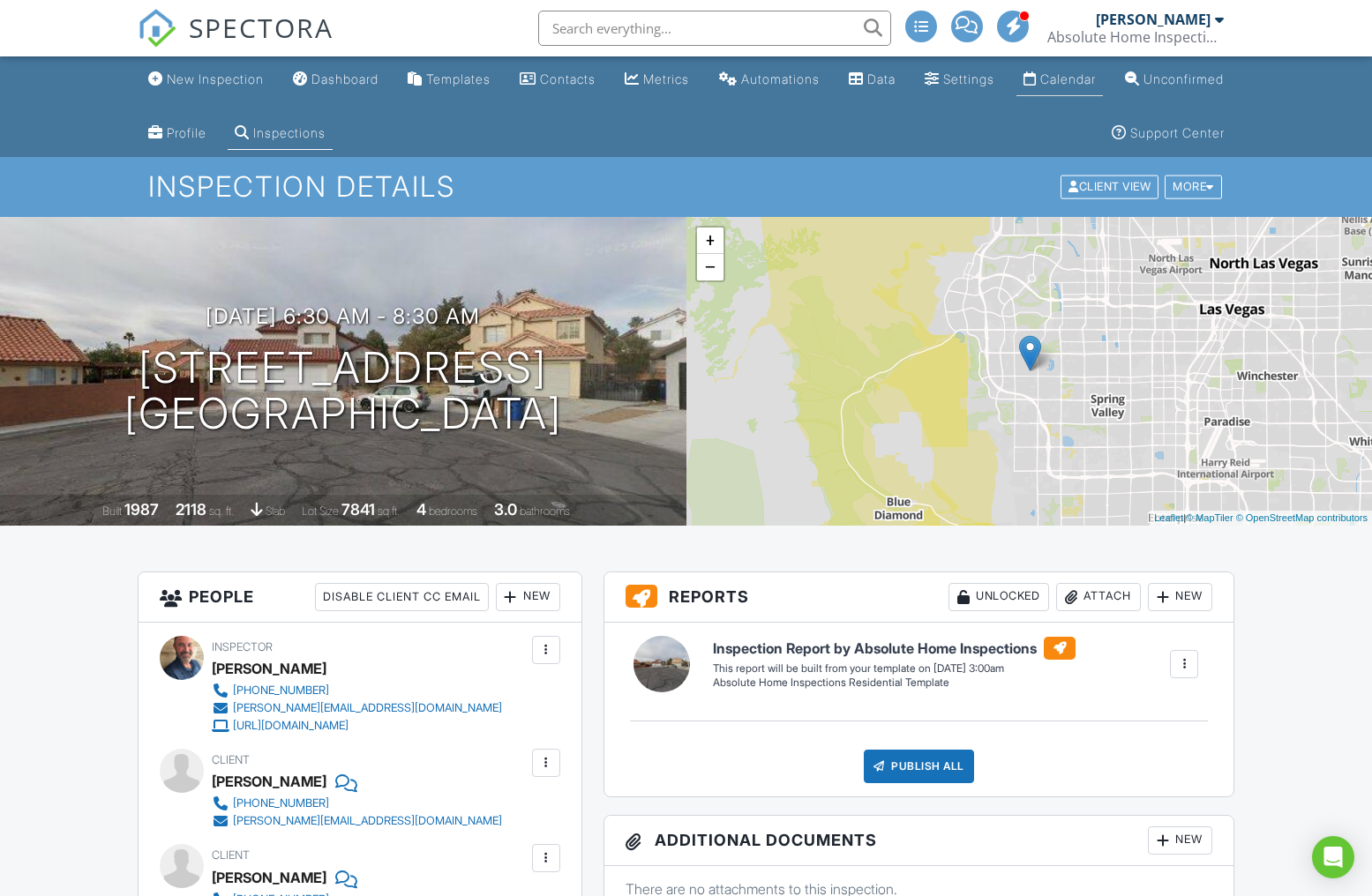 click on "Calendar" at bounding box center (1068, 78) 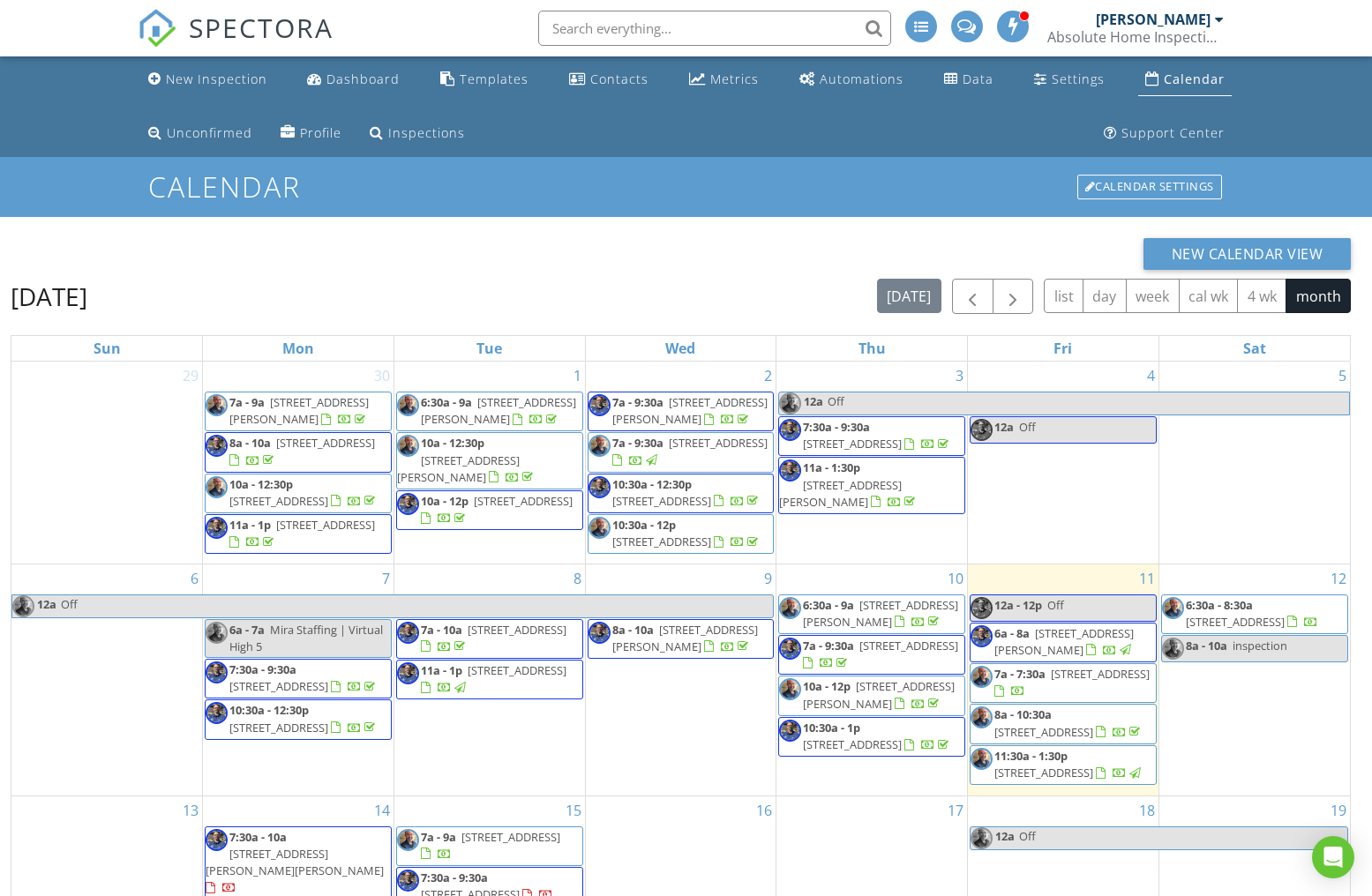scroll, scrollTop: 0, scrollLeft: 0, axis: both 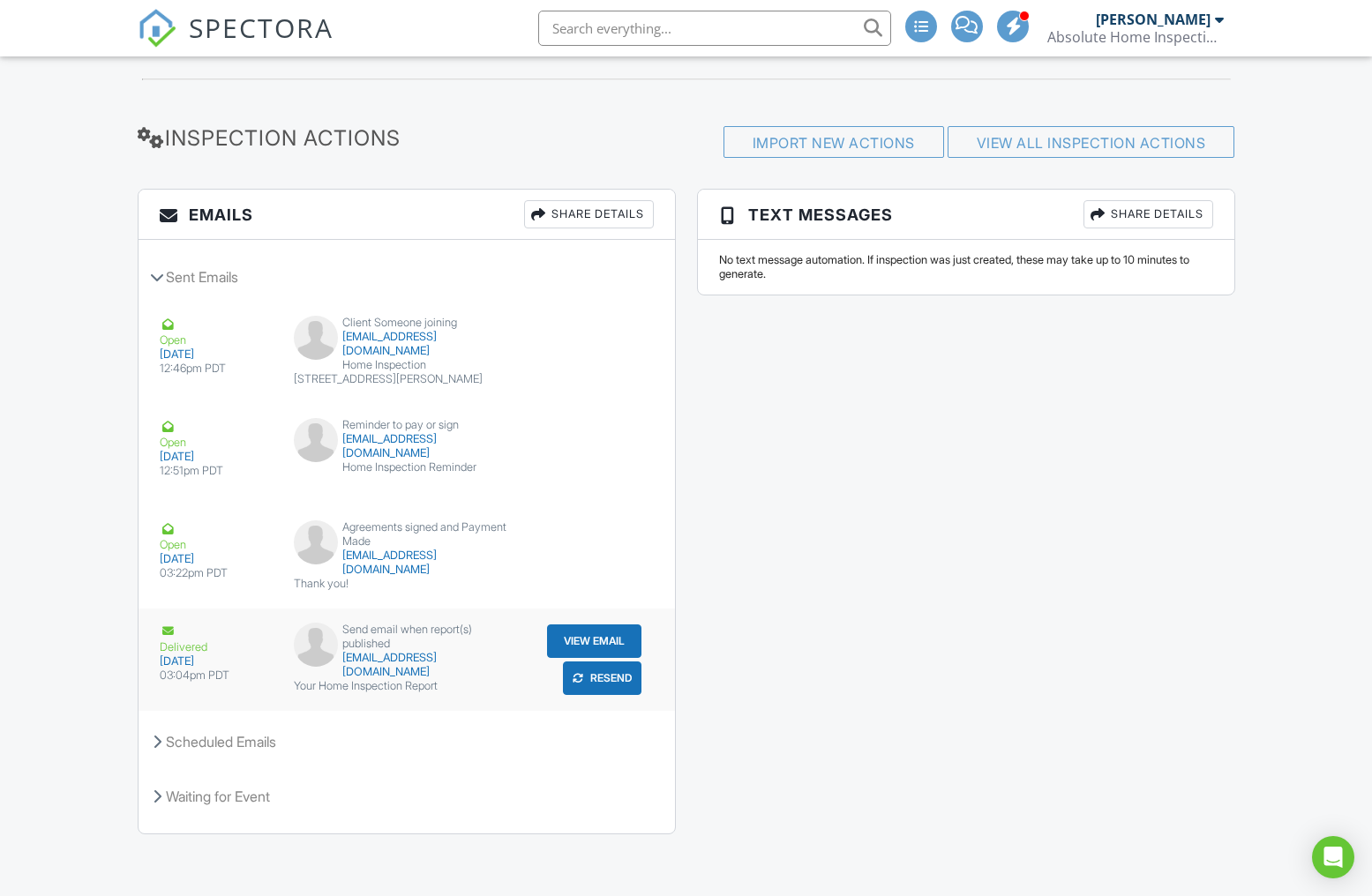 click on "Send email when report(s) published" at bounding box center [407, 637] 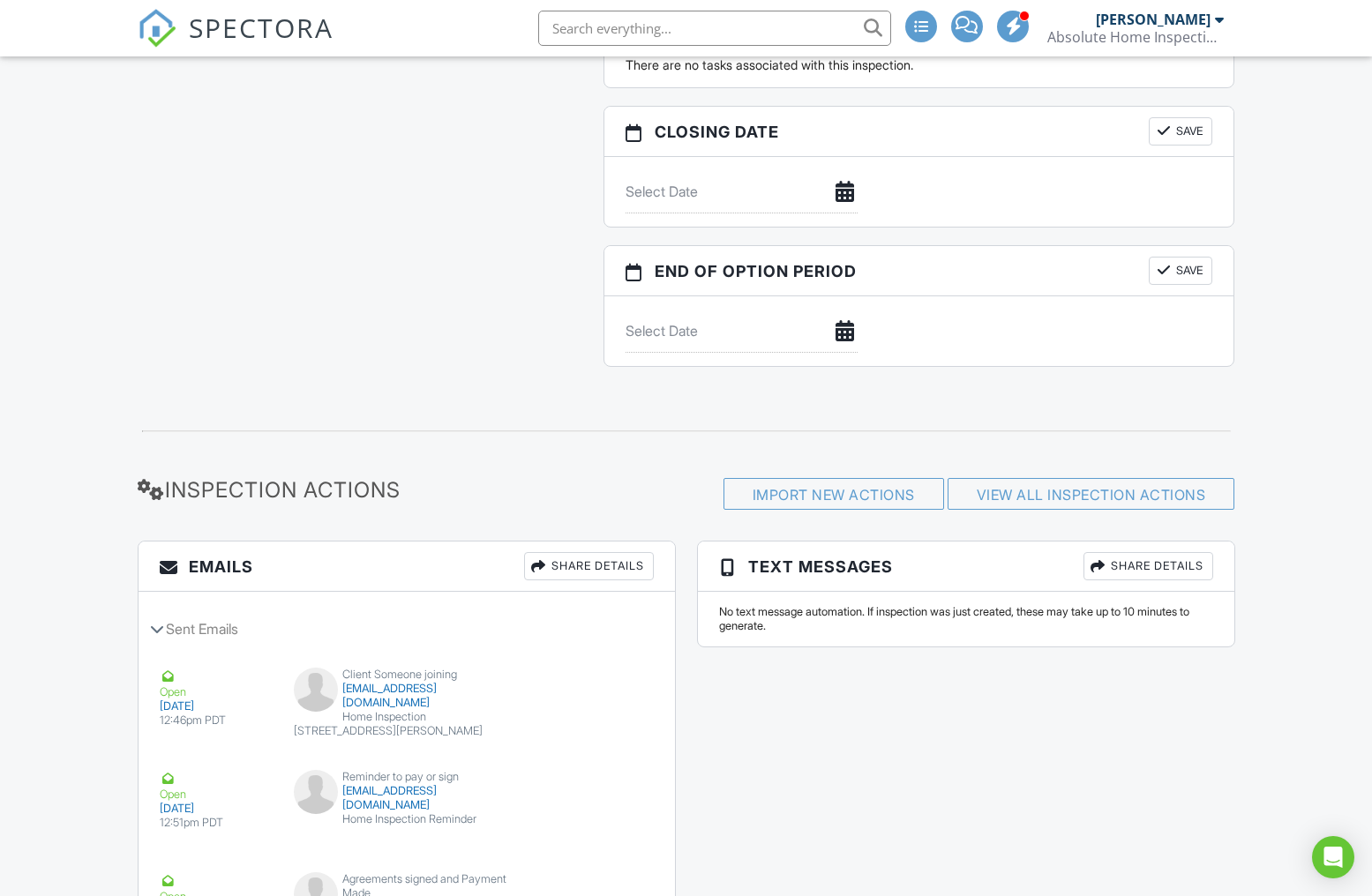 scroll, scrollTop: 1980, scrollLeft: 0, axis: vertical 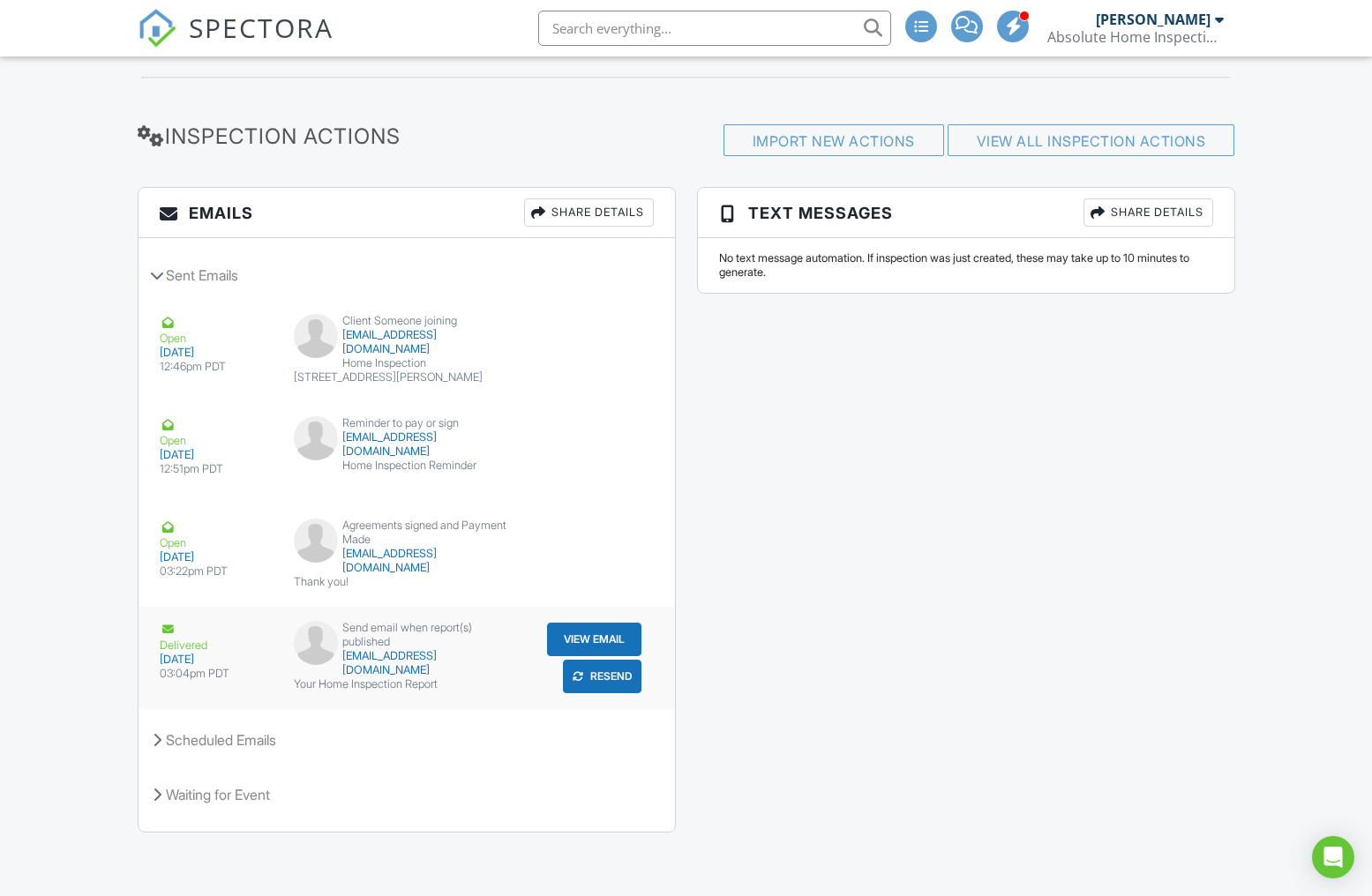 click on "View Email" at bounding box center [594, 639] 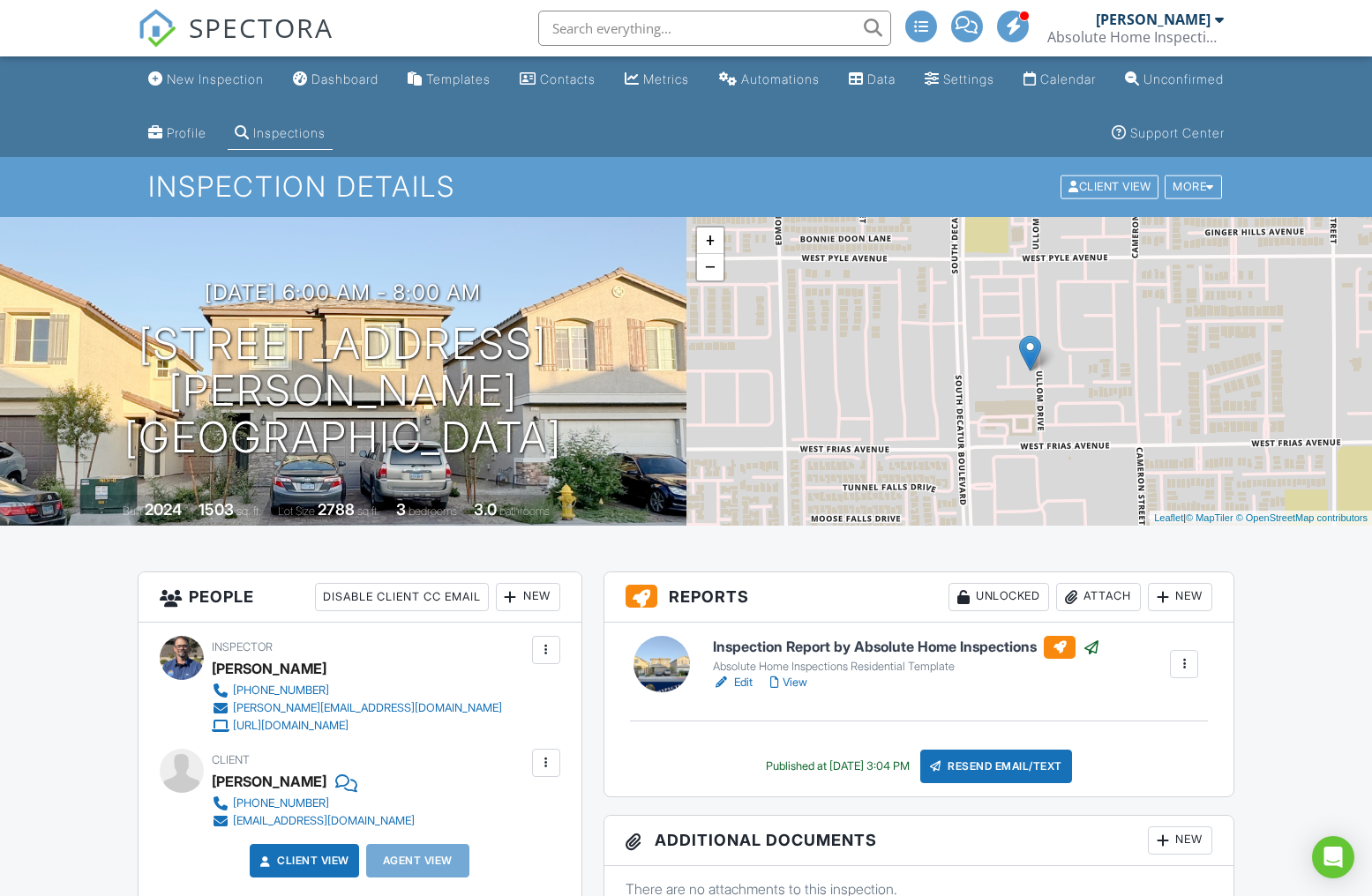 scroll, scrollTop: 165, scrollLeft: 0, axis: vertical 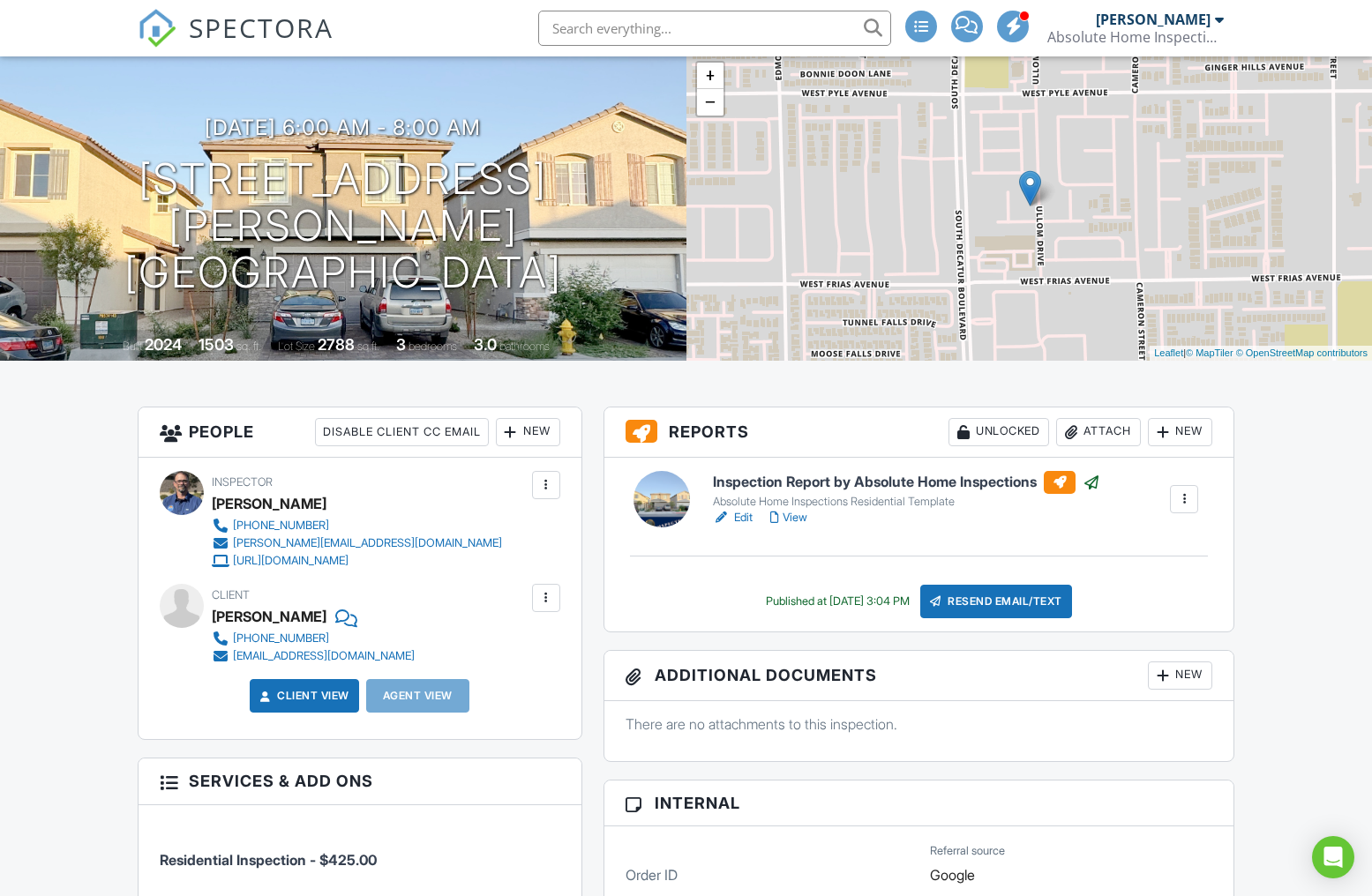 click on "sariquenimkel@gmail.com" at bounding box center [324, 656] 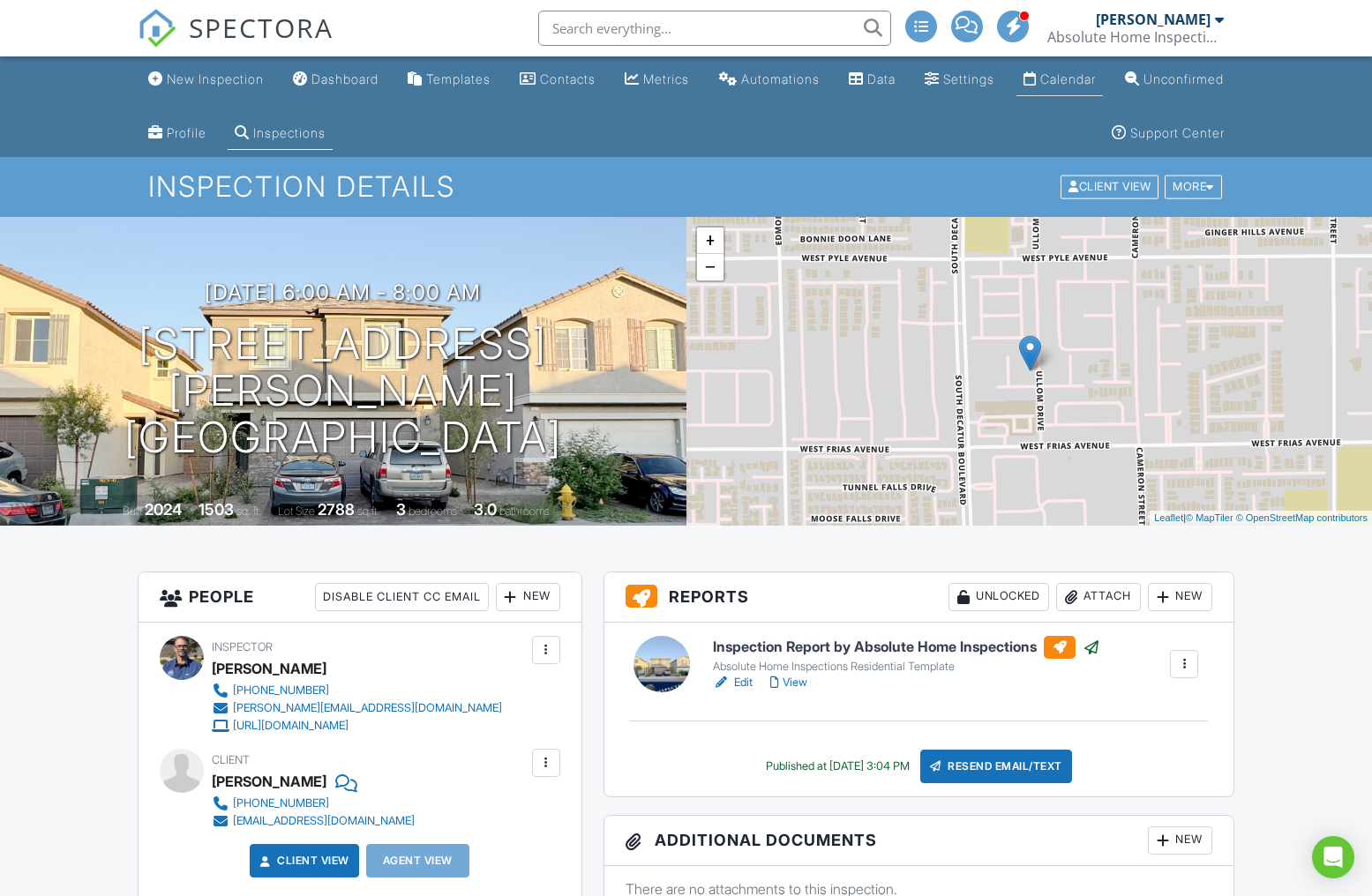 click on "Calendar" at bounding box center (1068, 78) 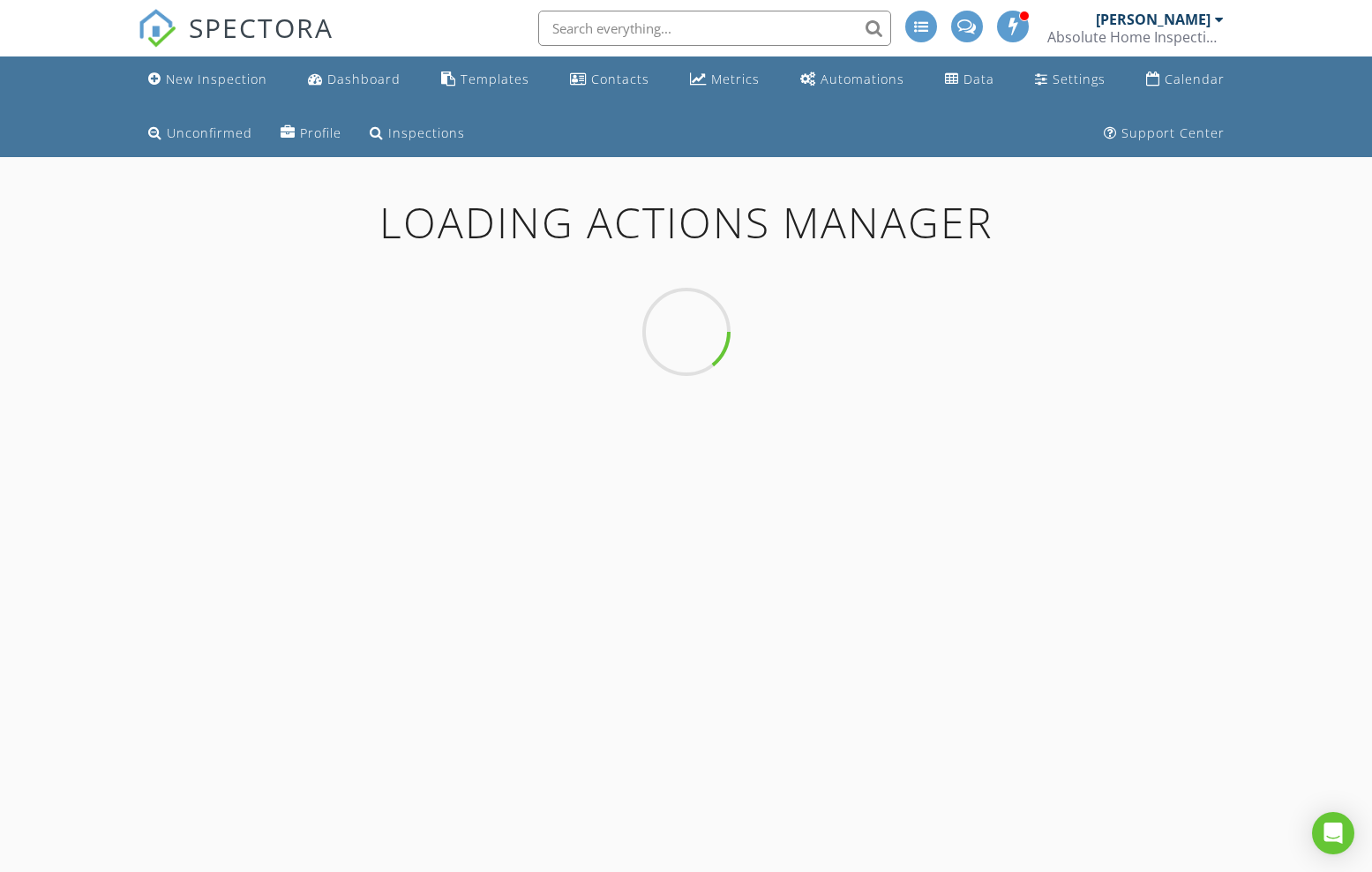 scroll, scrollTop: 0, scrollLeft: 0, axis: both 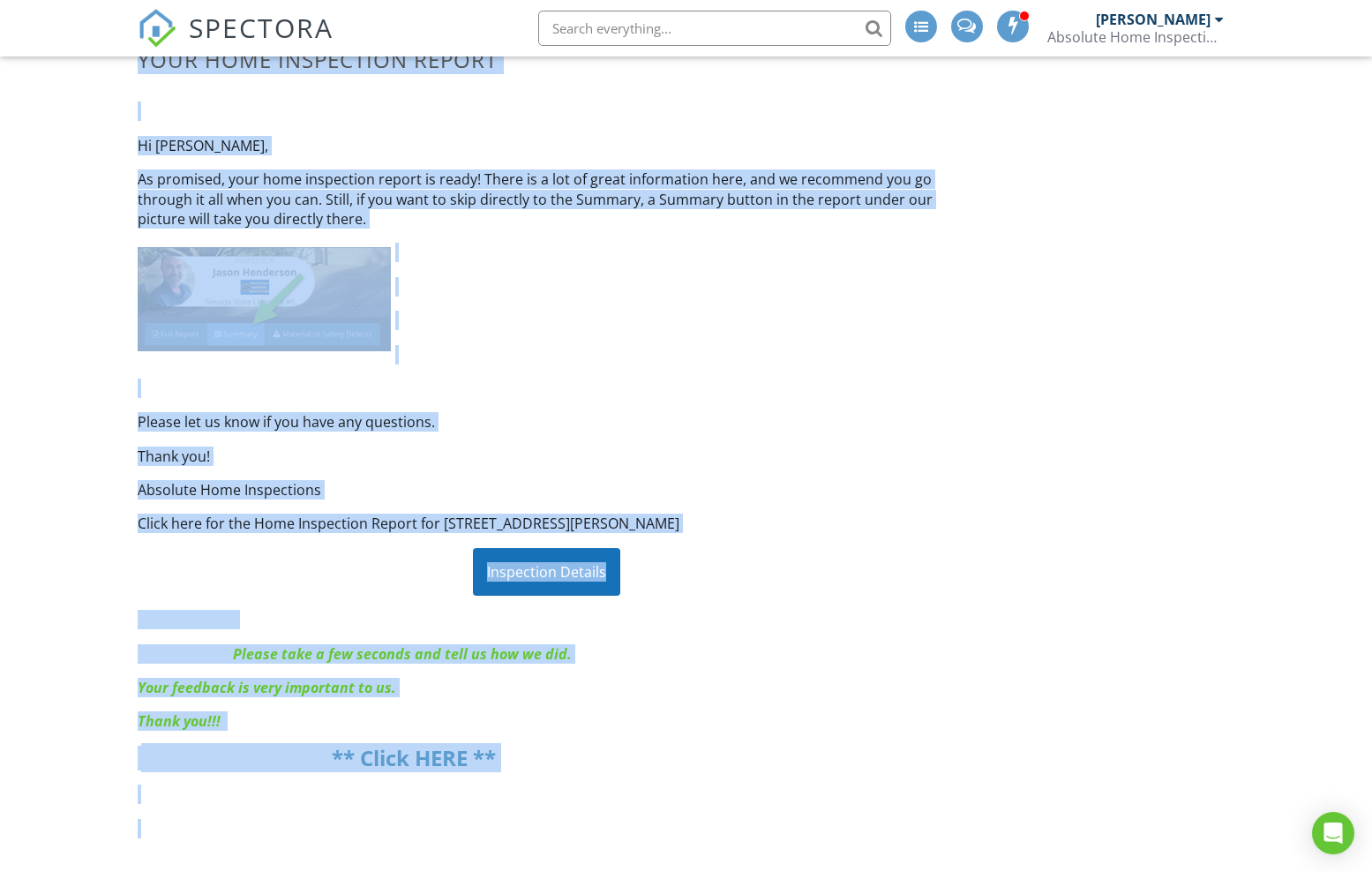 drag, startPoint x: 123, startPoint y: 254, endPoint x: 775, endPoint y: 559, distance: 719.8118 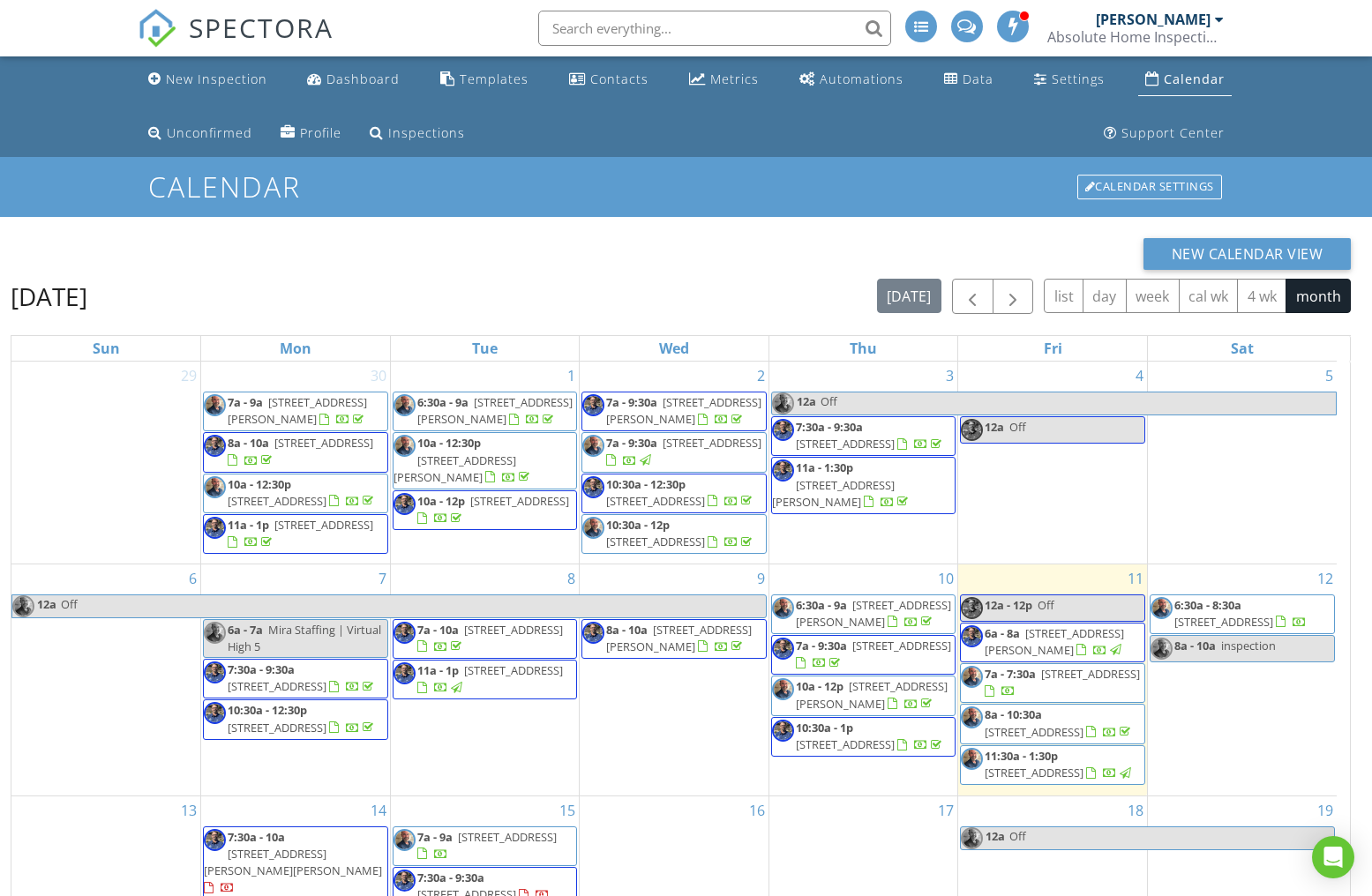 scroll, scrollTop: 0, scrollLeft: 0, axis: both 